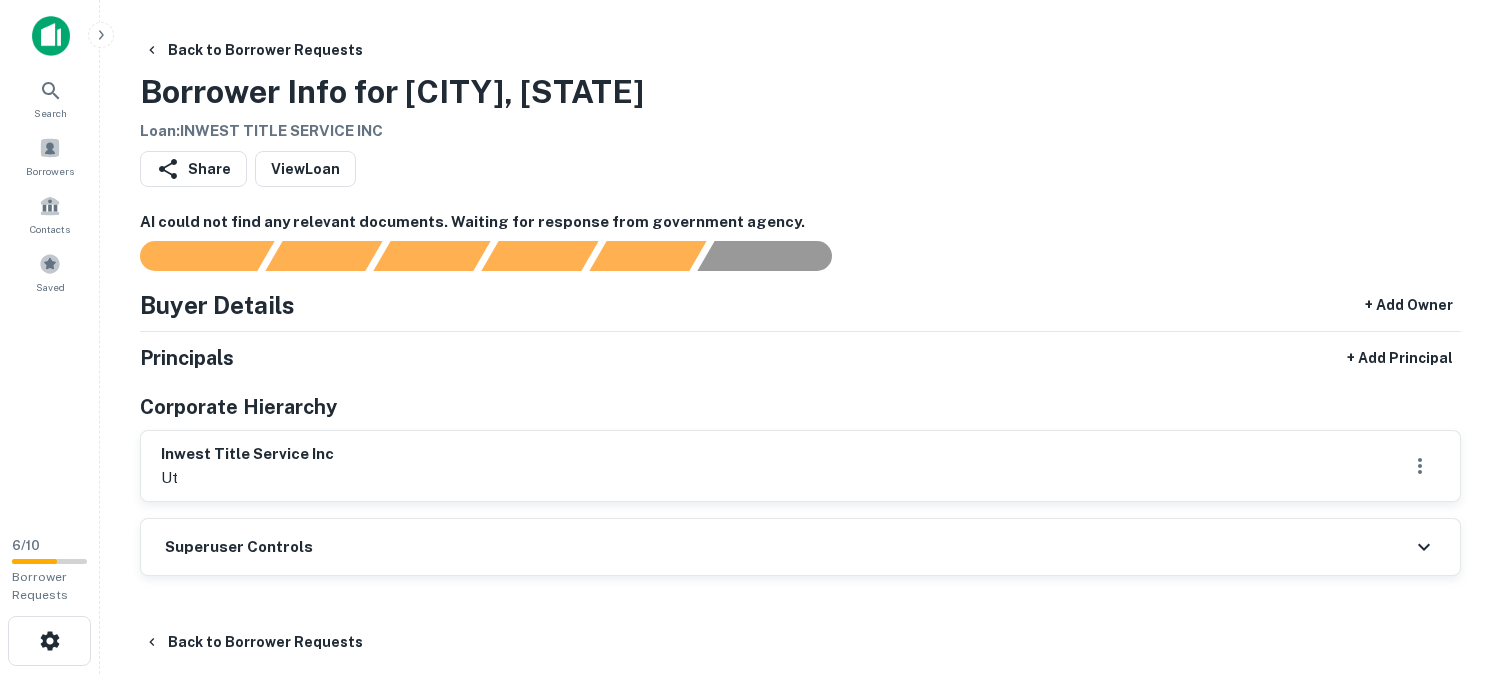 scroll, scrollTop: 0, scrollLeft: 0, axis: both 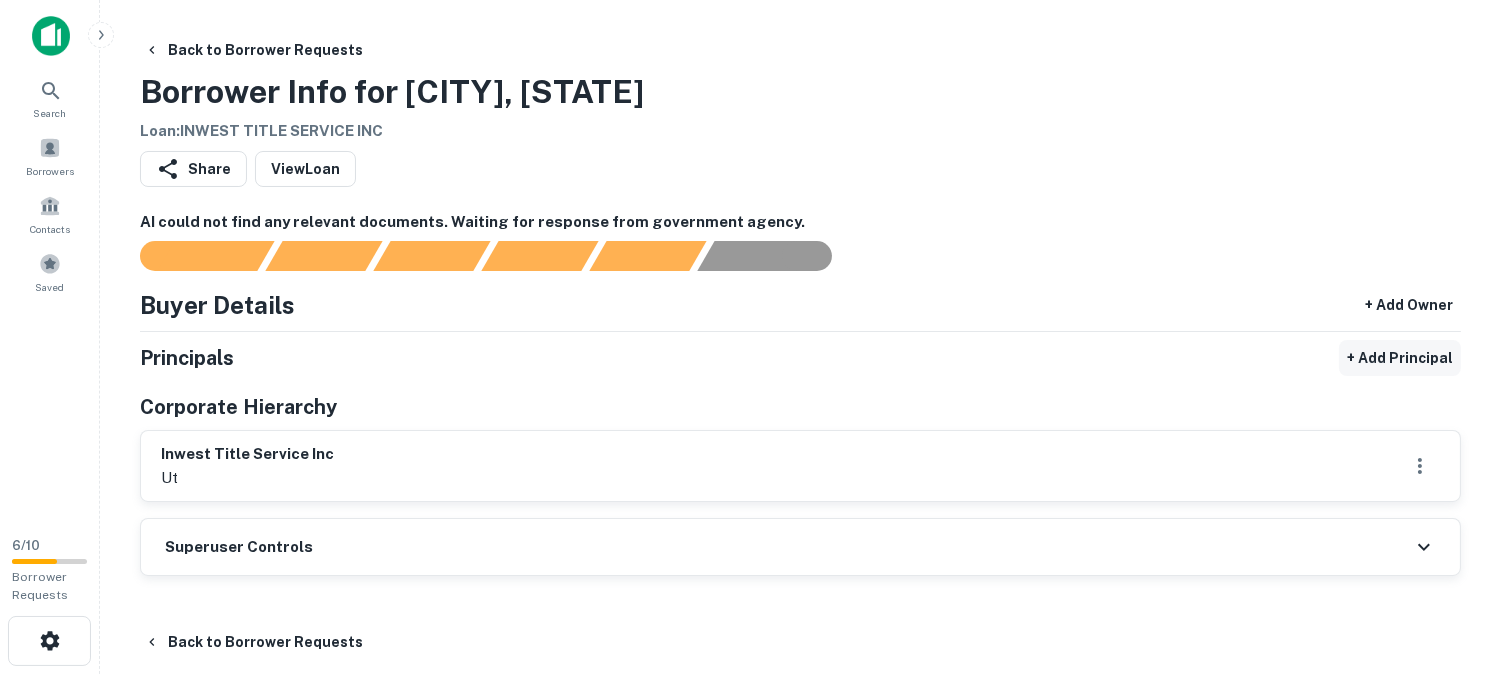 click on "+ Add Principal" at bounding box center (1400, 358) 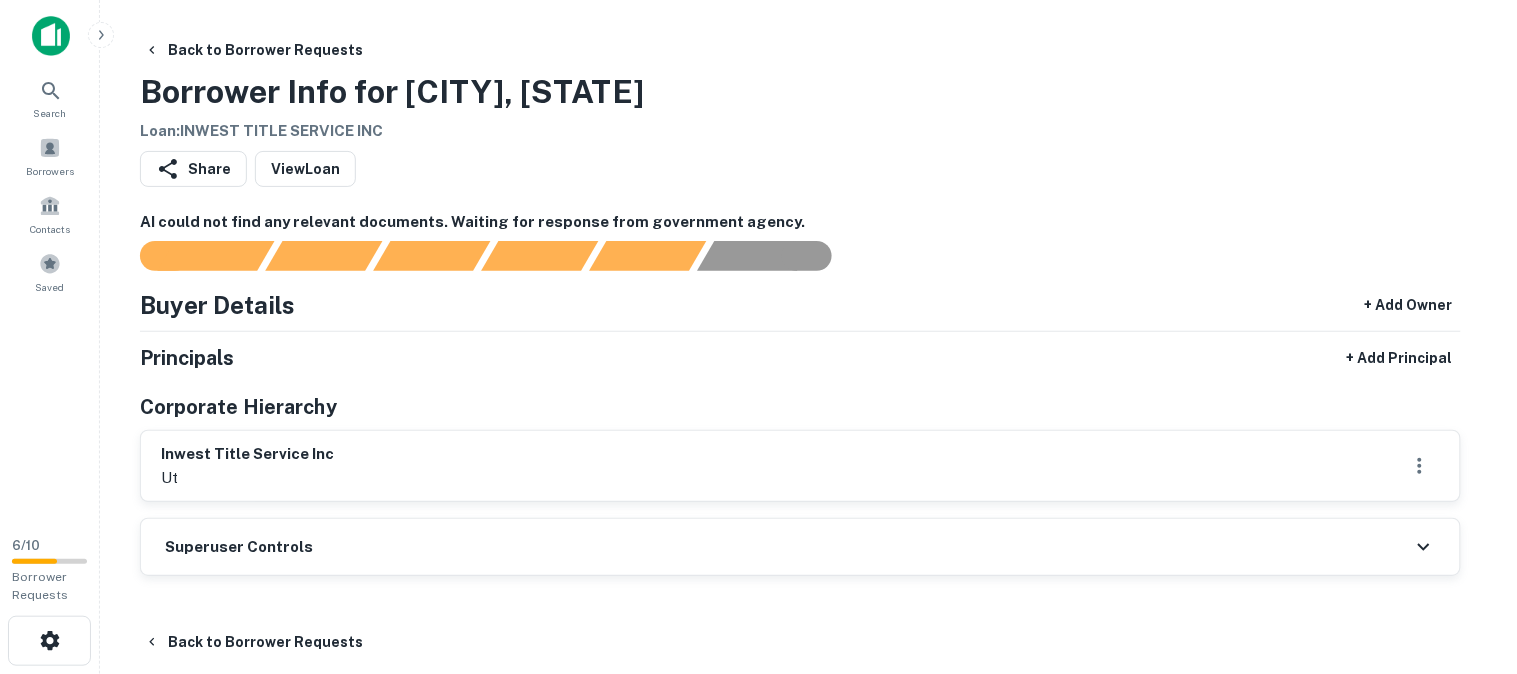 click on "Full Name" at bounding box center [71, 788] 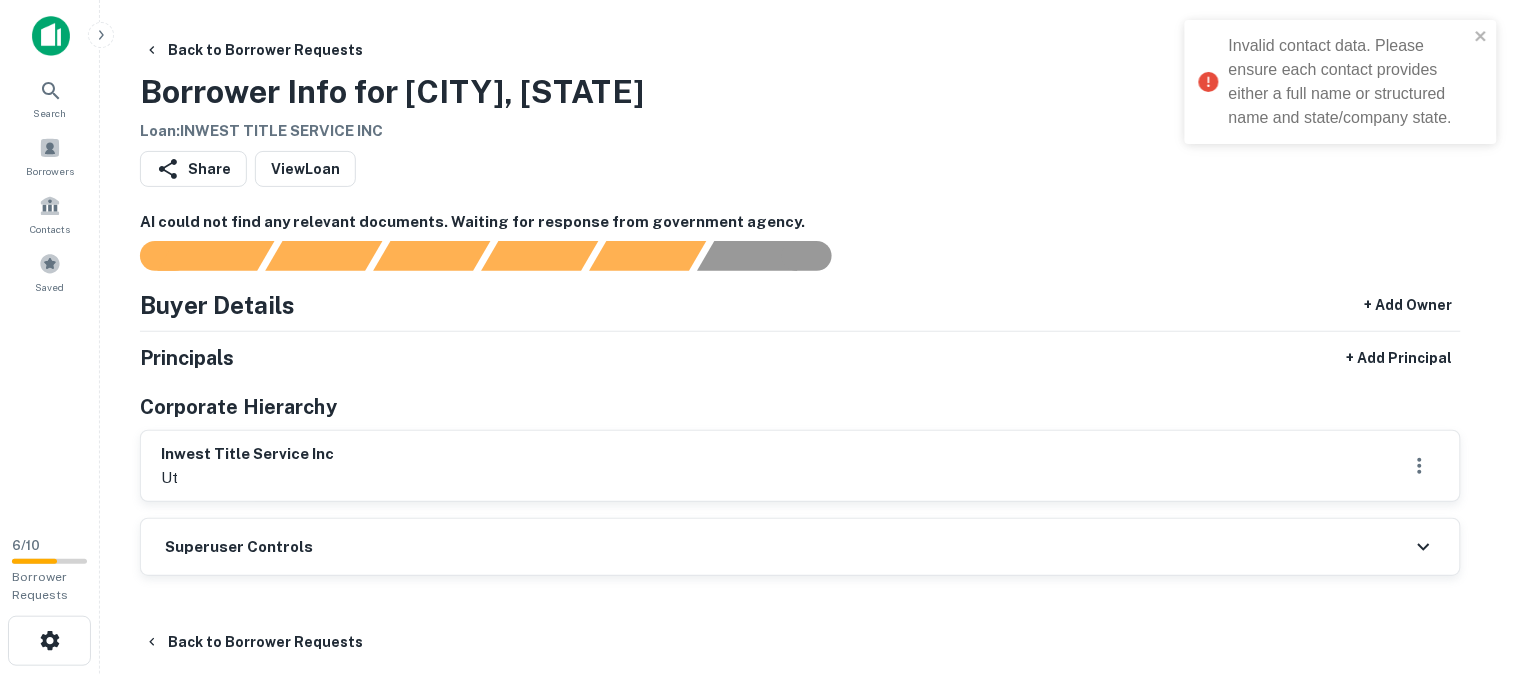 drag, startPoint x: 558, startPoint y: 147, endPoint x: 460, endPoint y: 153, distance: 98.1835 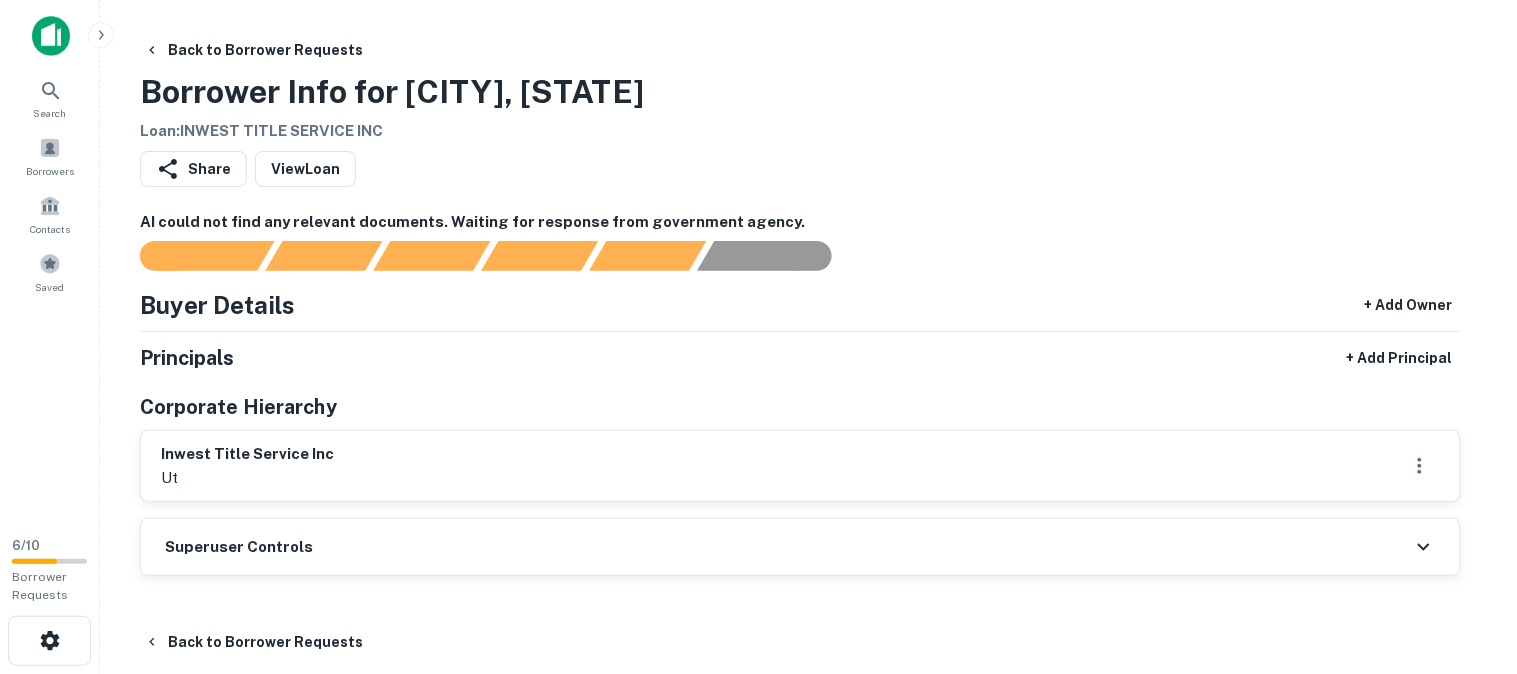 click on "Create" at bounding box center [86, 4830] 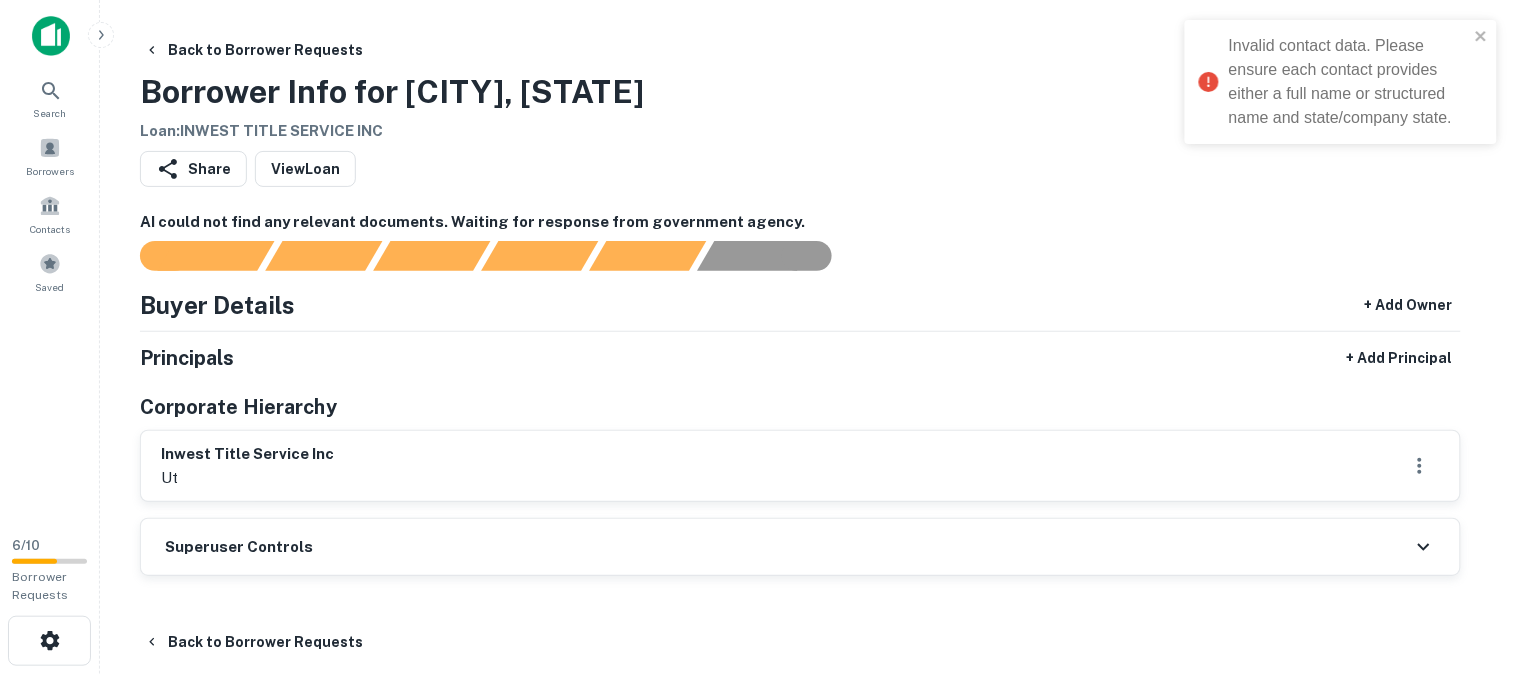 drag, startPoint x: 595, startPoint y: 151, endPoint x: 411, endPoint y: 151, distance: 184 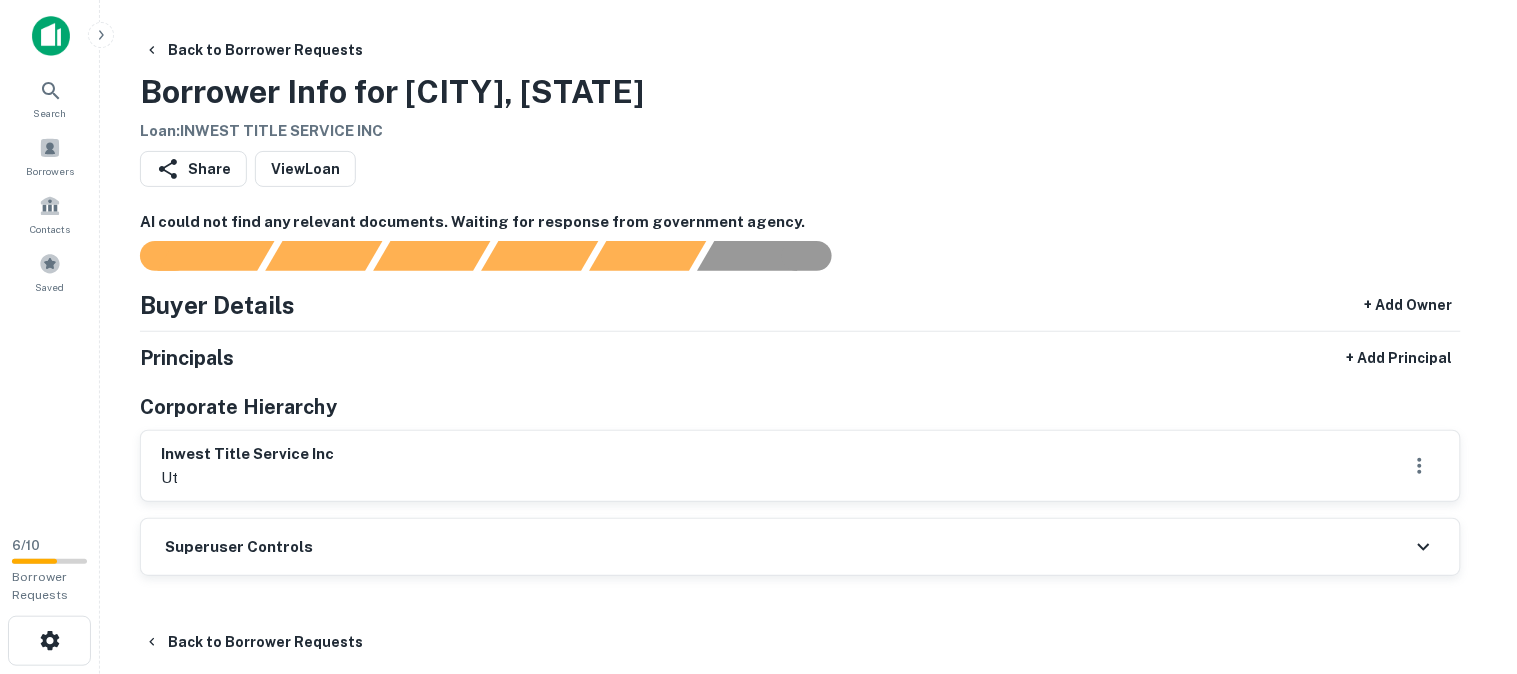 click on "**********" at bounding box center [71, 788] 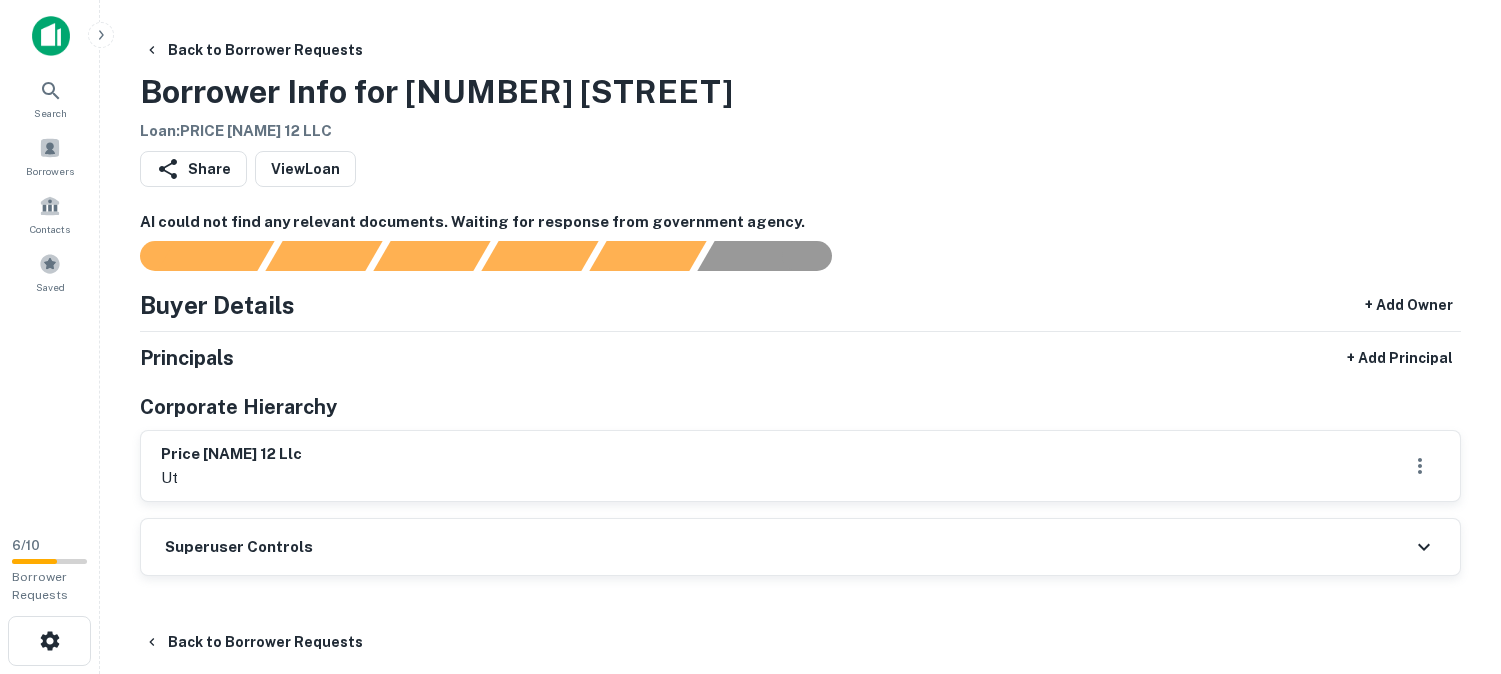 scroll, scrollTop: 0, scrollLeft: 0, axis: both 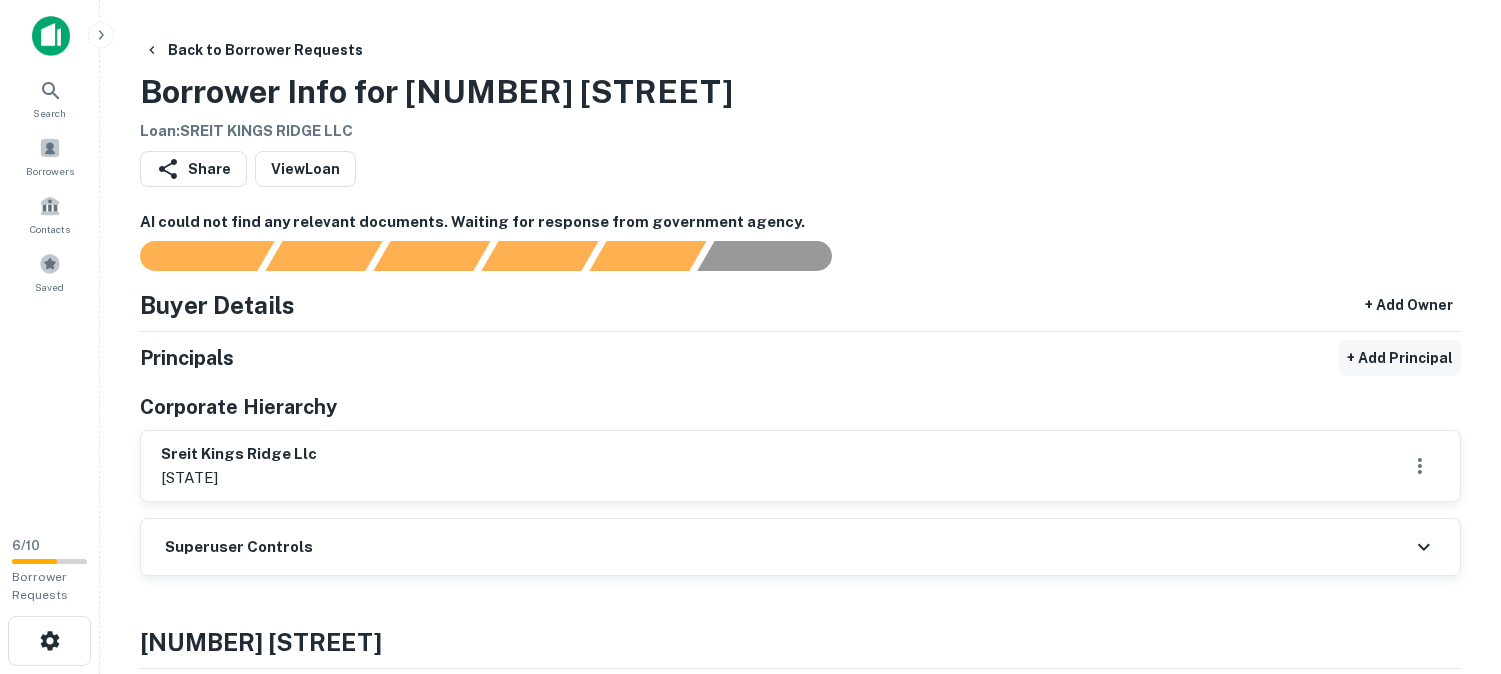 click on "+ Add Principal" at bounding box center [1400, 358] 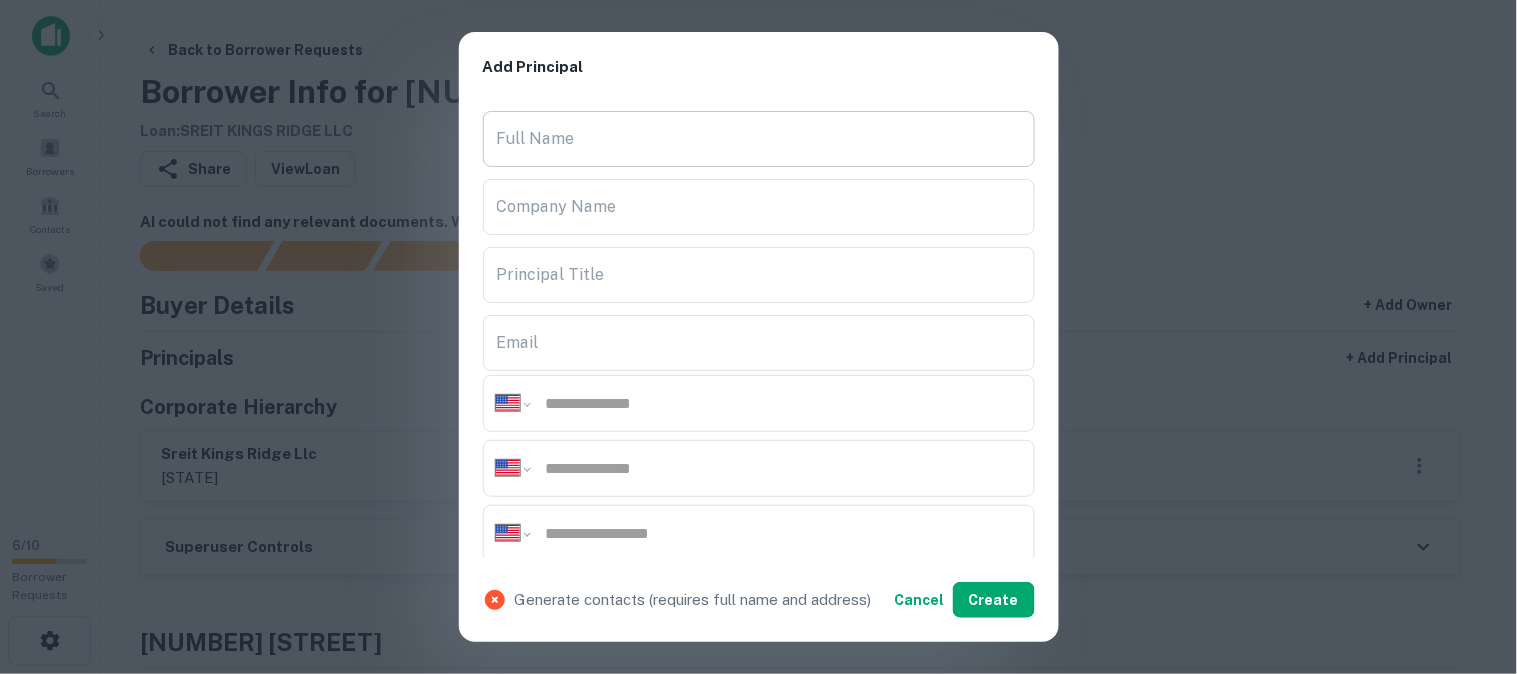 click on "Full Name" at bounding box center [759, 139] 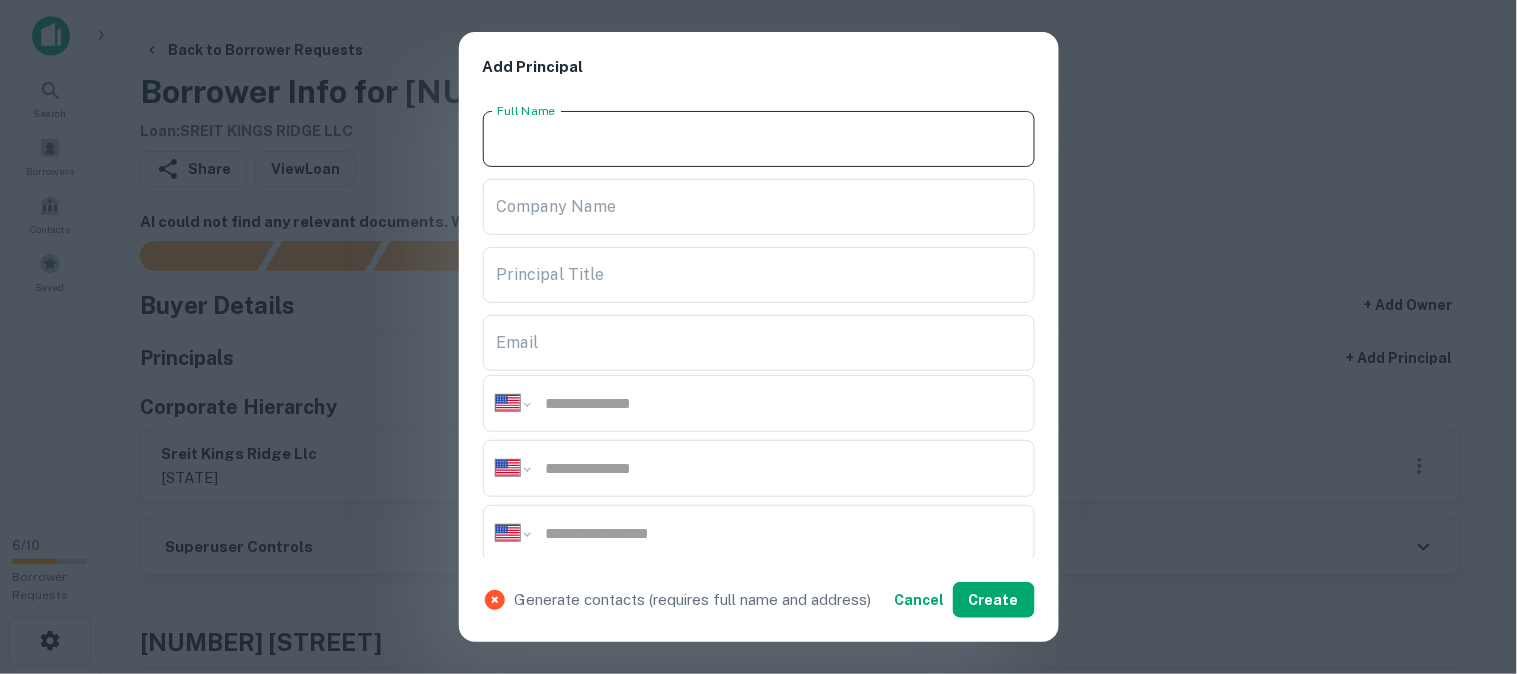 paste on "**********" 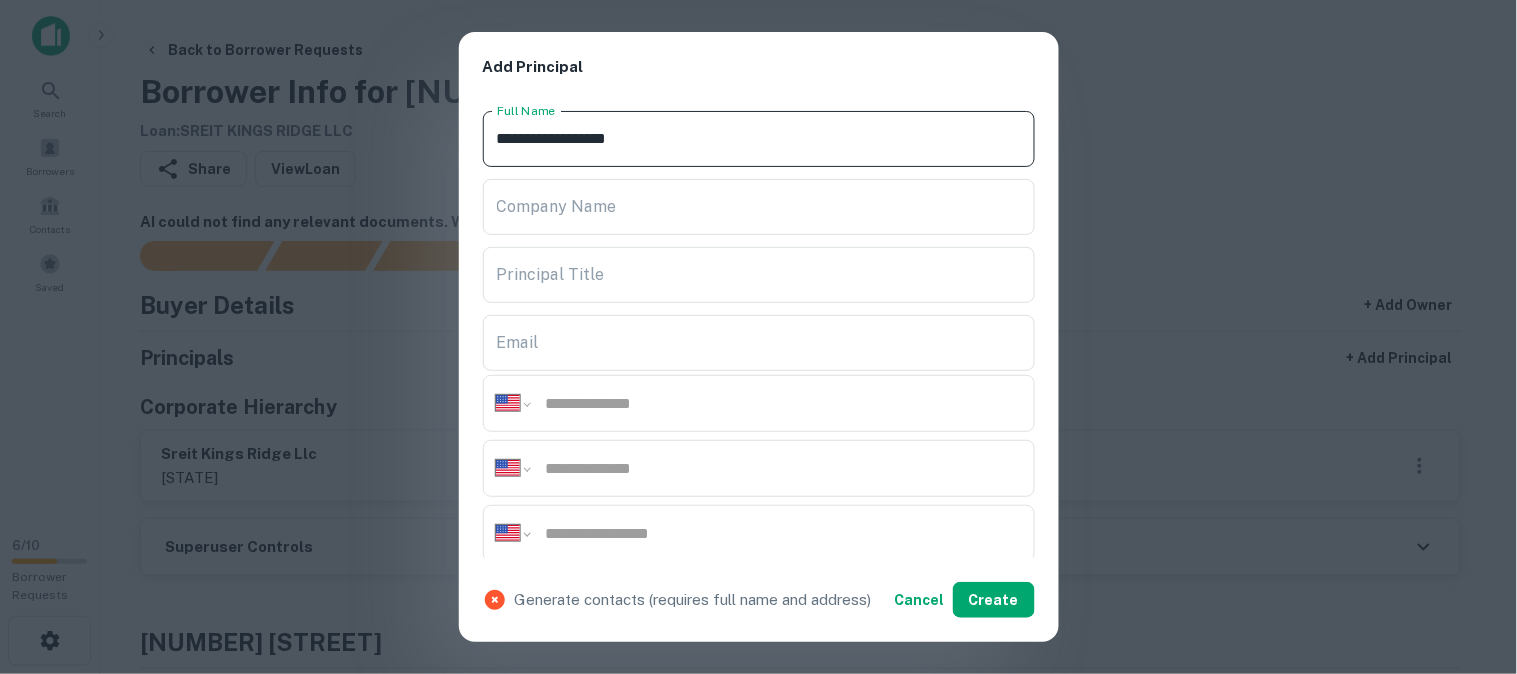 type on "**********" 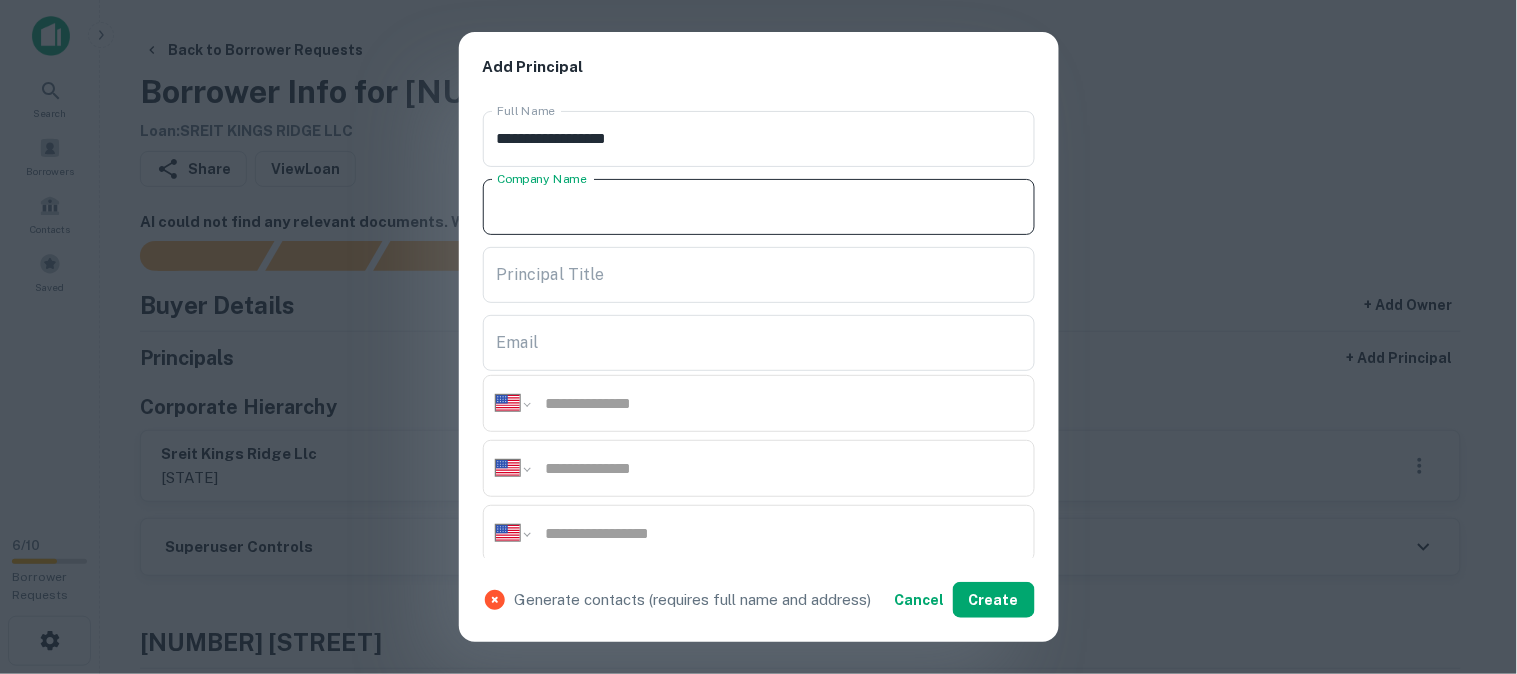 drag, startPoint x: 766, startPoint y: 338, endPoint x: 714, endPoint y: 406, distance: 85.60374 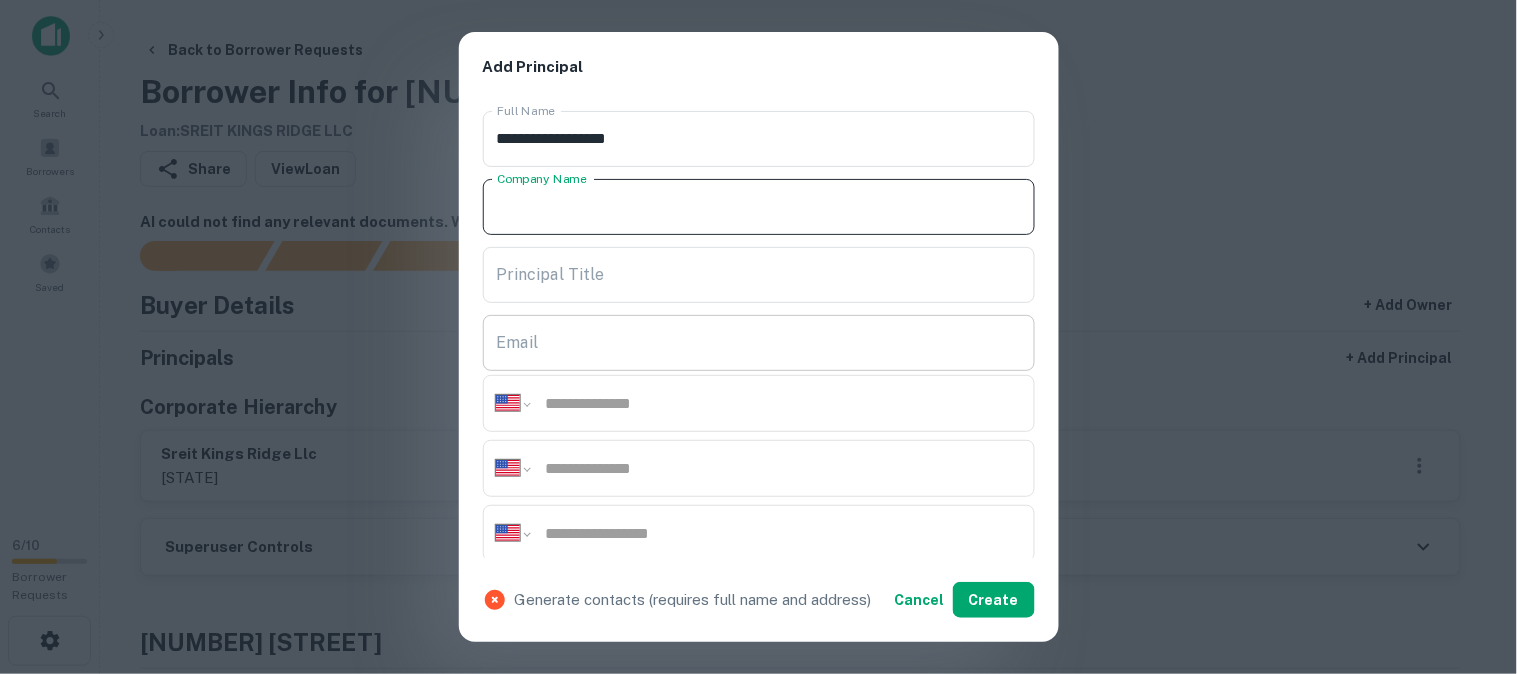 scroll, scrollTop: 333, scrollLeft: 0, axis: vertical 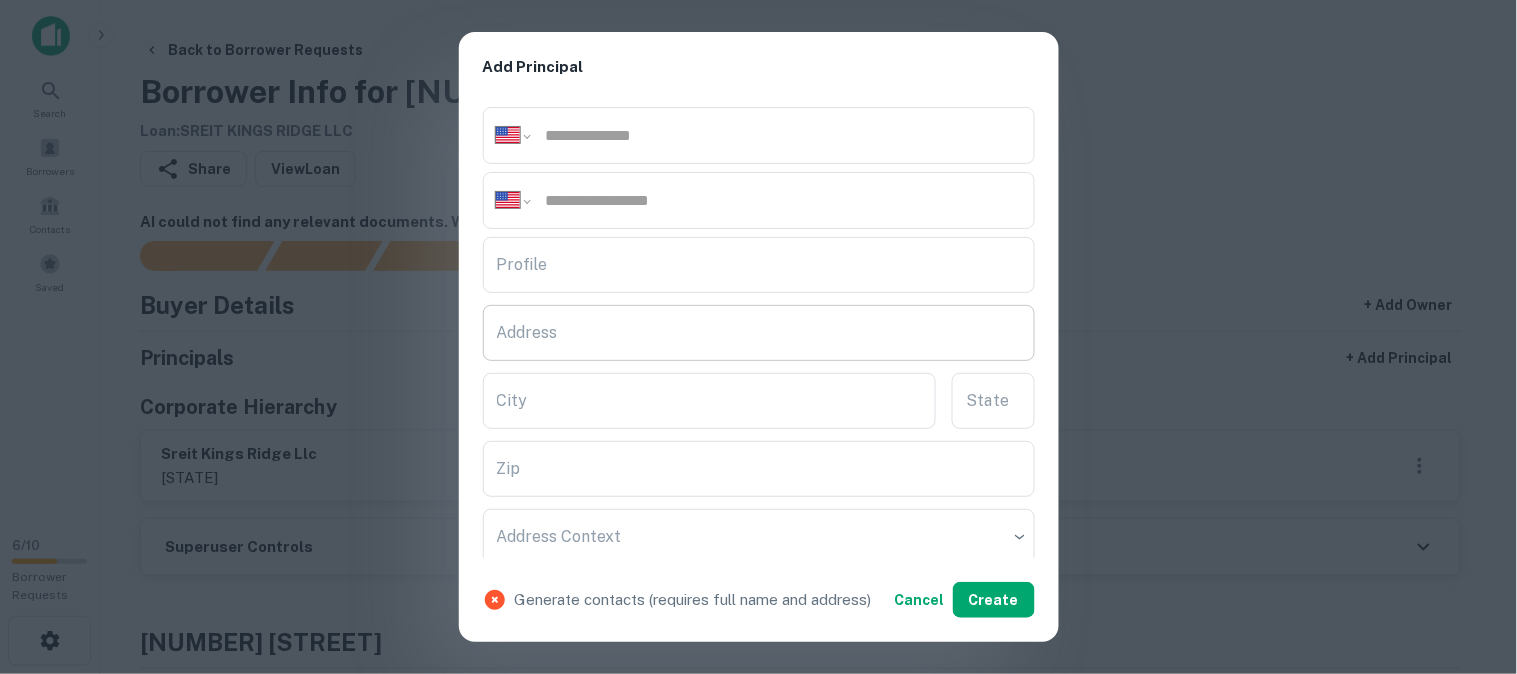 click on "Address" at bounding box center [759, 333] 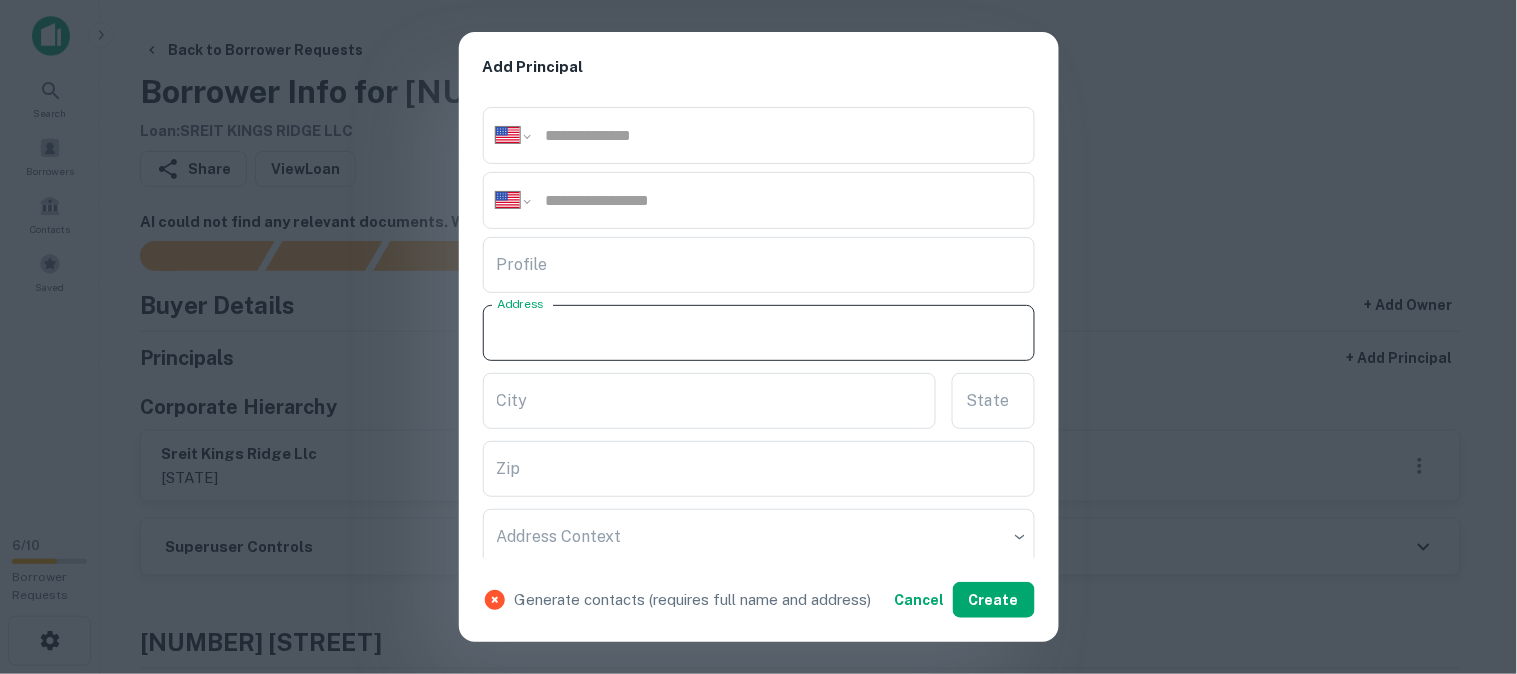 paste on "**********" 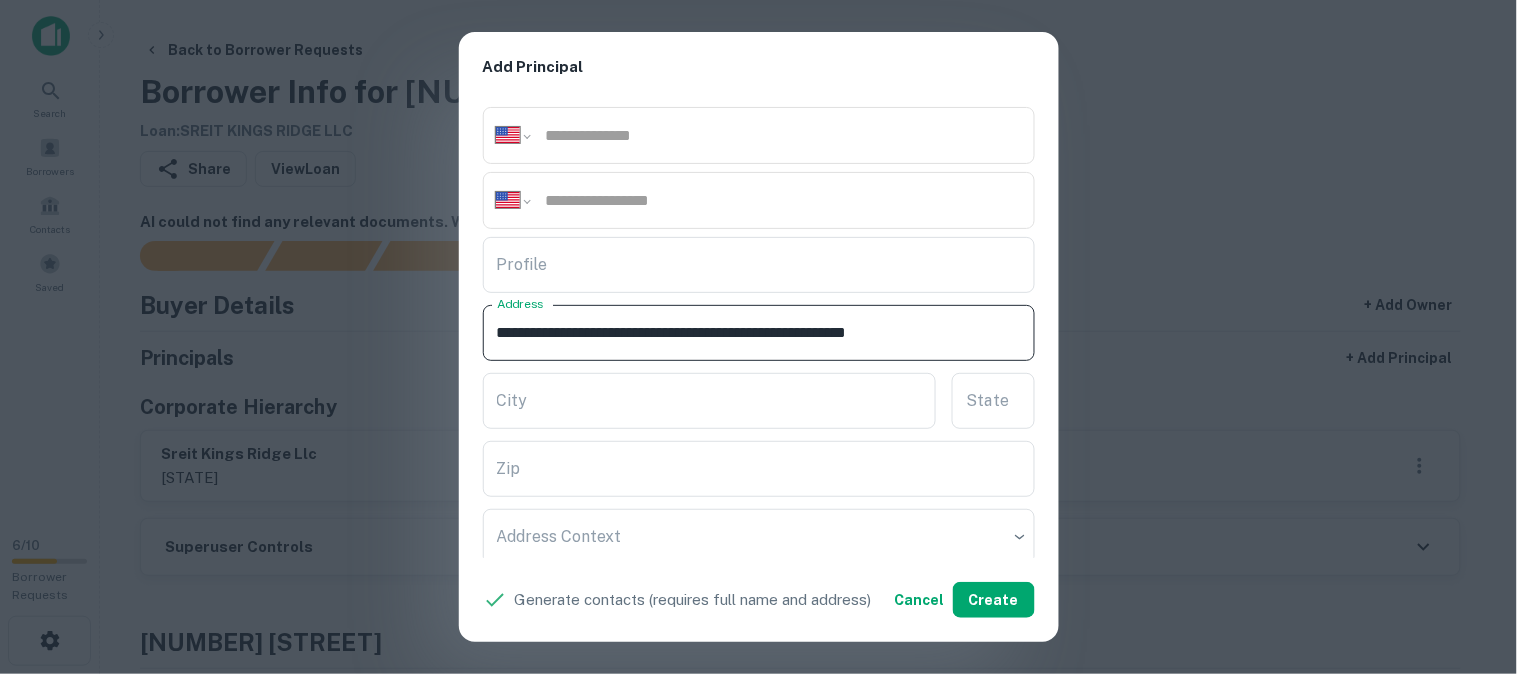 drag, startPoint x: 850, startPoint y: 331, endPoint x: 957, endPoint y: 352, distance: 109.041275 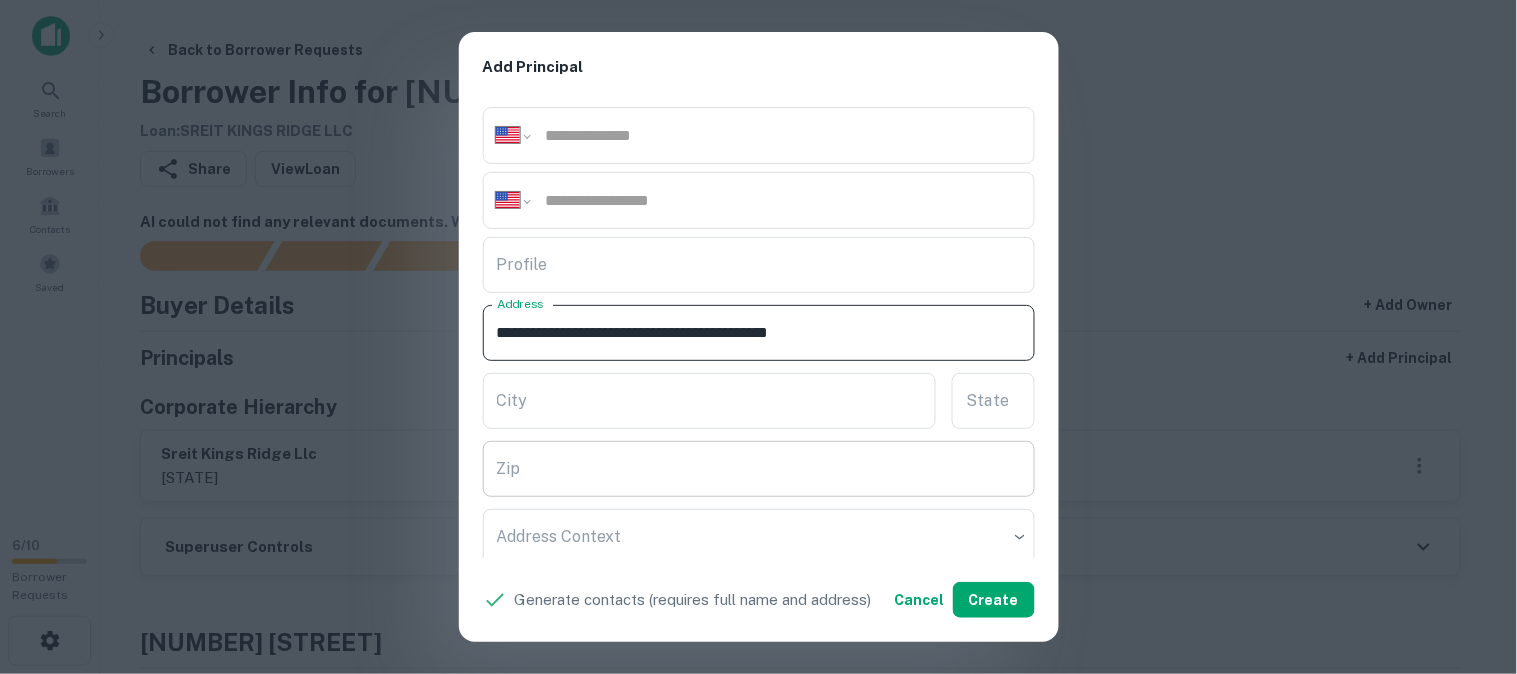 type on "**********" 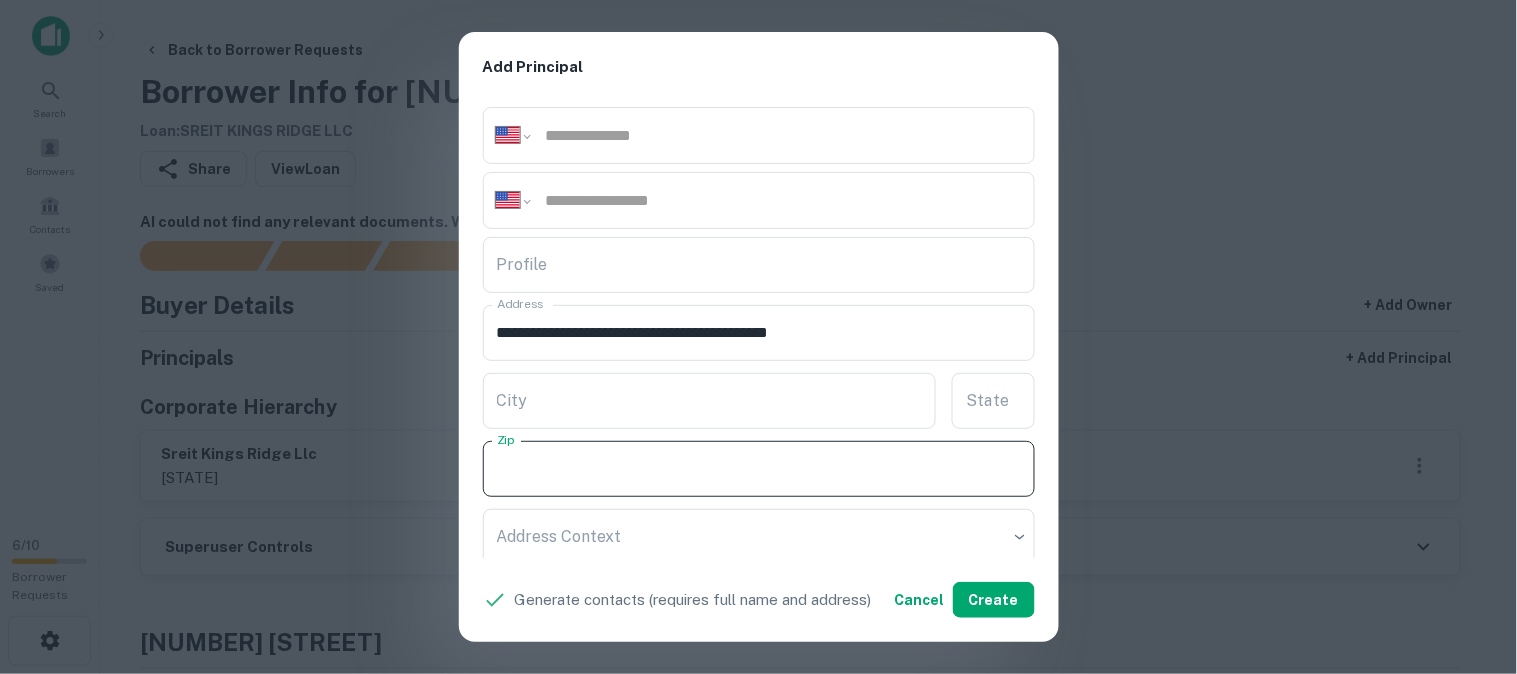 click on "Zip" at bounding box center (759, 469) 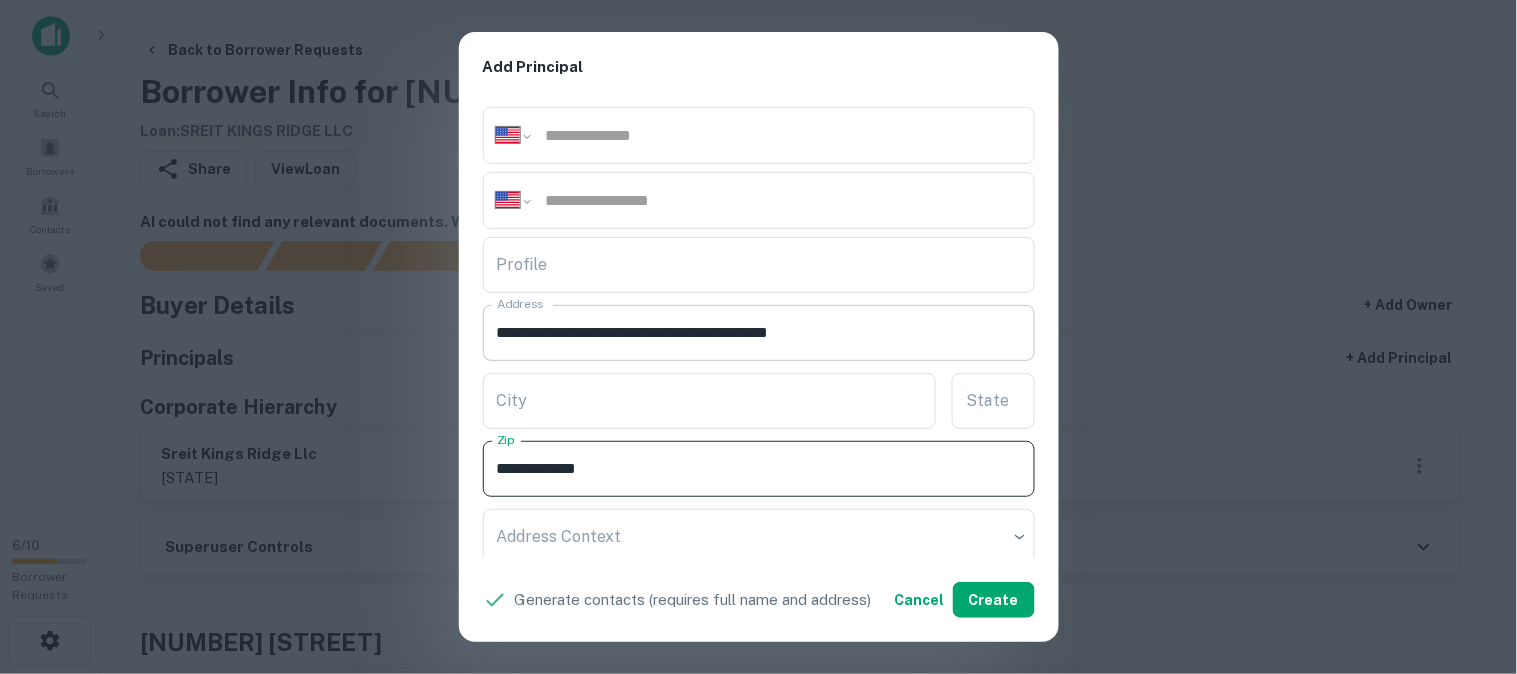 type on "**********" 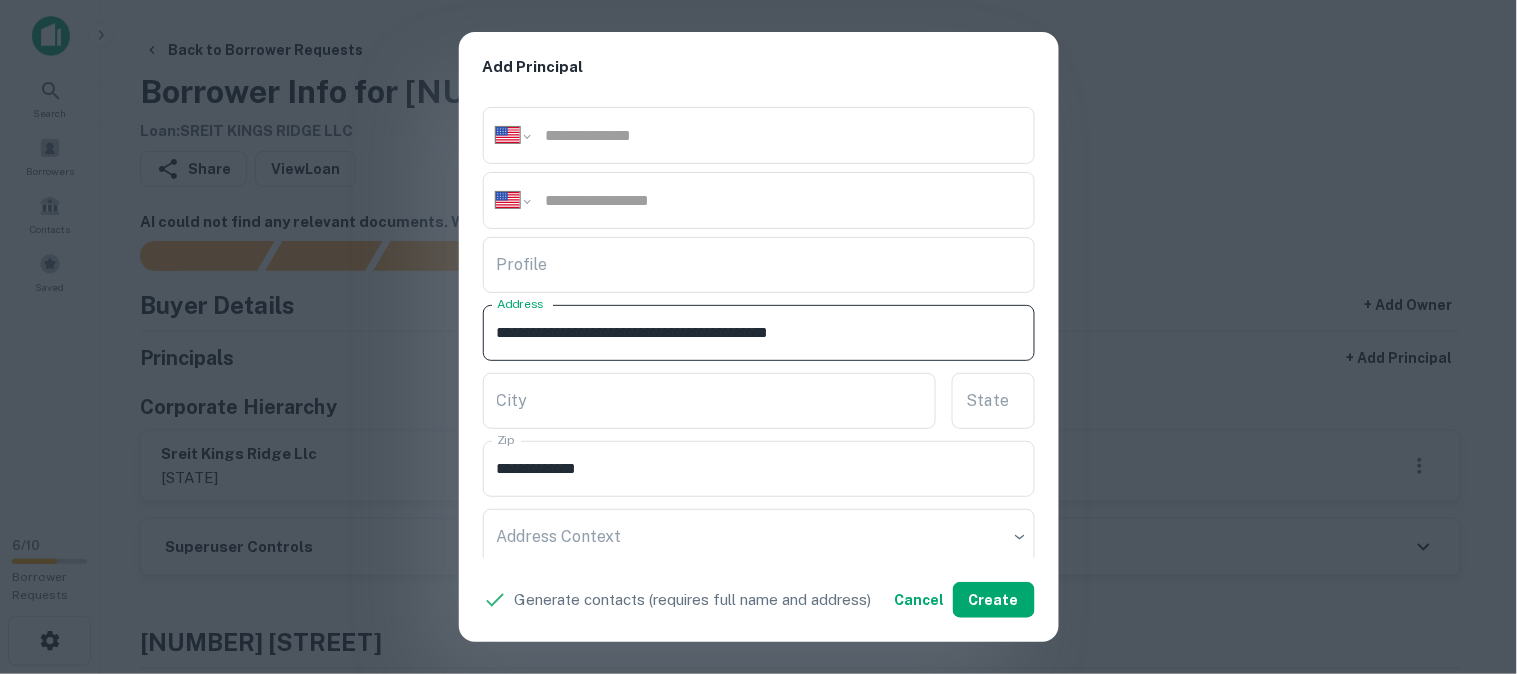 drag, startPoint x: 830, startPoint y: 328, endPoint x: 840, endPoint y: 336, distance: 12.806249 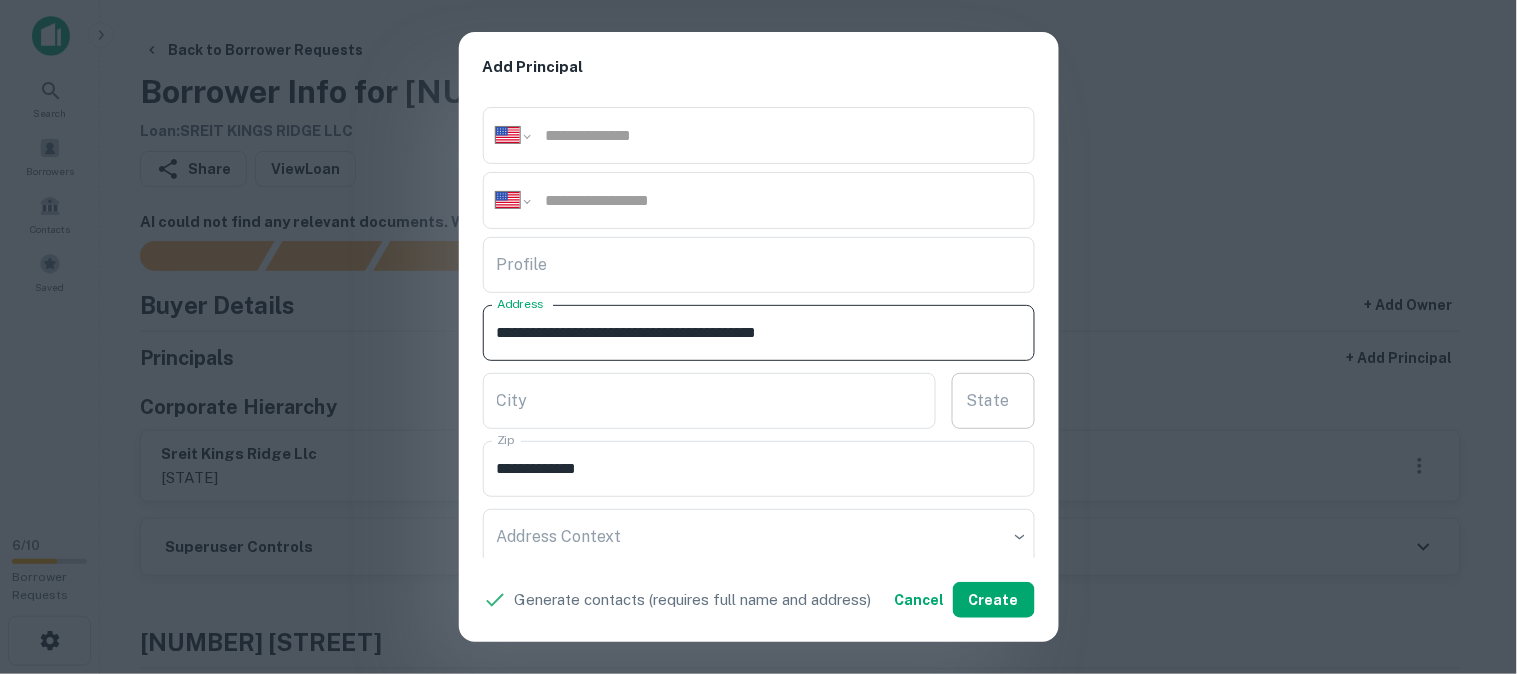 type on "**********" 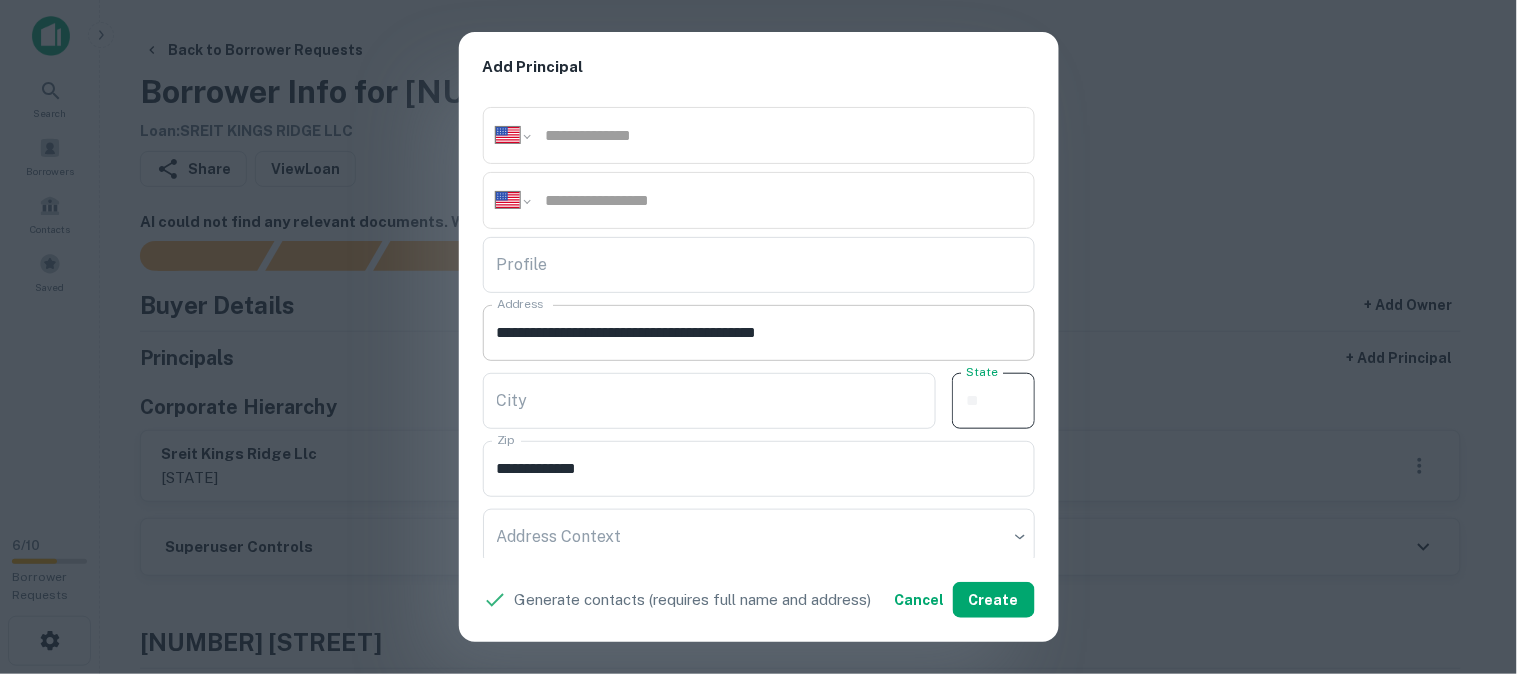 paste on "**" 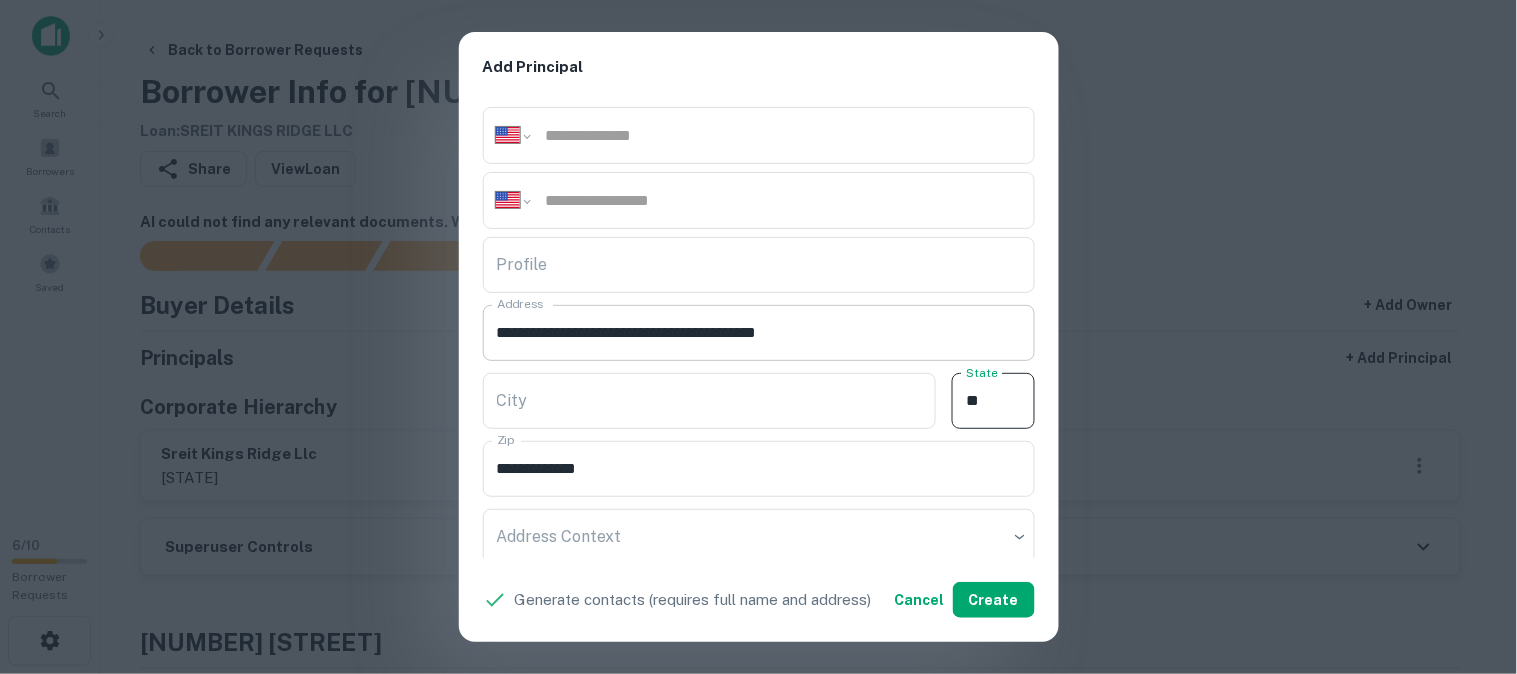 type on "**" 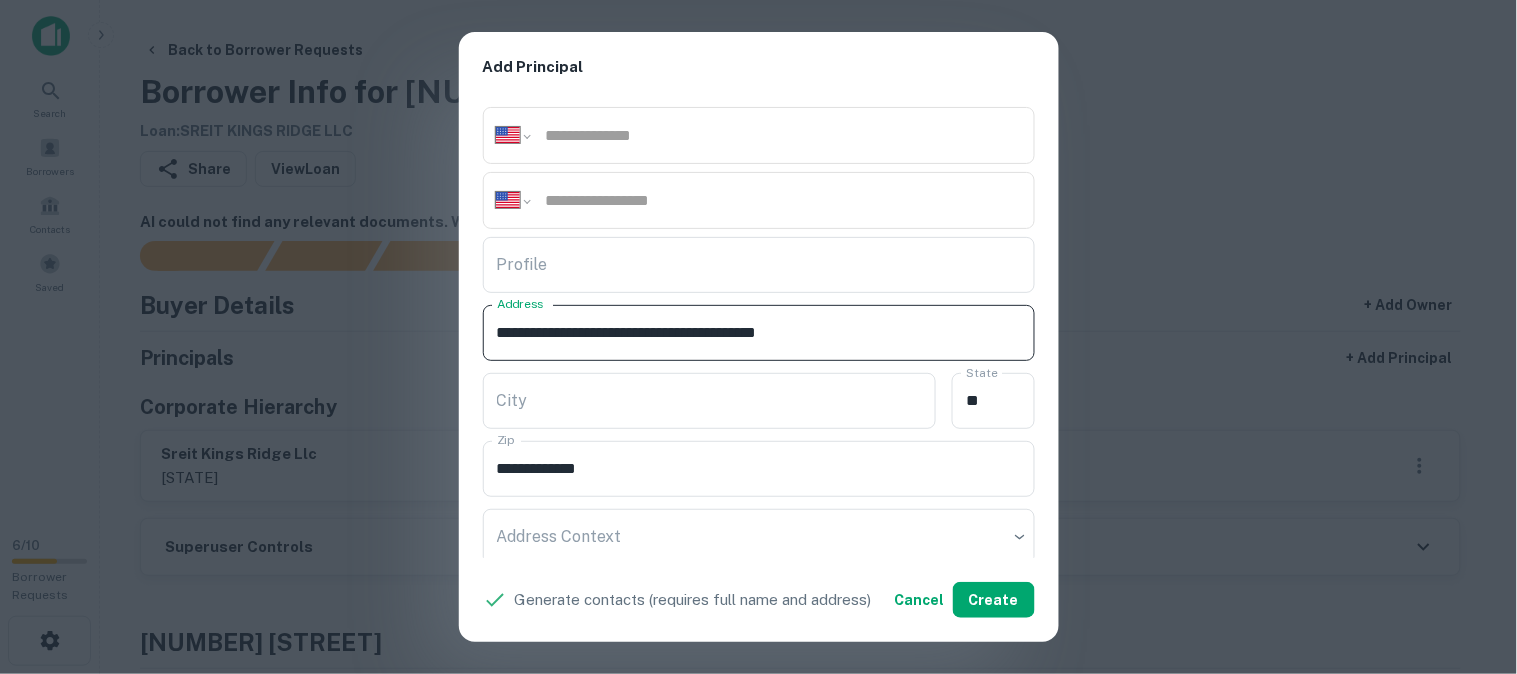 drag, startPoint x: 722, startPoint y: 323, endPoint x: 816, endPoint y: 362, distance: 101.76935 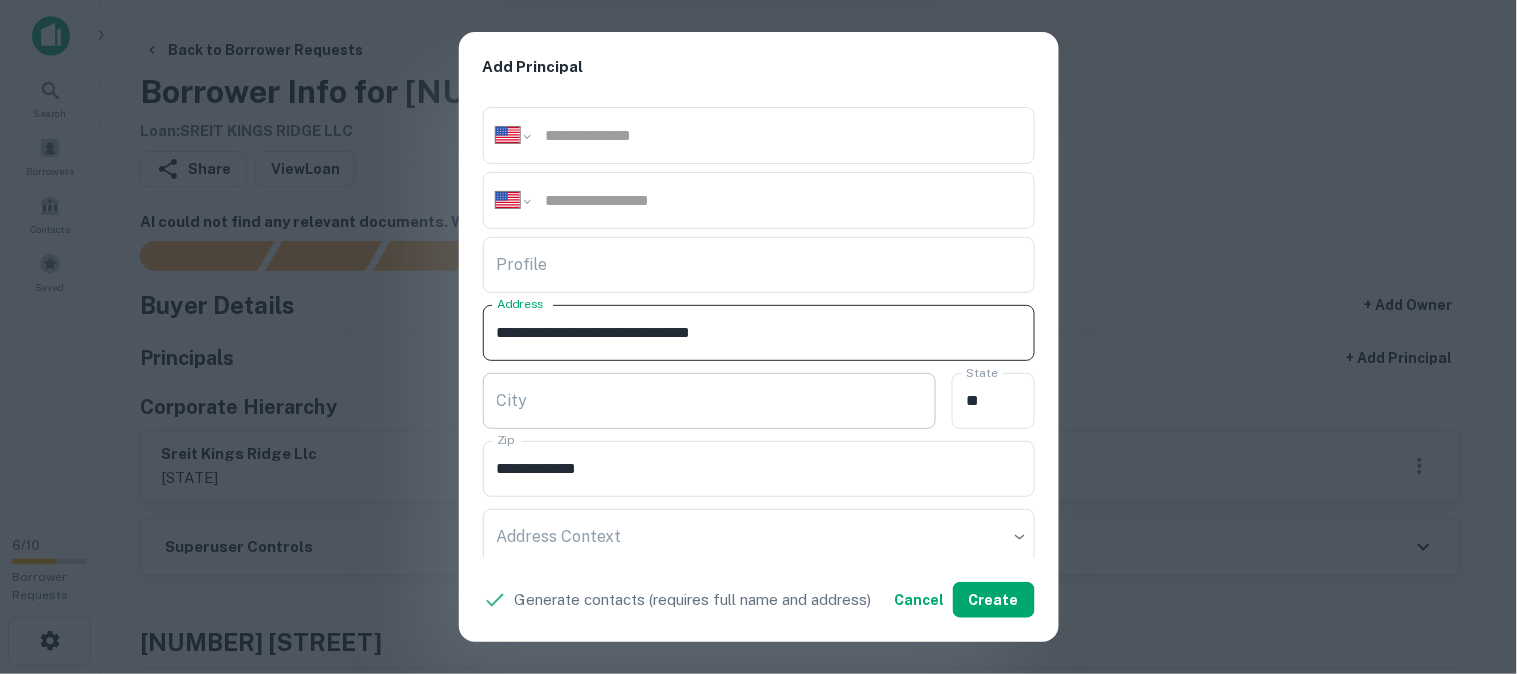 type on "**********" 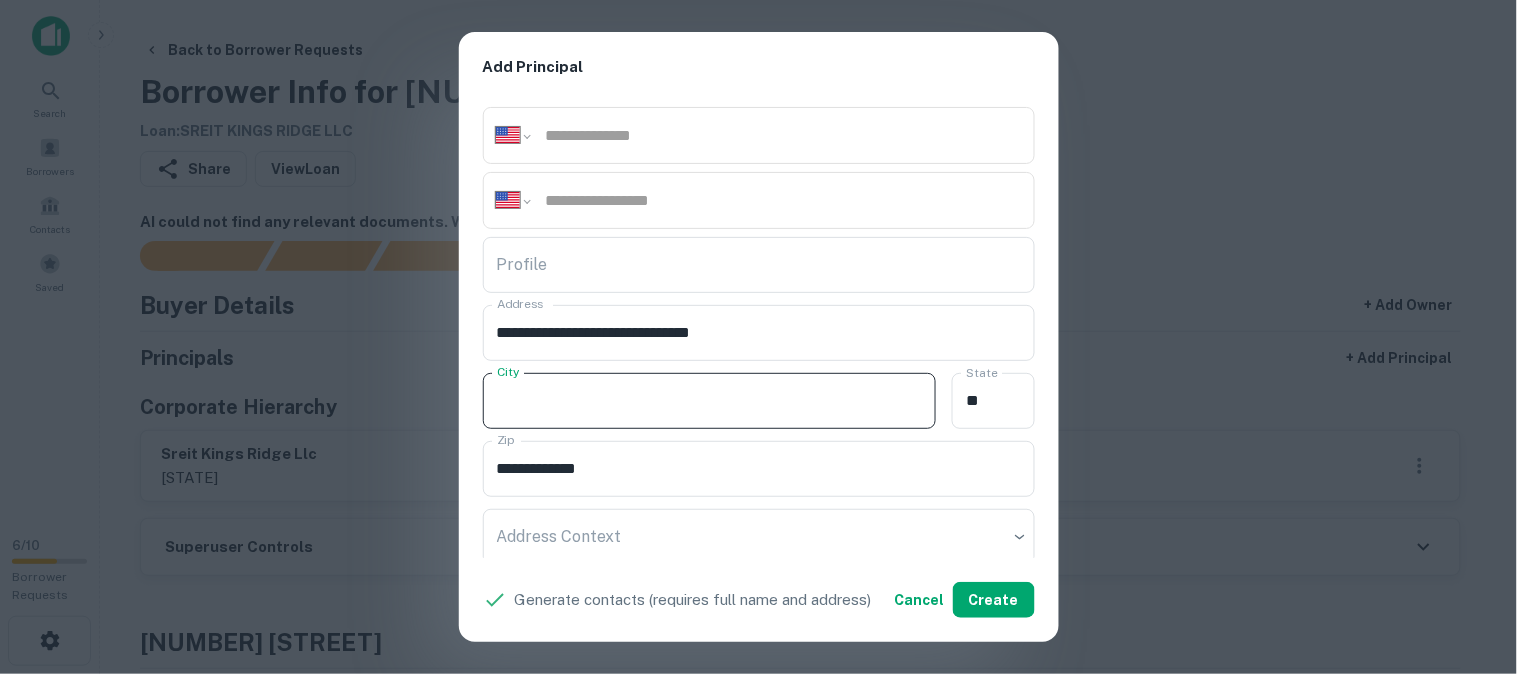 paste on "**********" 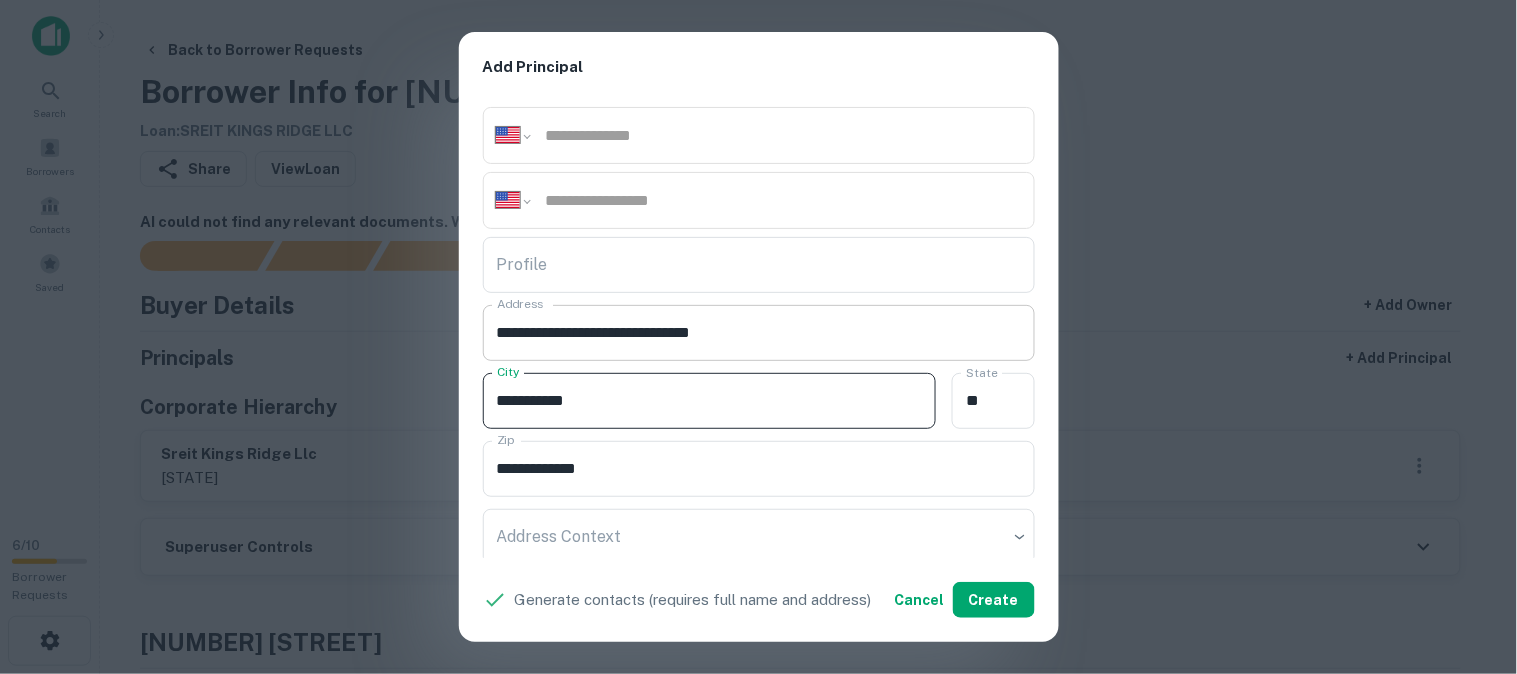 type on "**********" 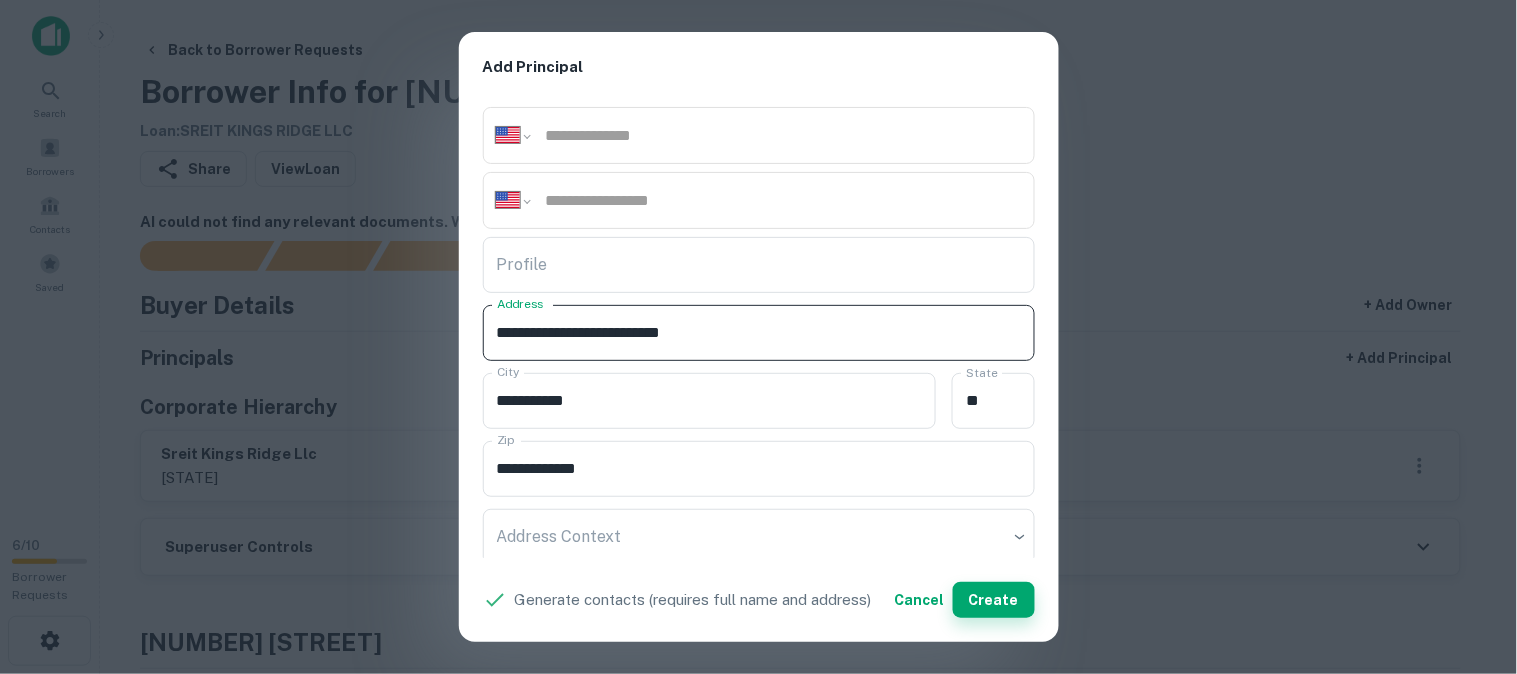 type on "**********" 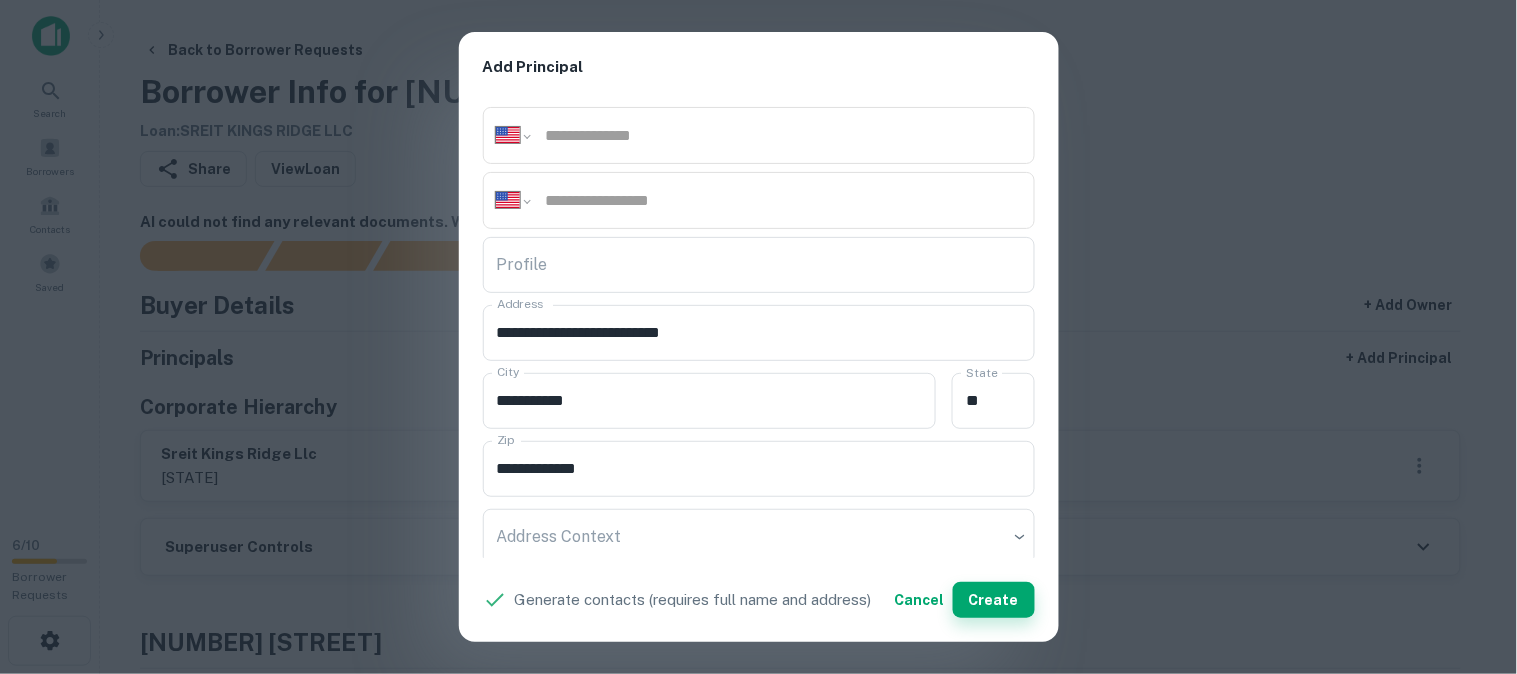click on "Create" at bounding box center [994, 600] 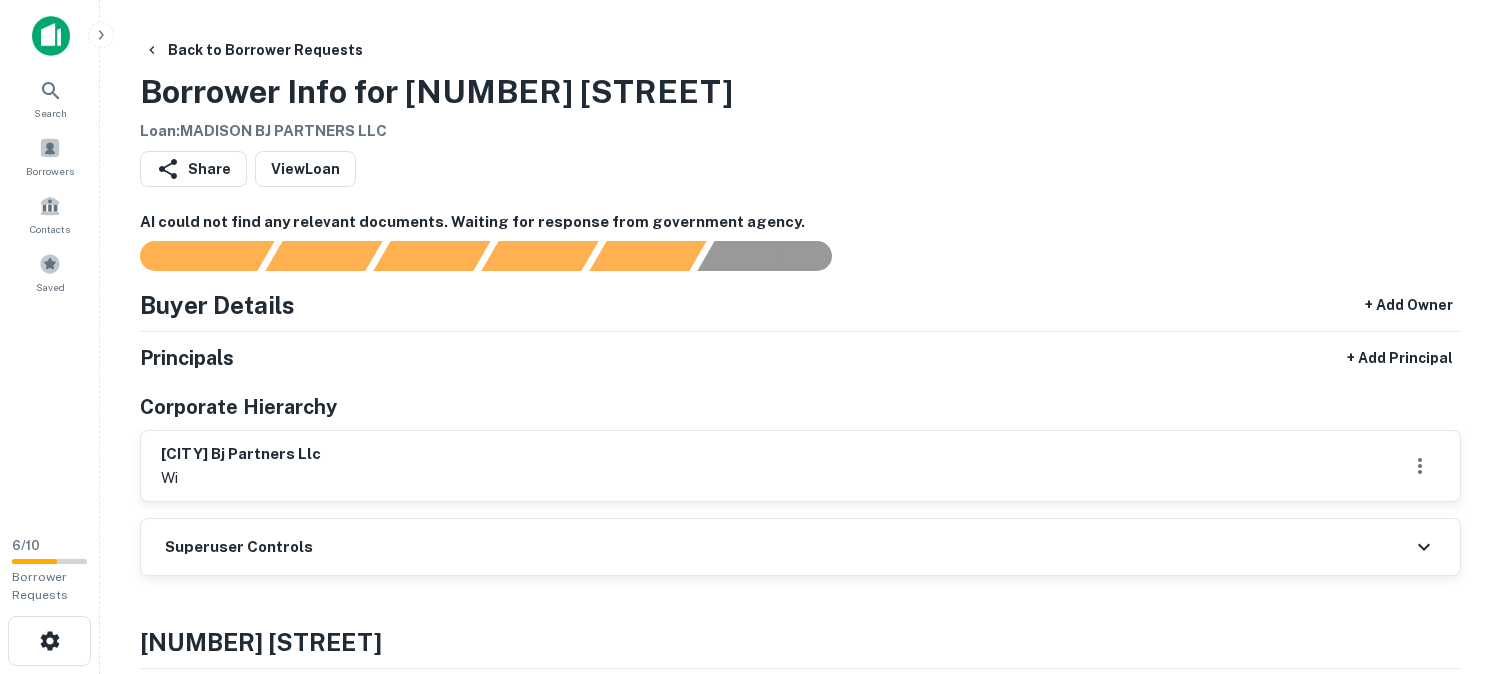 scroll, scrollTop: 0, scrollLeft: 0, axis: both 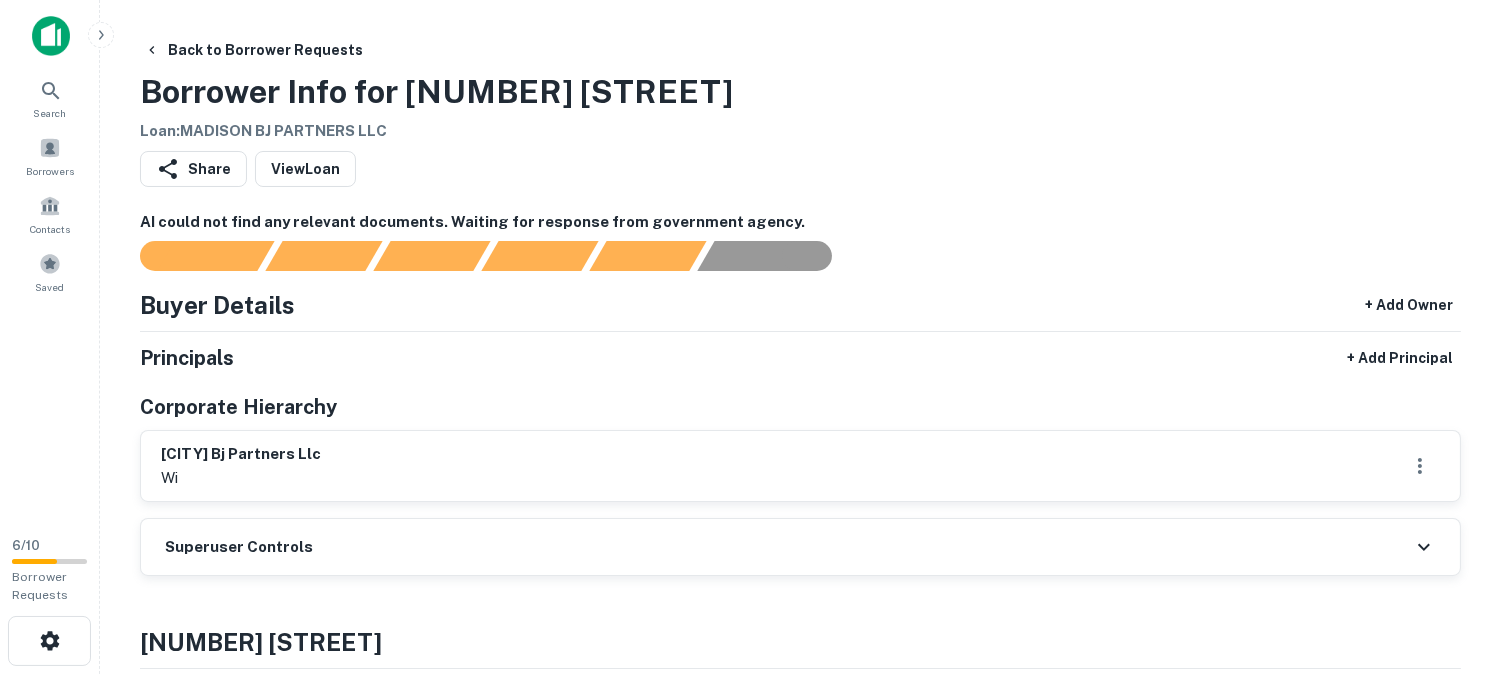 drag, startPoint x: 157, startPoint y: 454, endPoint x: 408, endPoint y: 437, distance: 251.57504 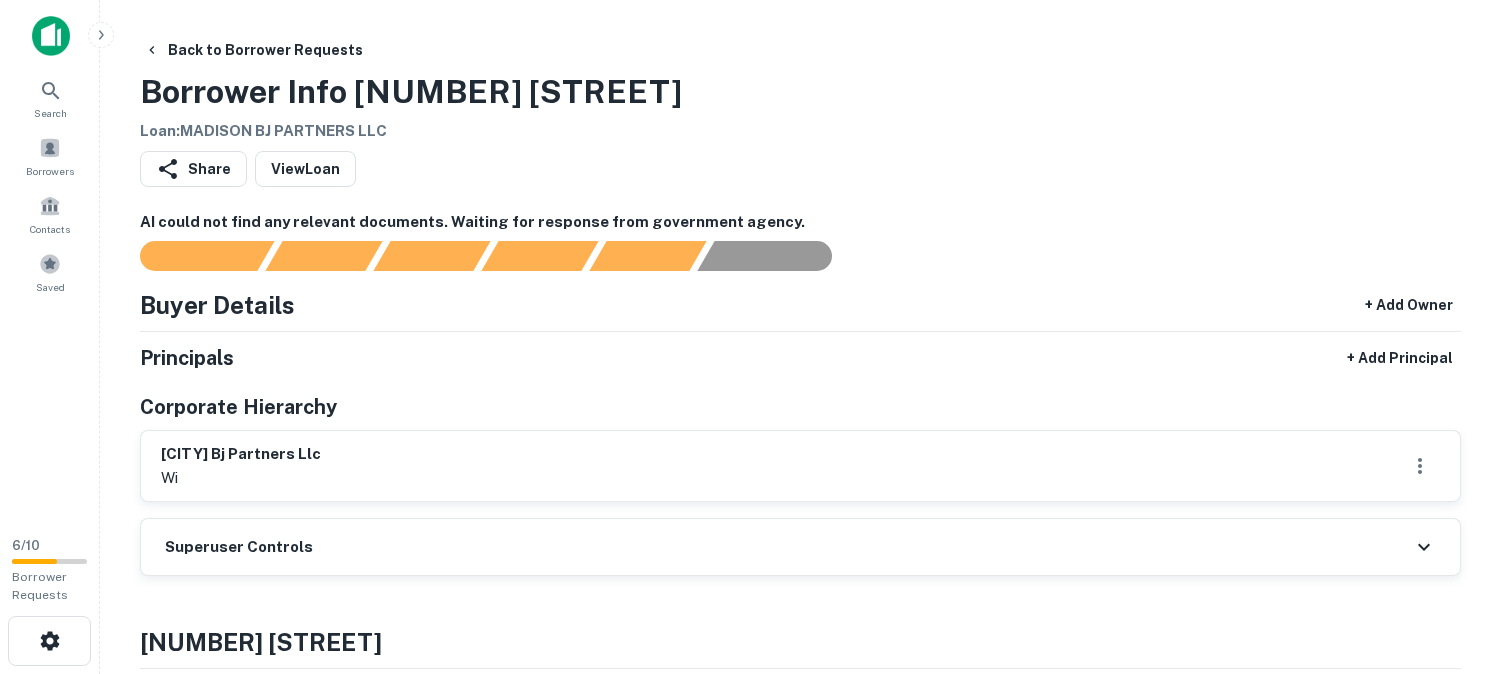 scroll, scrollTop: 0, scrollLeft: 0, axis: both 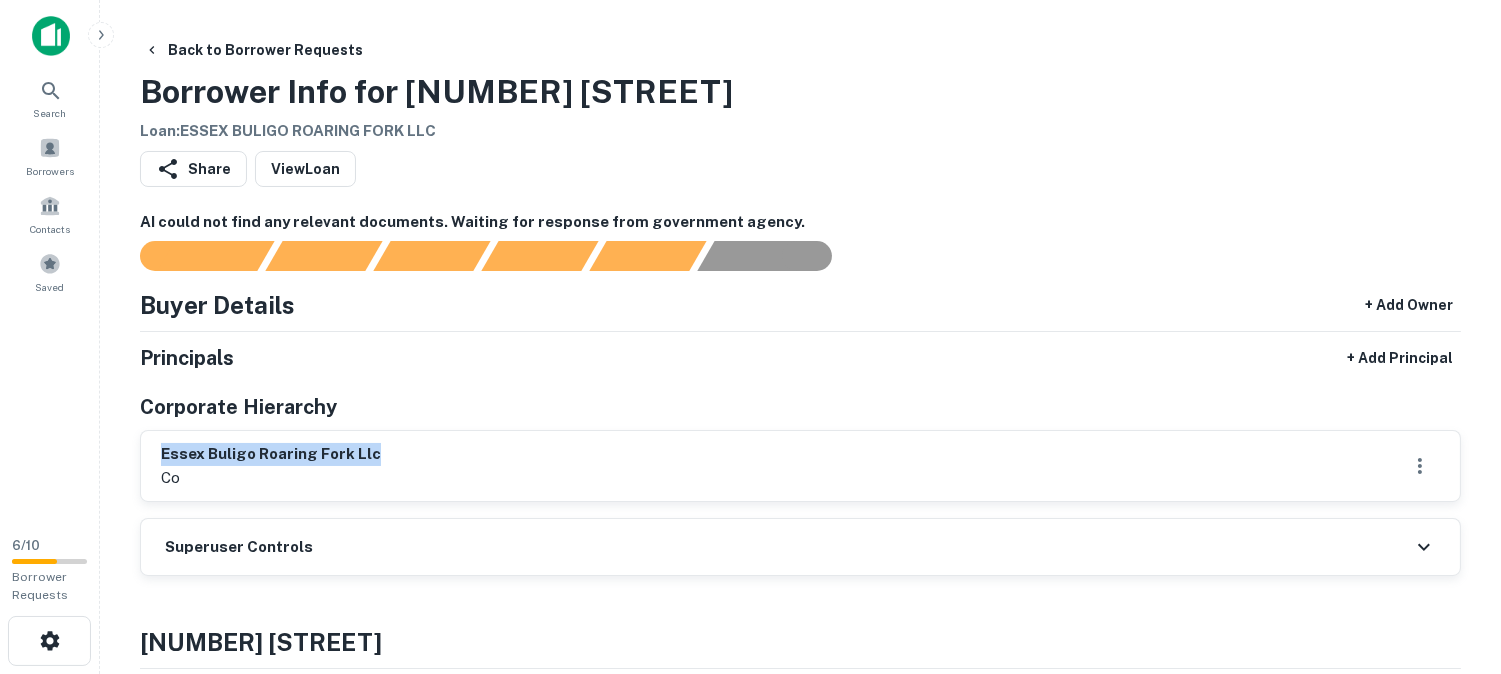 drag, startPoint x: 163, startPoint y: 453, endPoint x: 370, endPoint y: 452, distance: 207.00241 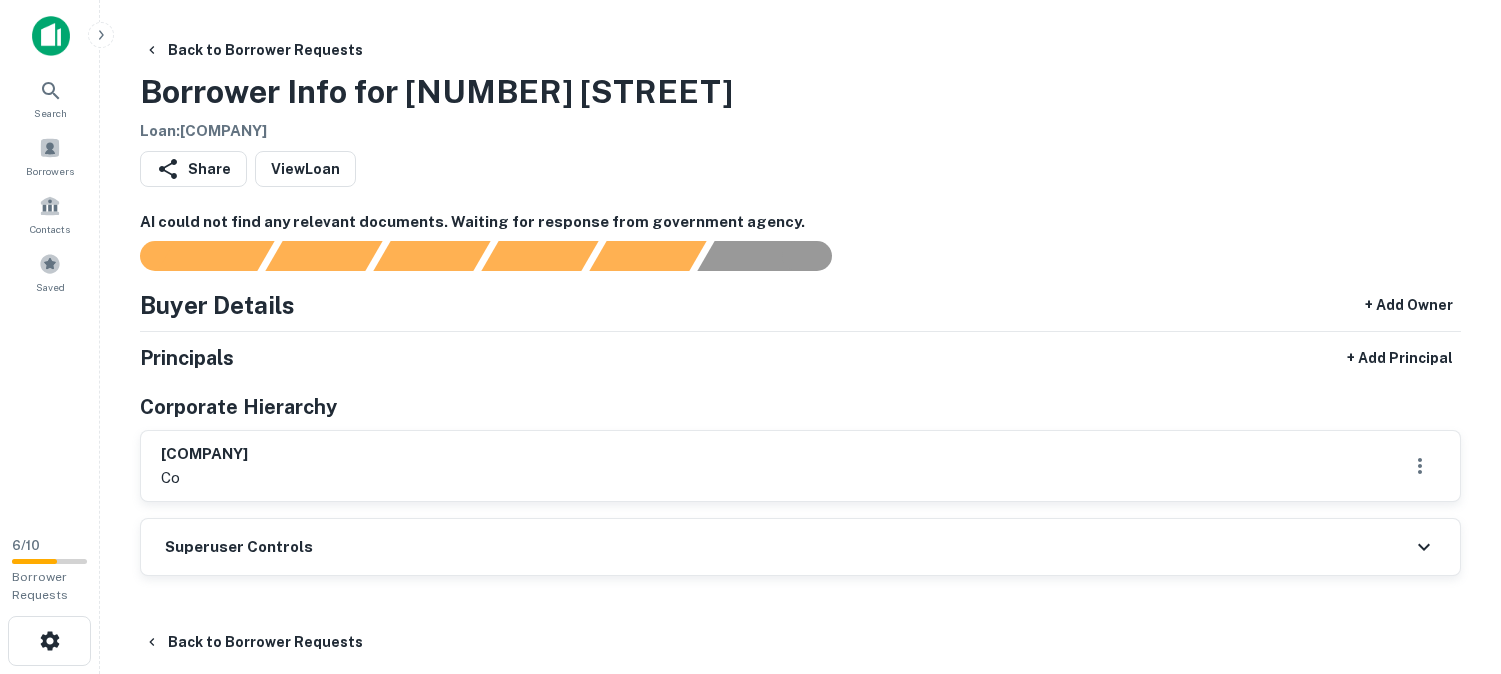 scroll, scrollTop: 0, scrollLeft: 0, axis: both 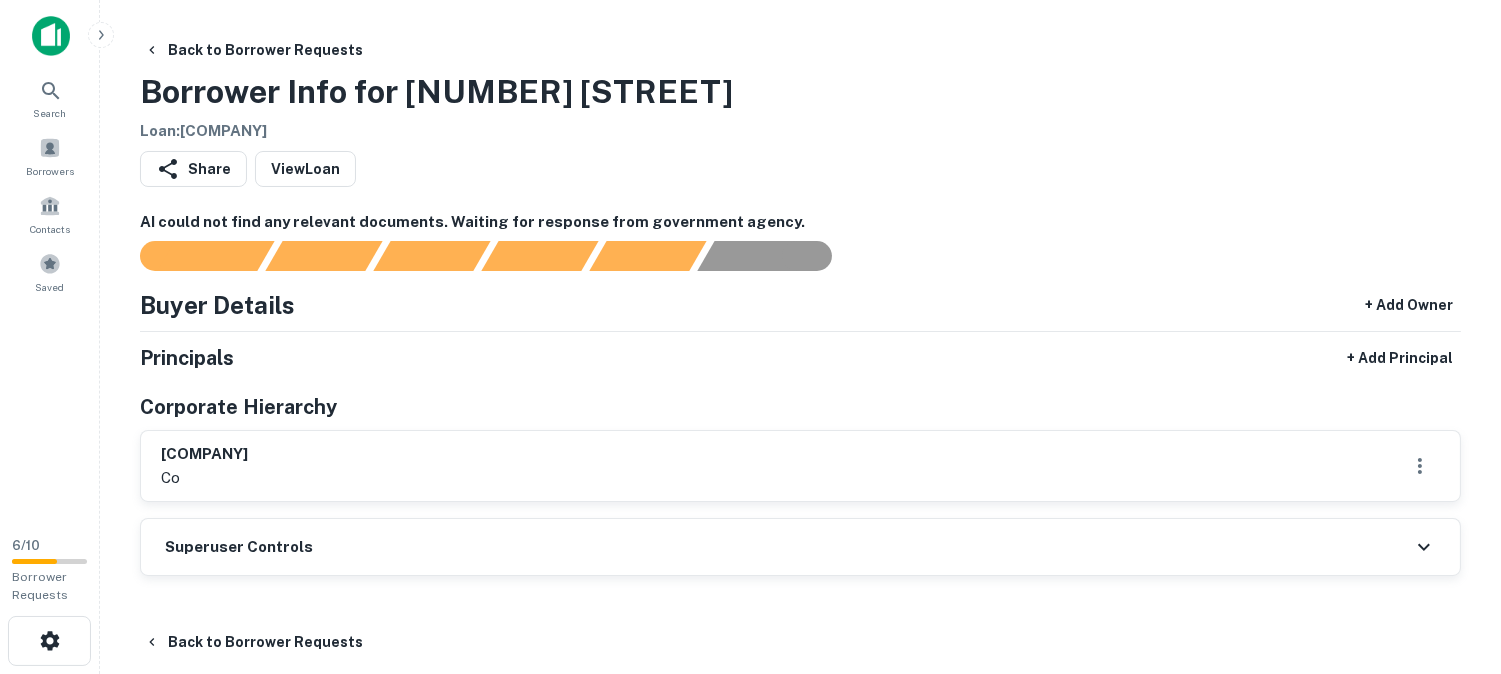 drag, startPoint x: 162, startPoint y: 451, endPoint x: 350, endPoint y: 454, distance: 188.02394 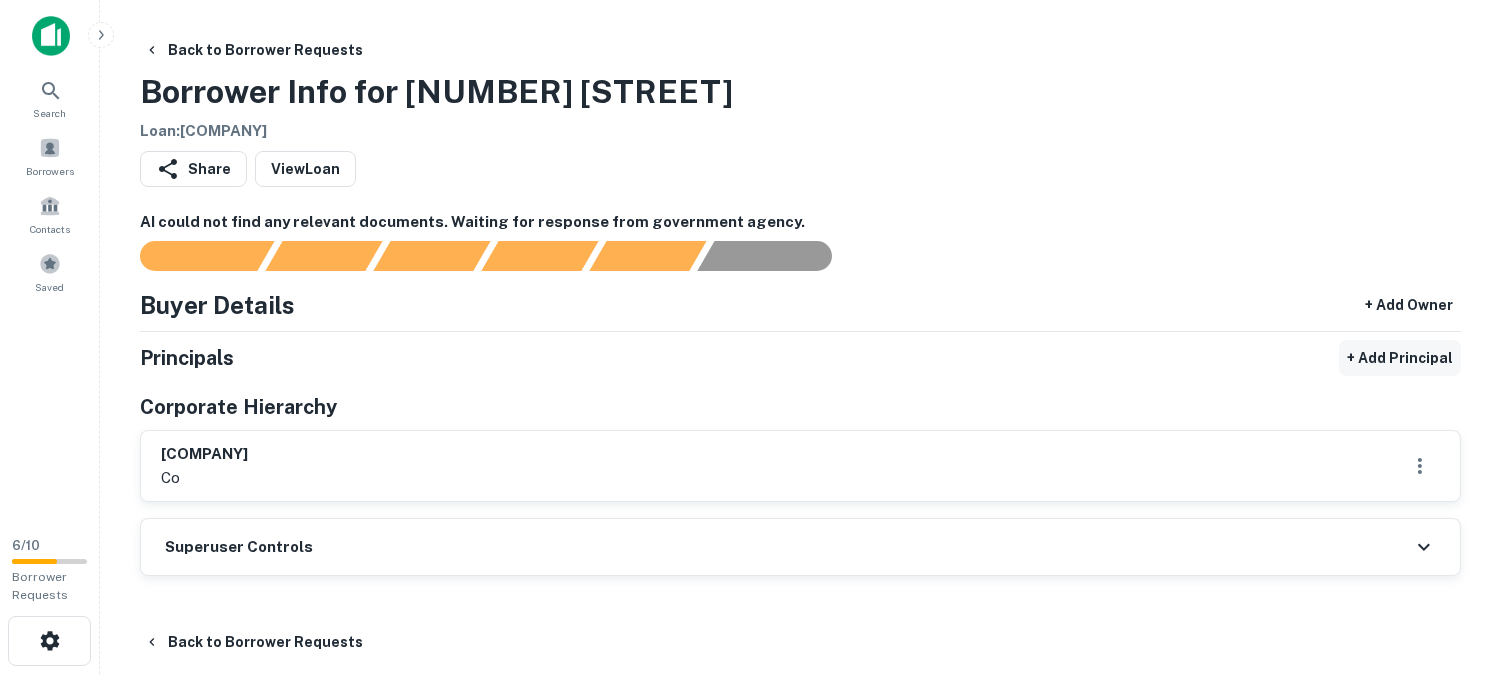 click on "+ Add Principal" at bounding box center [1400, 358] 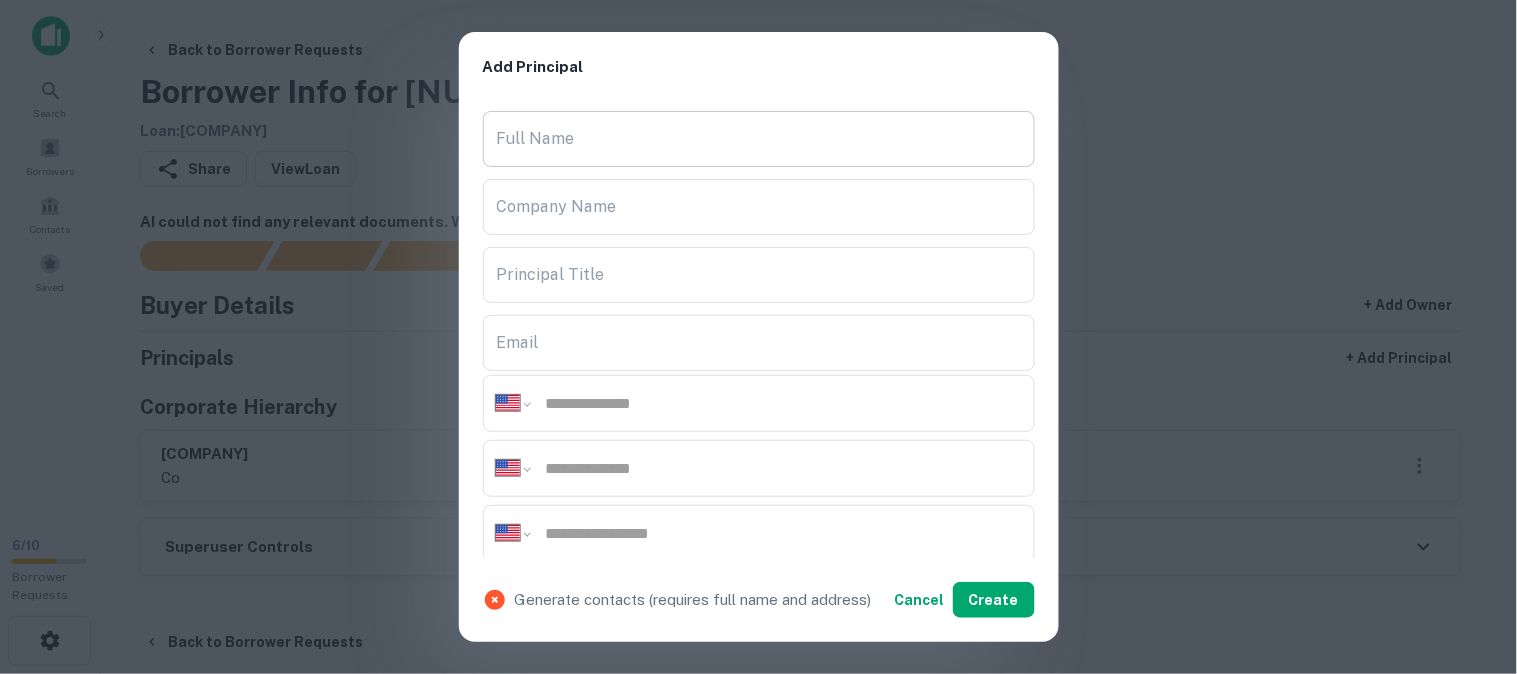 click on "Full Name" at bounding box center (759, 139) 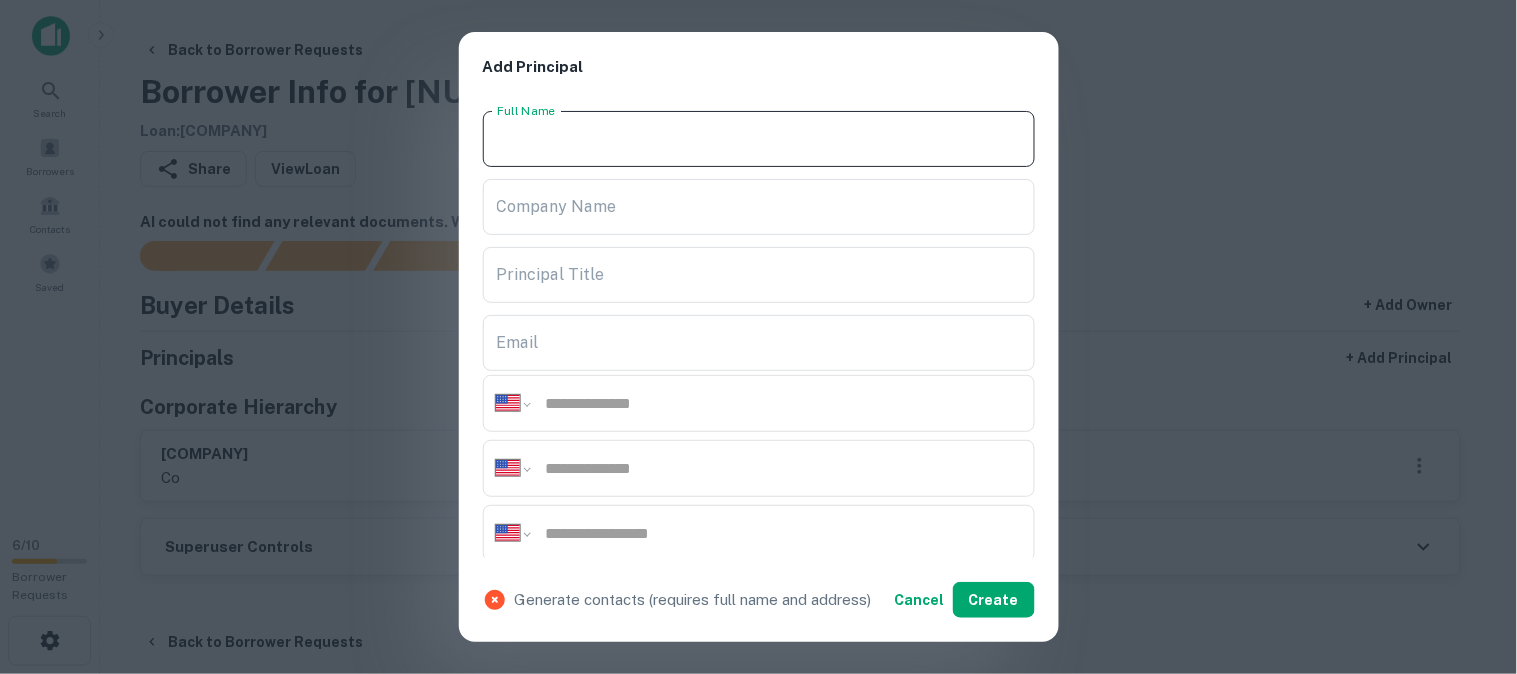 paste on "**********" 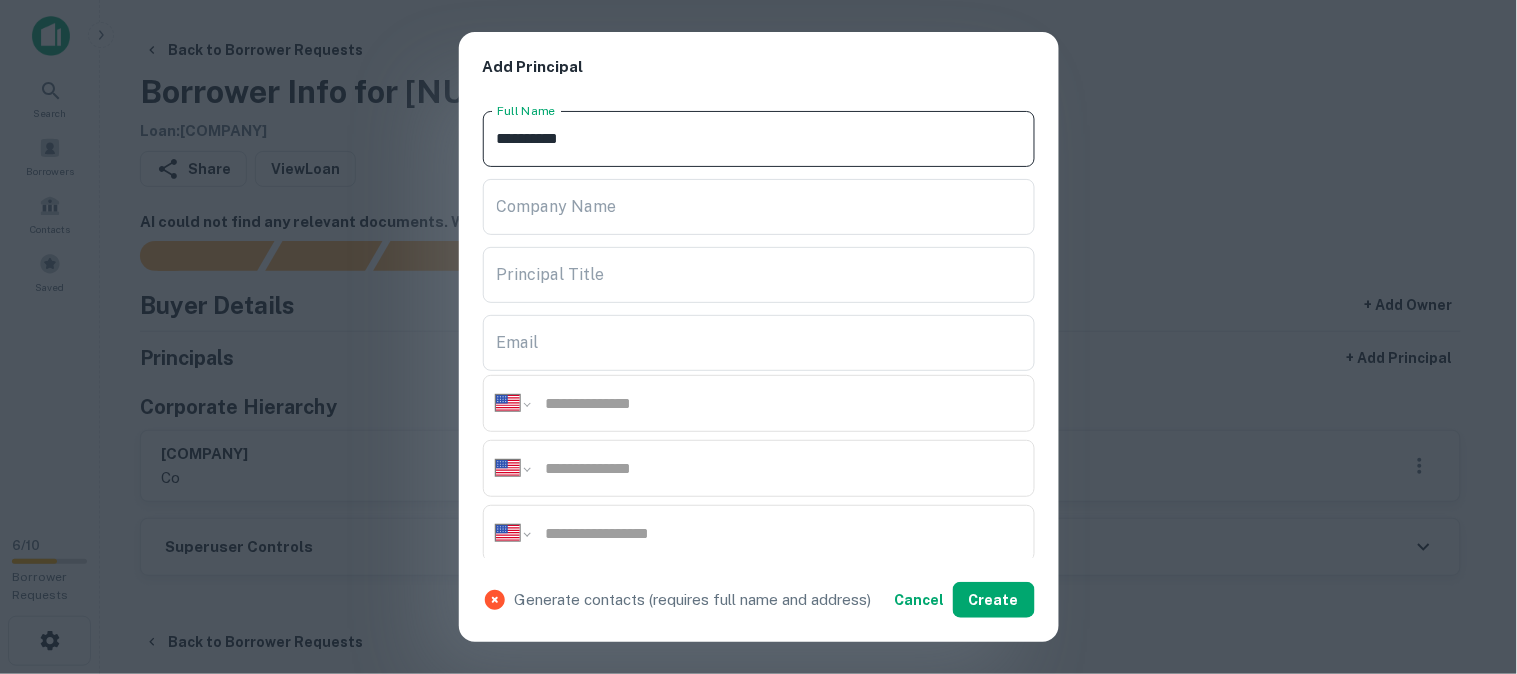 type on "**********" 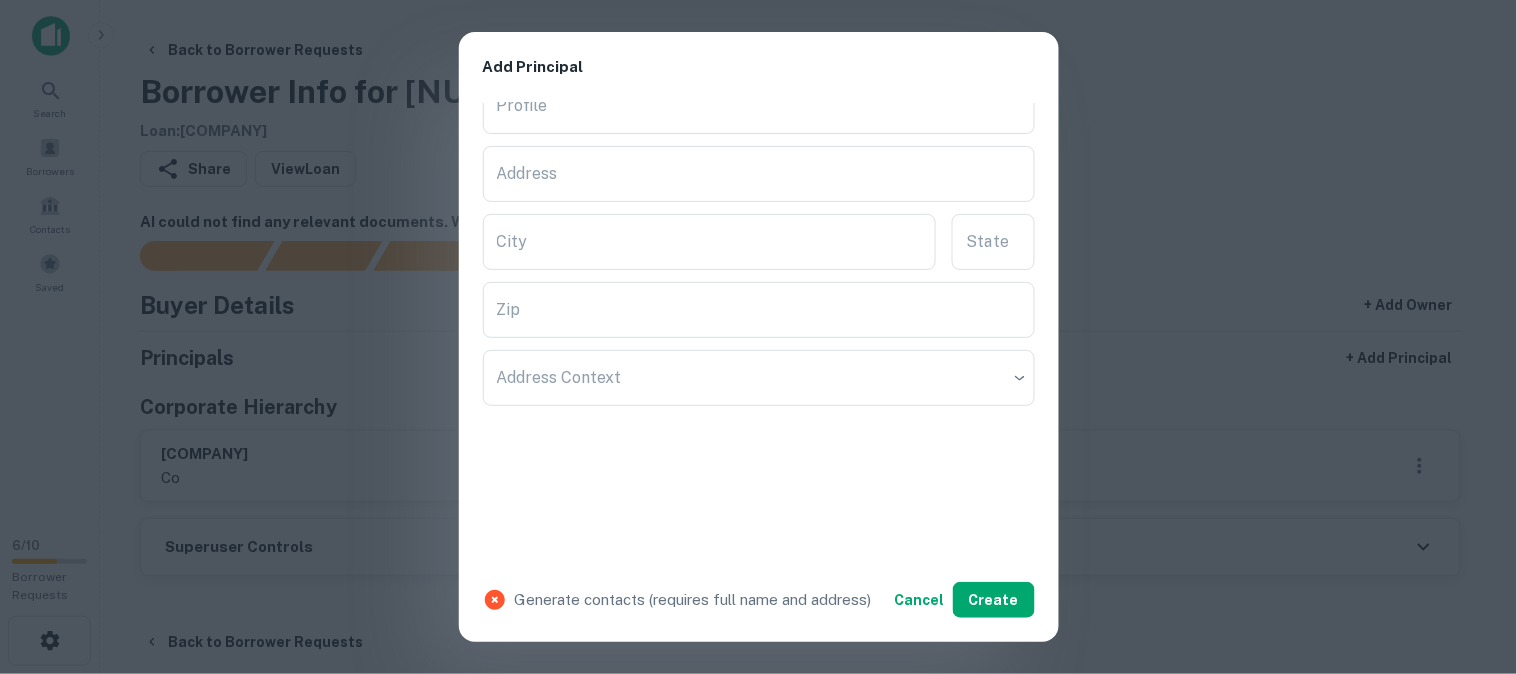 scroll, scrollTop: 534, scrollLeft: 0, axis: vertical 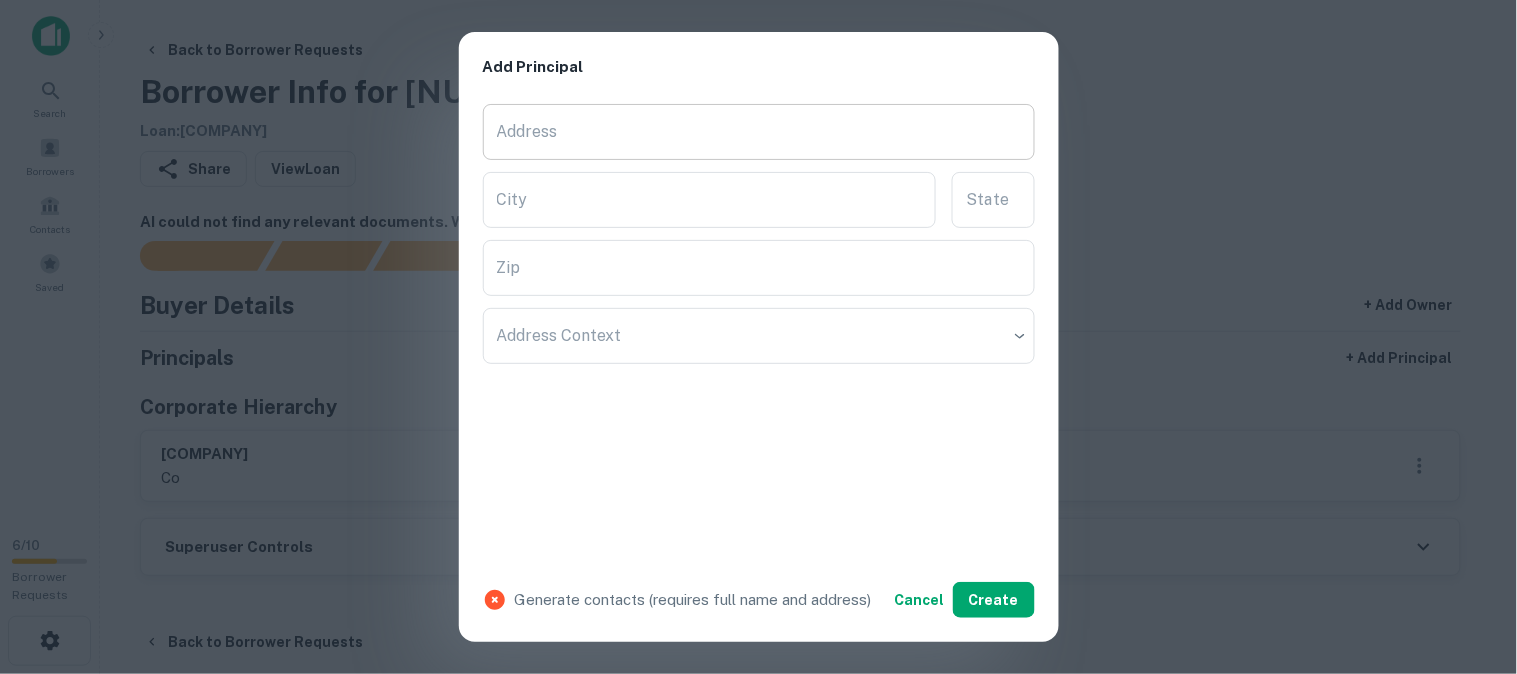 click on "Address" at bounding box center [759, 132] 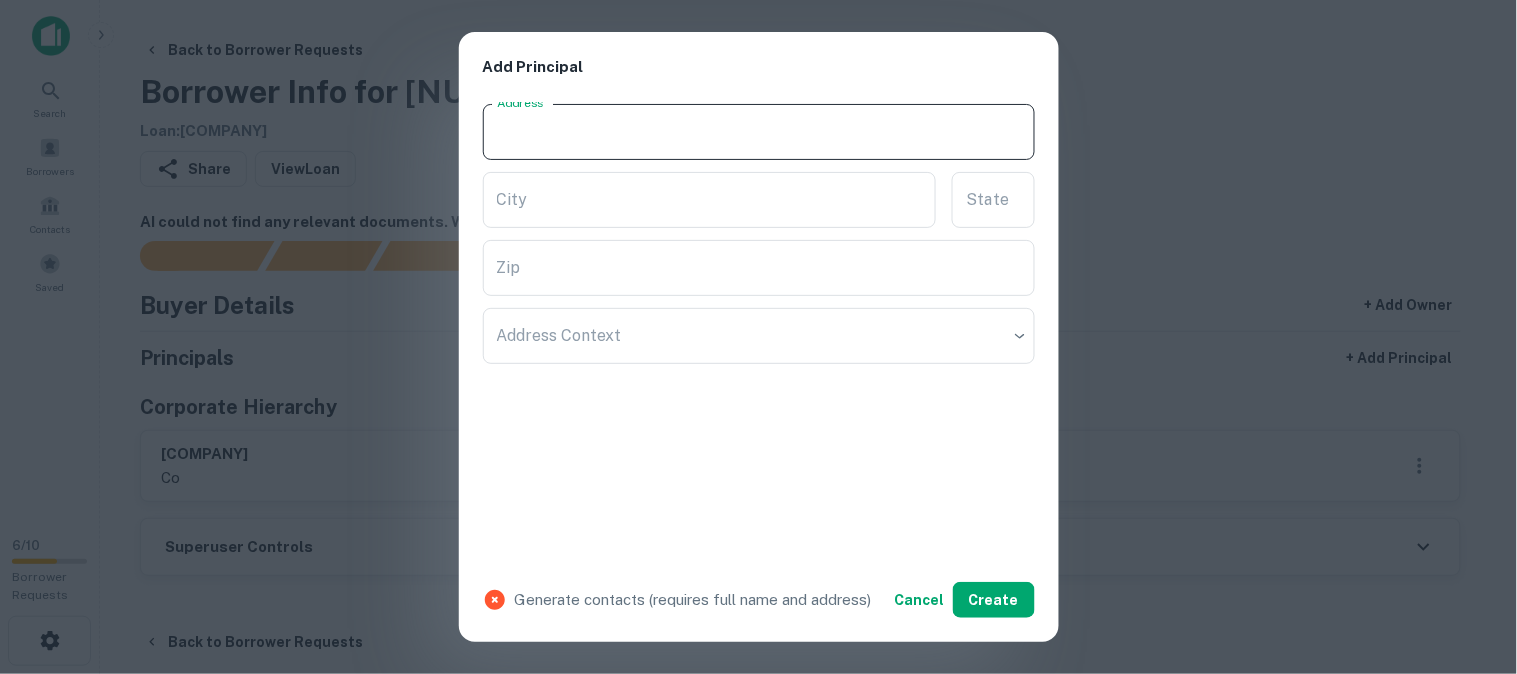 paste on "**********" 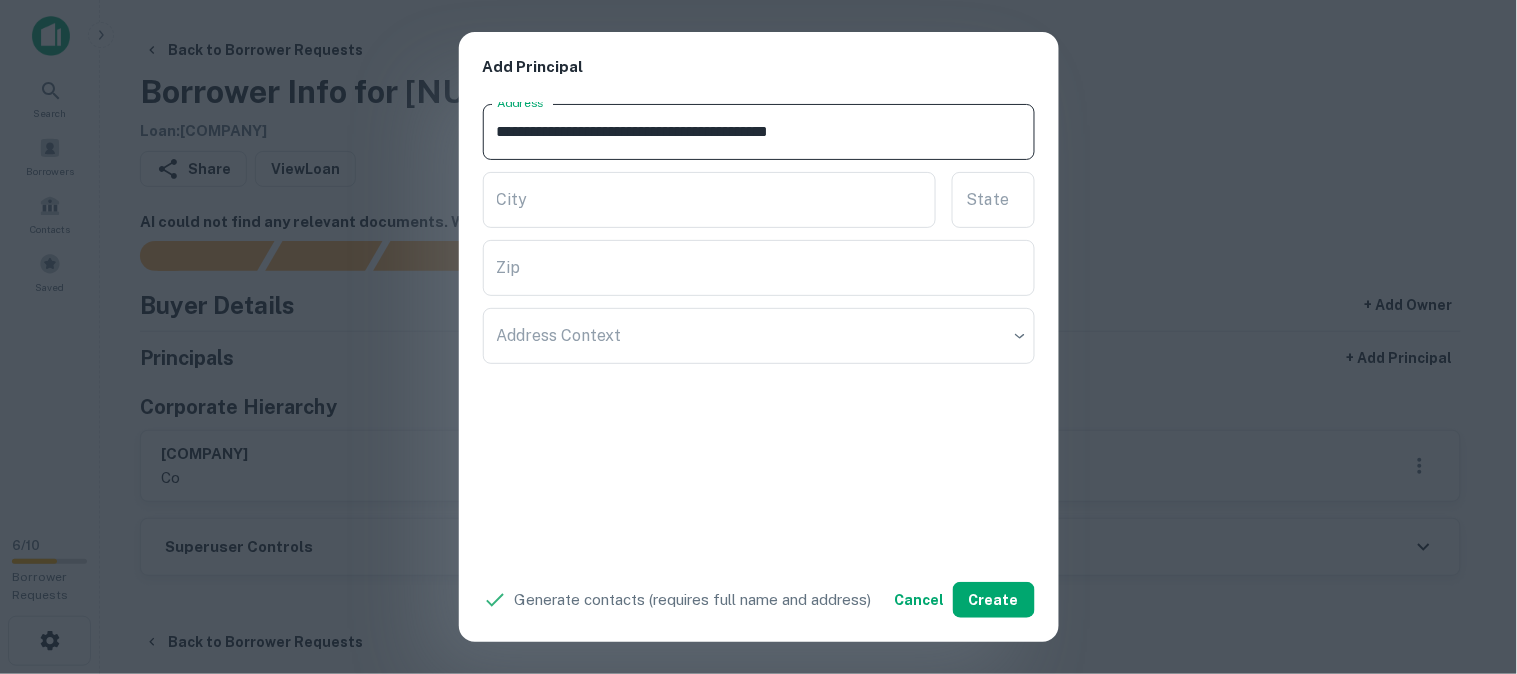 drag, startPoint x: 806, startPoint y: 130, endPoint x: 963, endPoint y: 135, distance: 157.0796 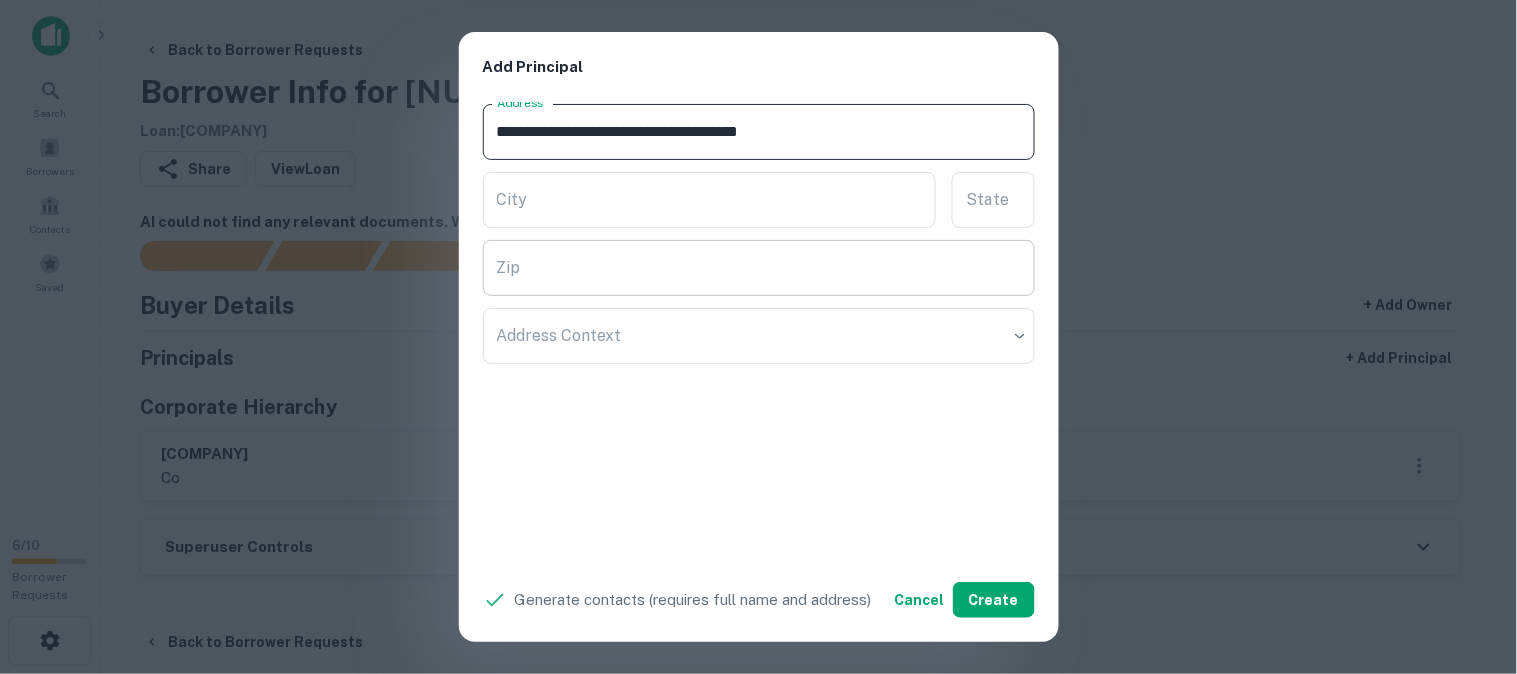 type on "**********" 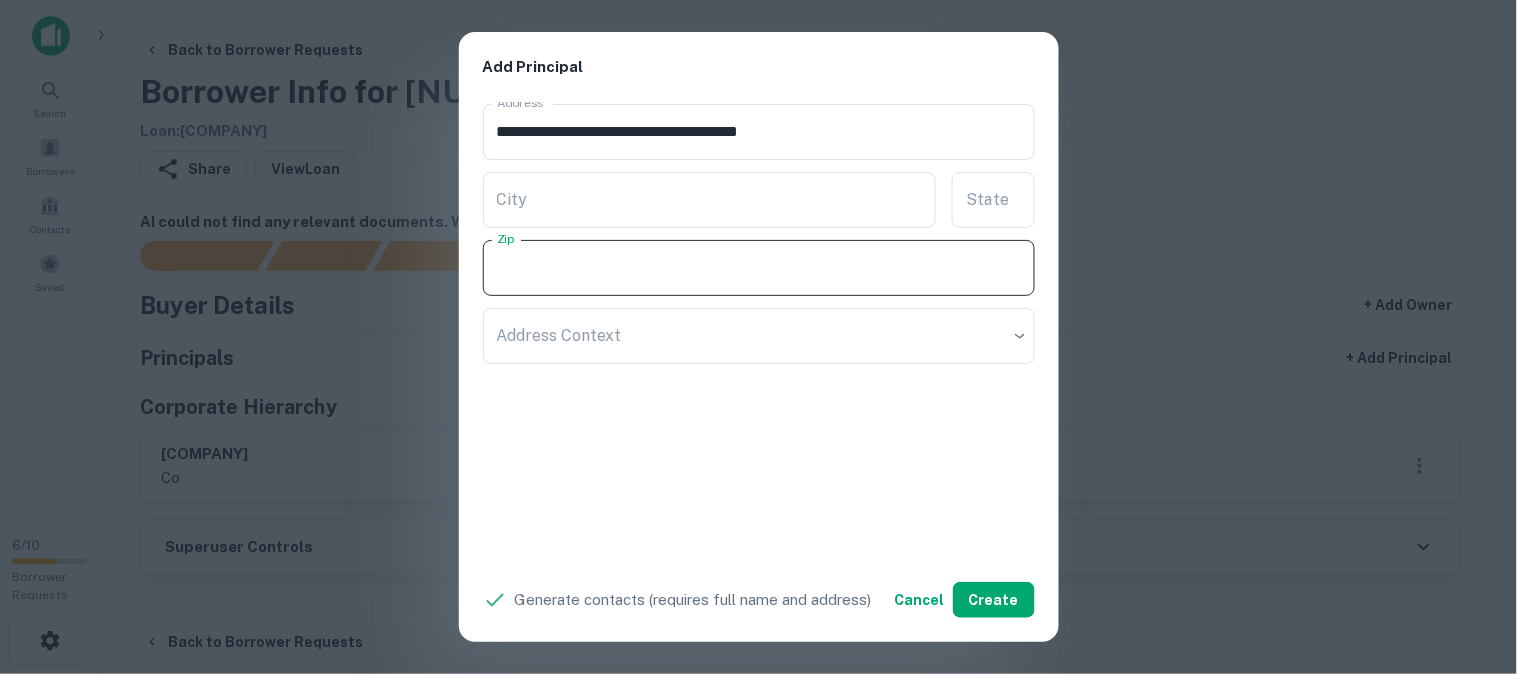 paste on "*****" 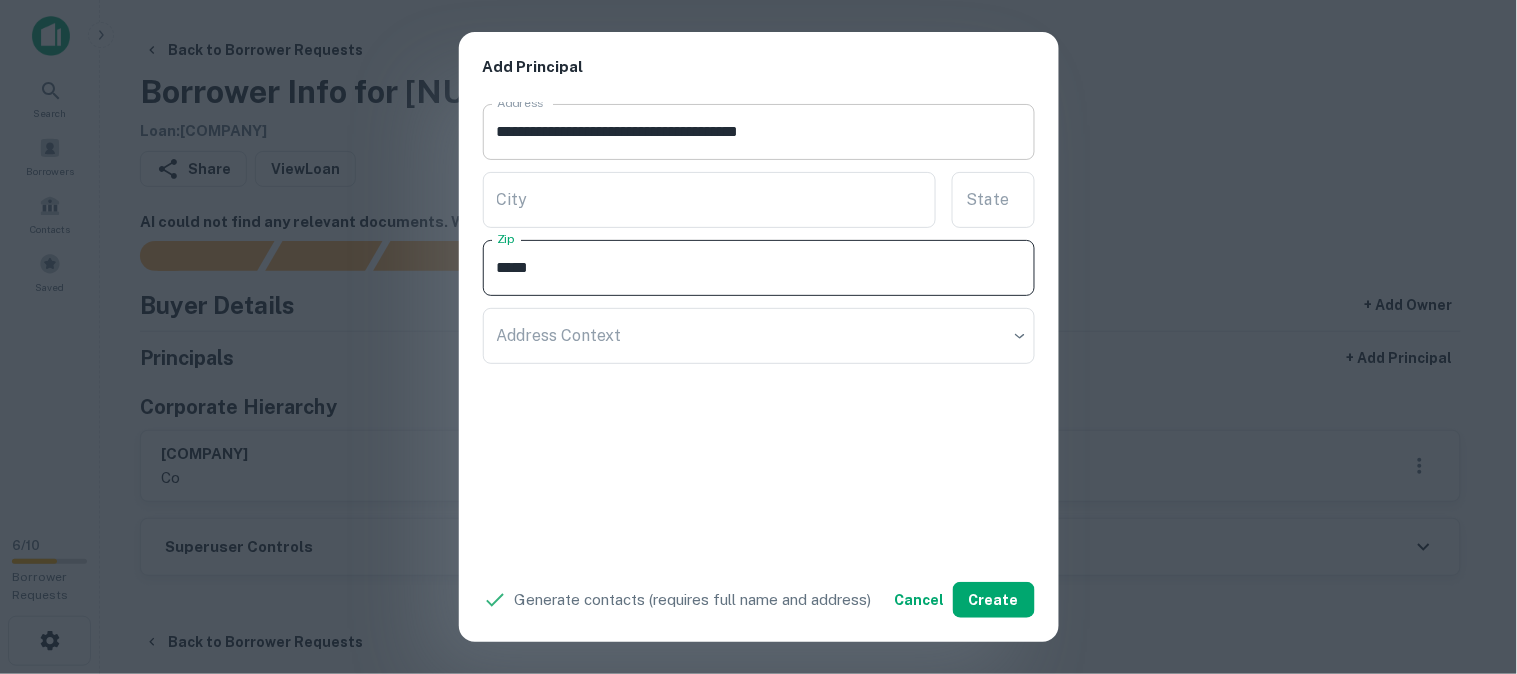 type on "*****" 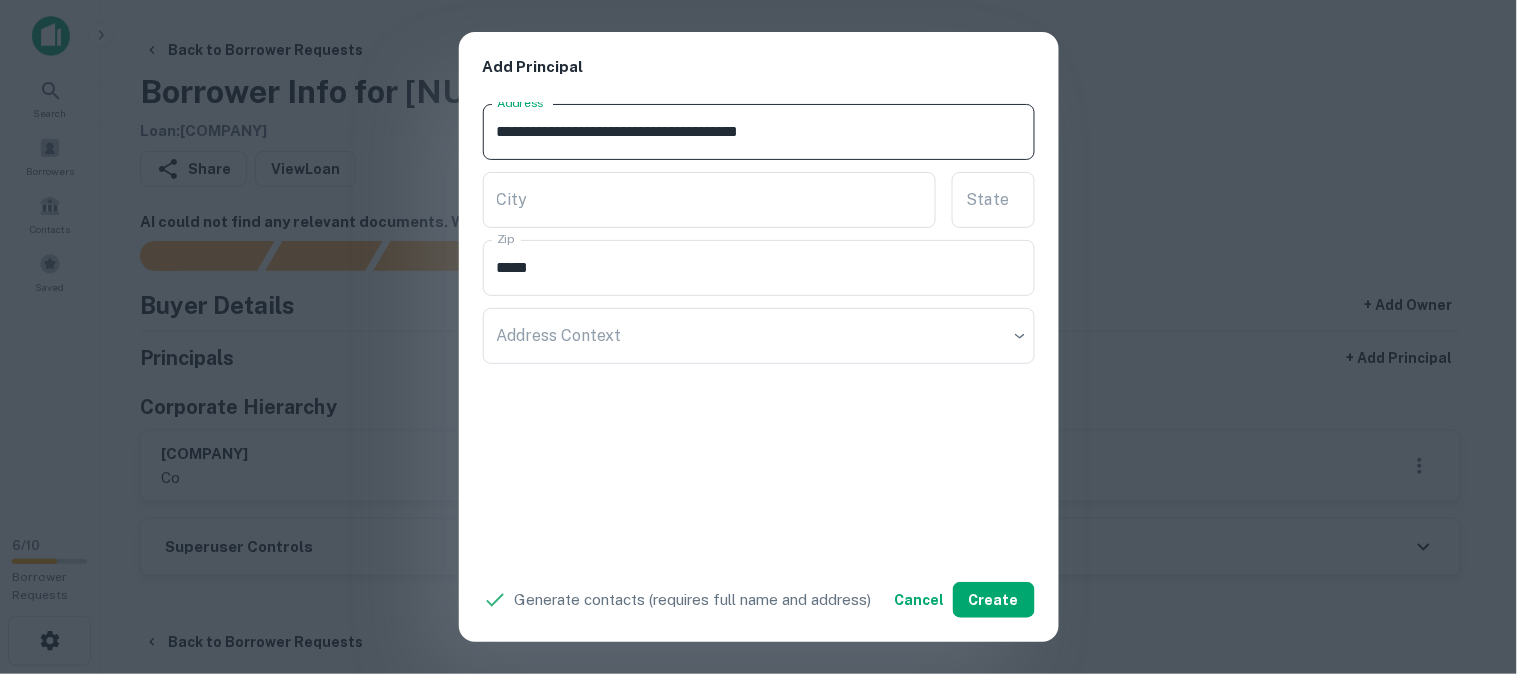 drag, startPoint x: 783, startPoint y: 127, endPoint x: 836, endPoint y: 135, distance: 53.600372 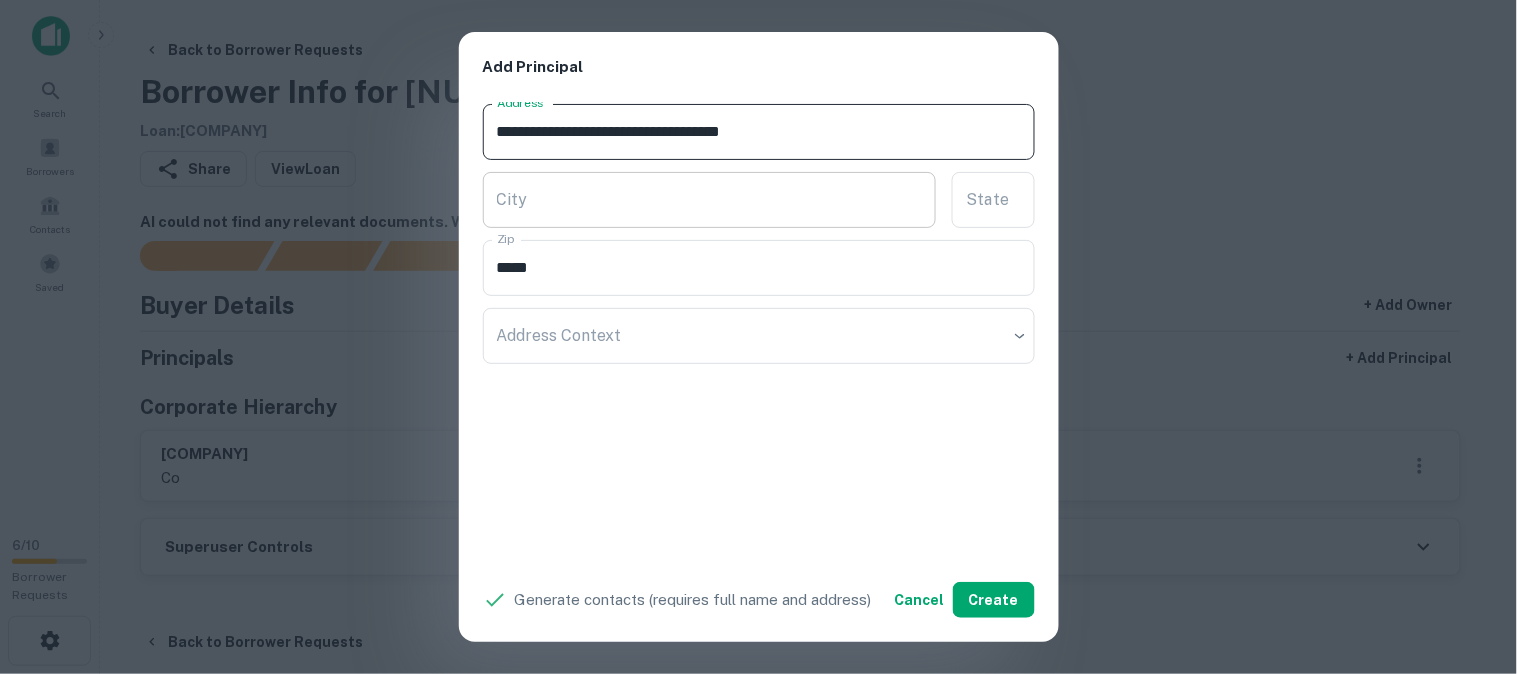 type on "**********" 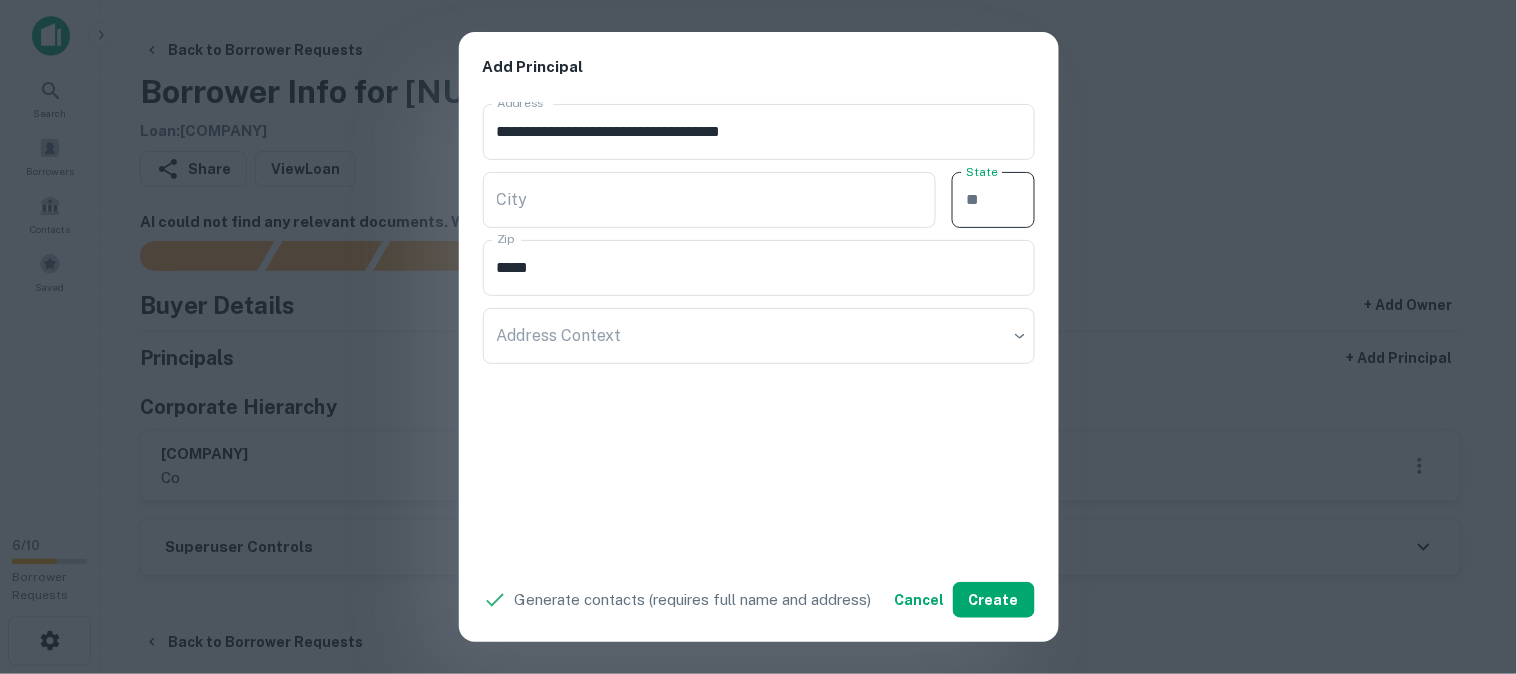 click on "State" at bounding box center [993, 200] 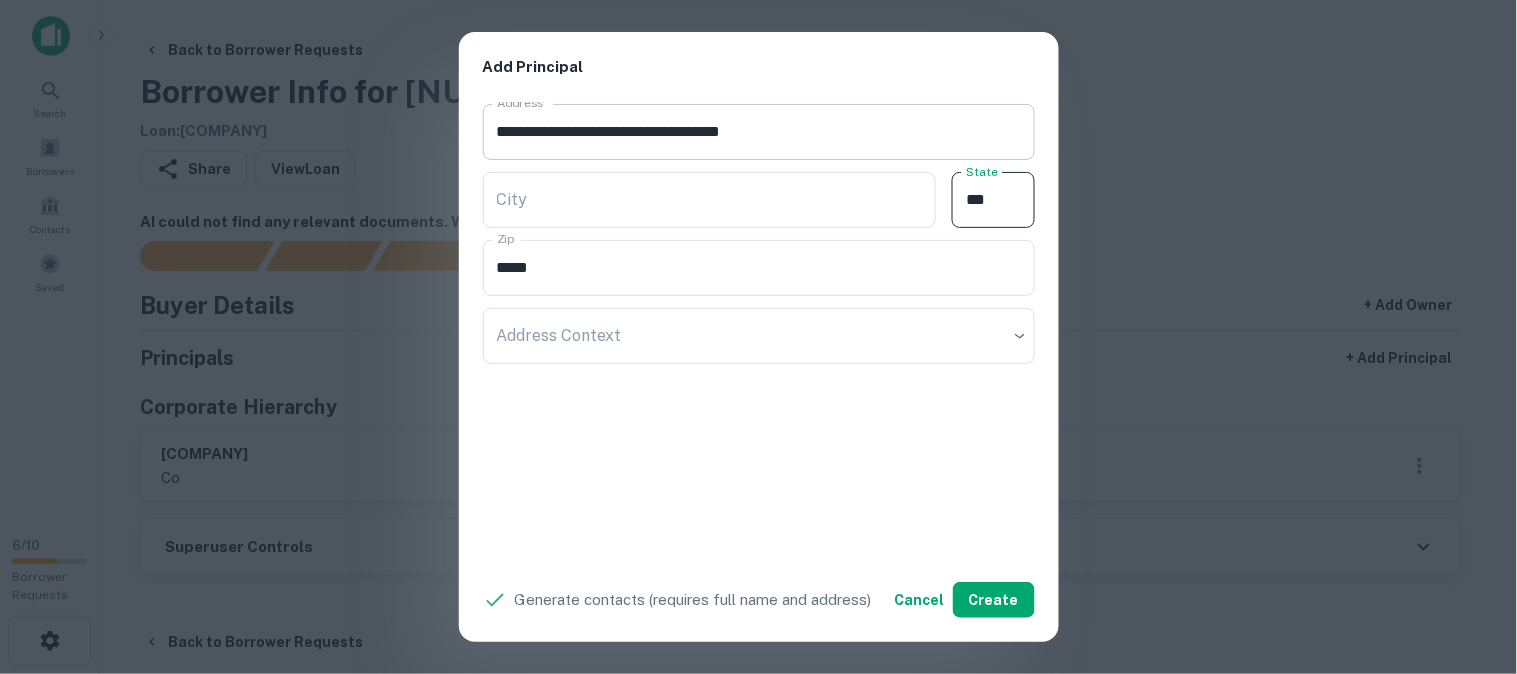 type on "**" 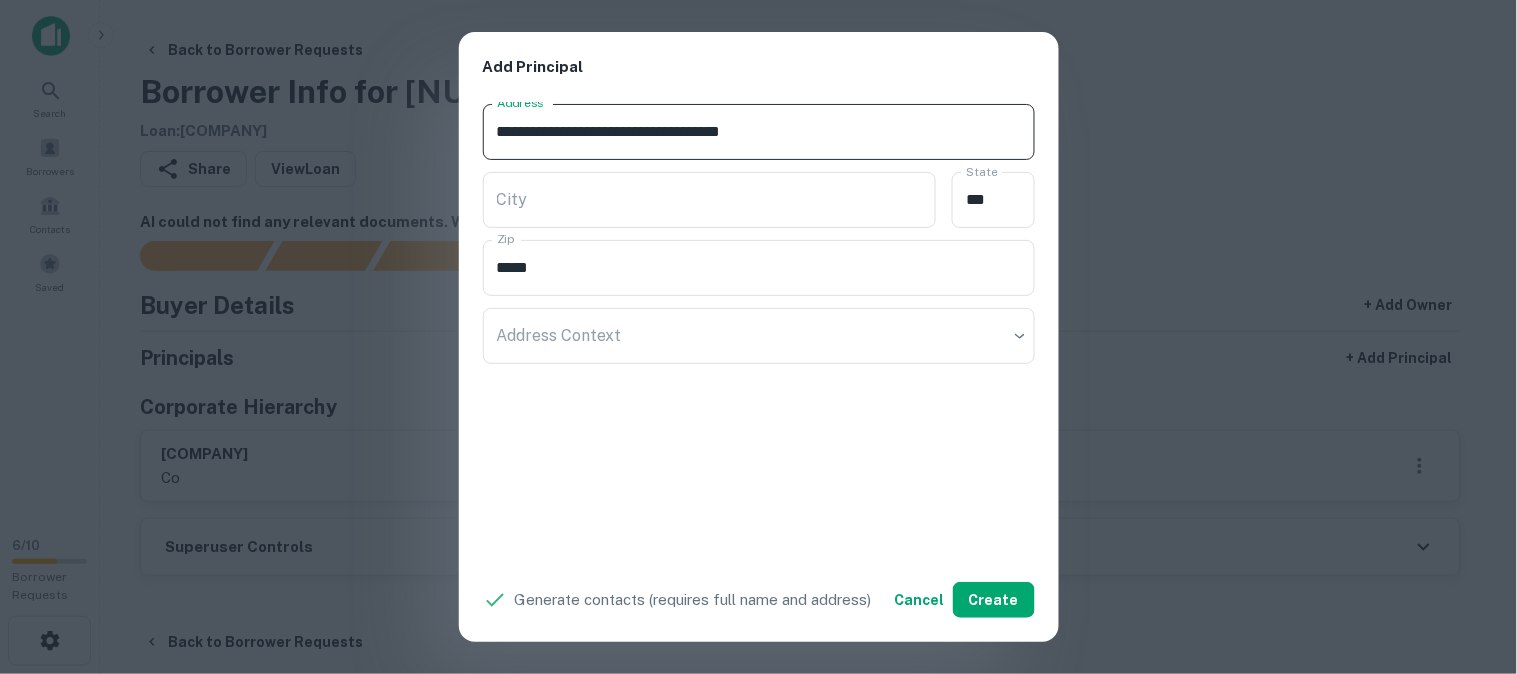 drag, startPoint x: 733, startPoint y: 134, endPoint x: 797, endPoint y: 131, distance: 64.070274 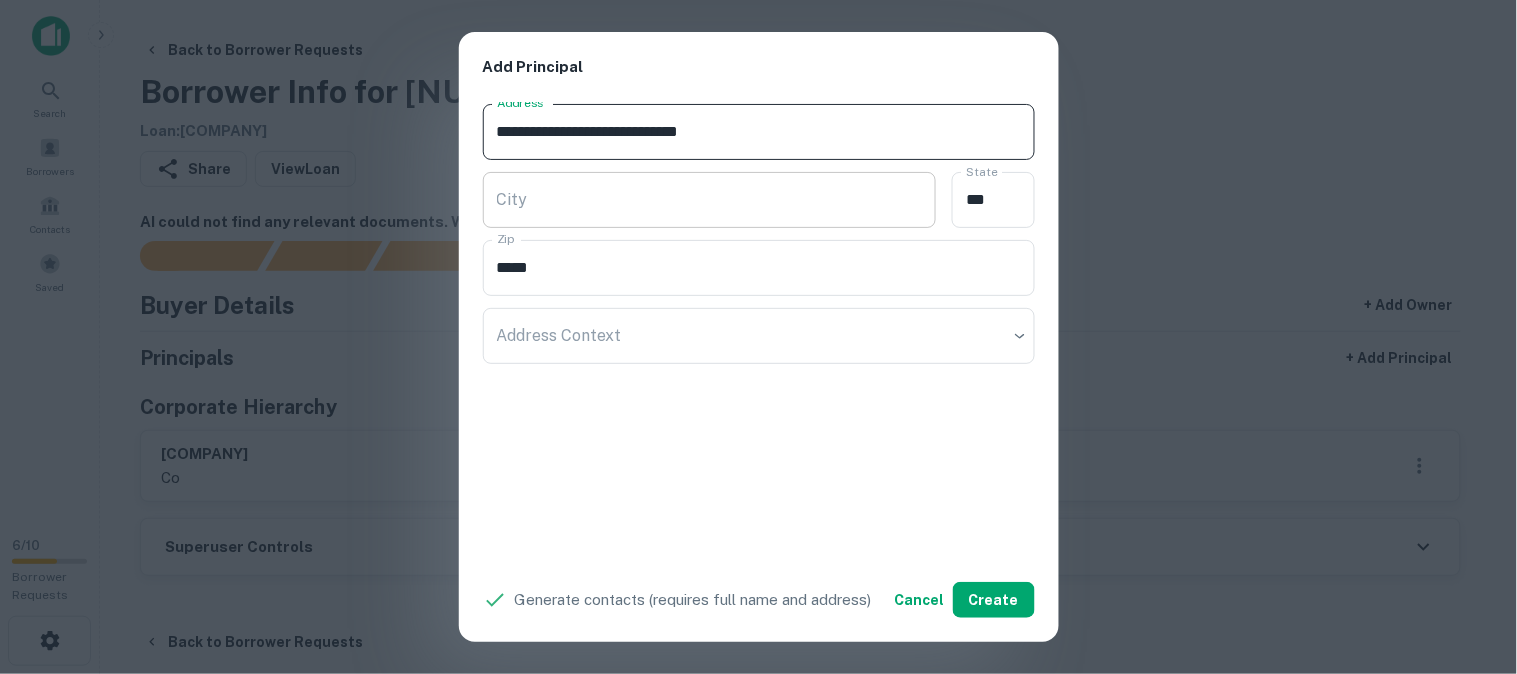 type on "**********" 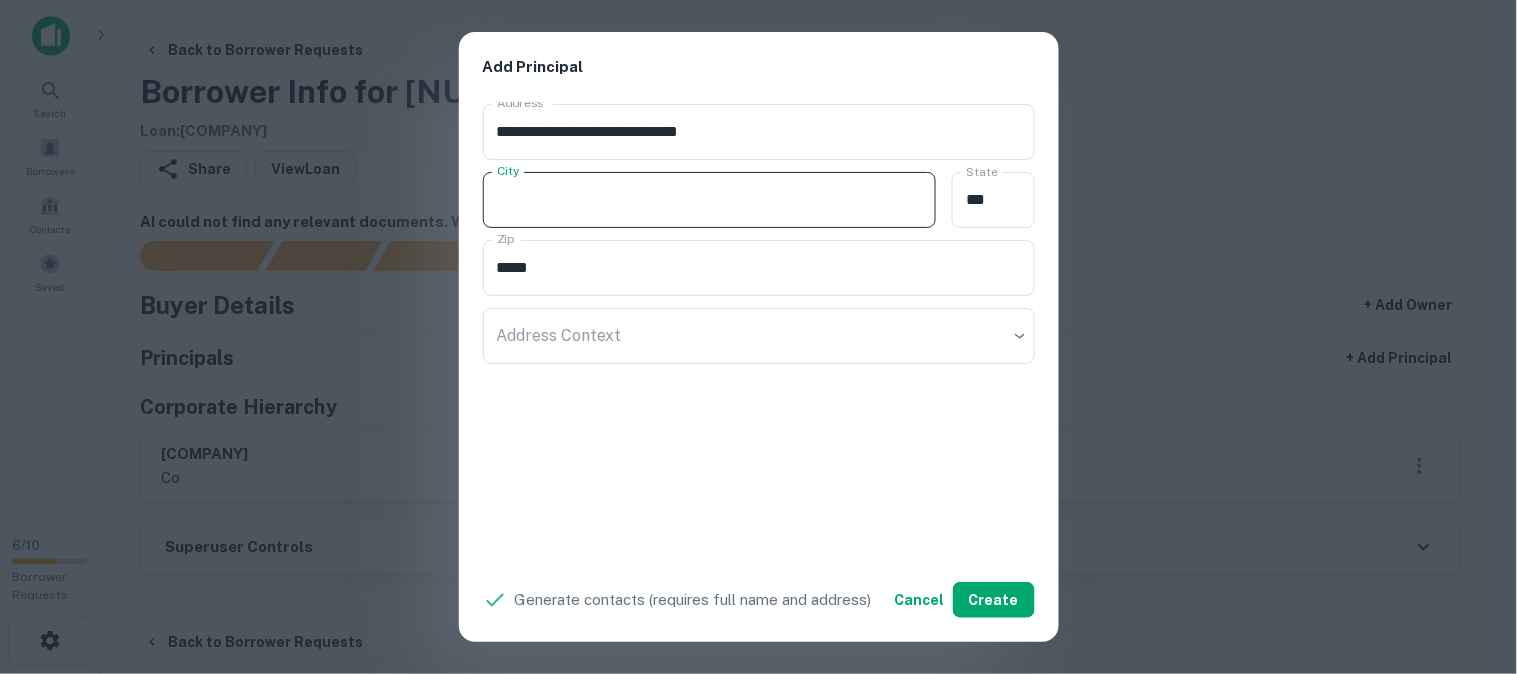 paste on "******" 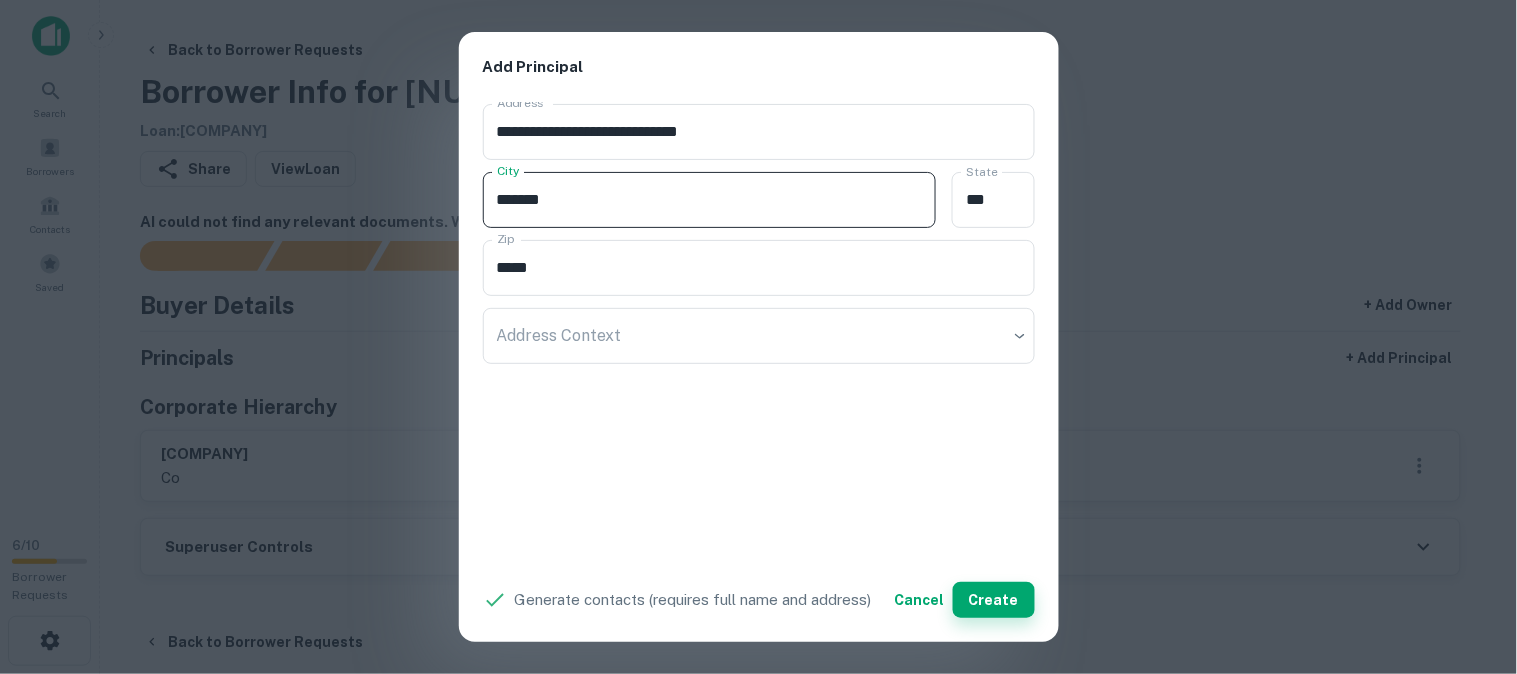 type on "******" 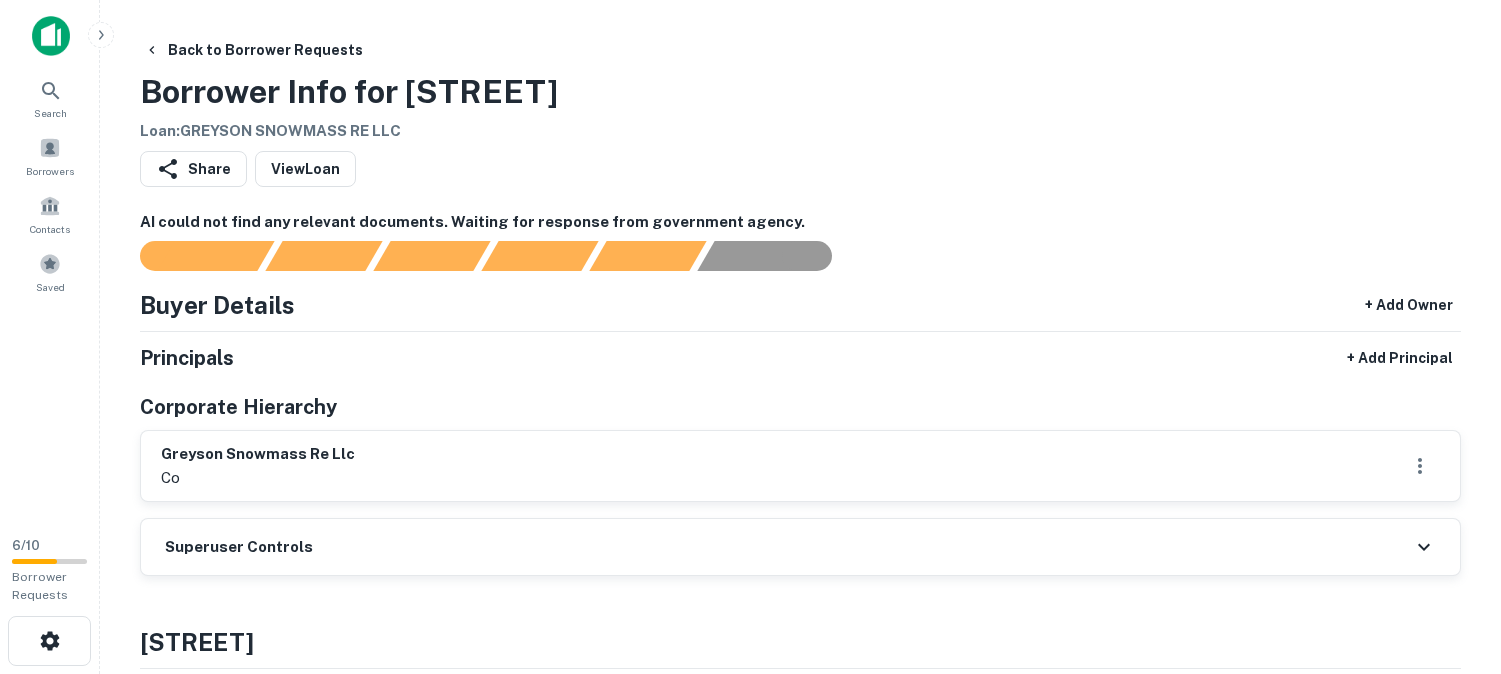 scroll, scrollTop: 222, scrollLeft: 0, axis: vertical 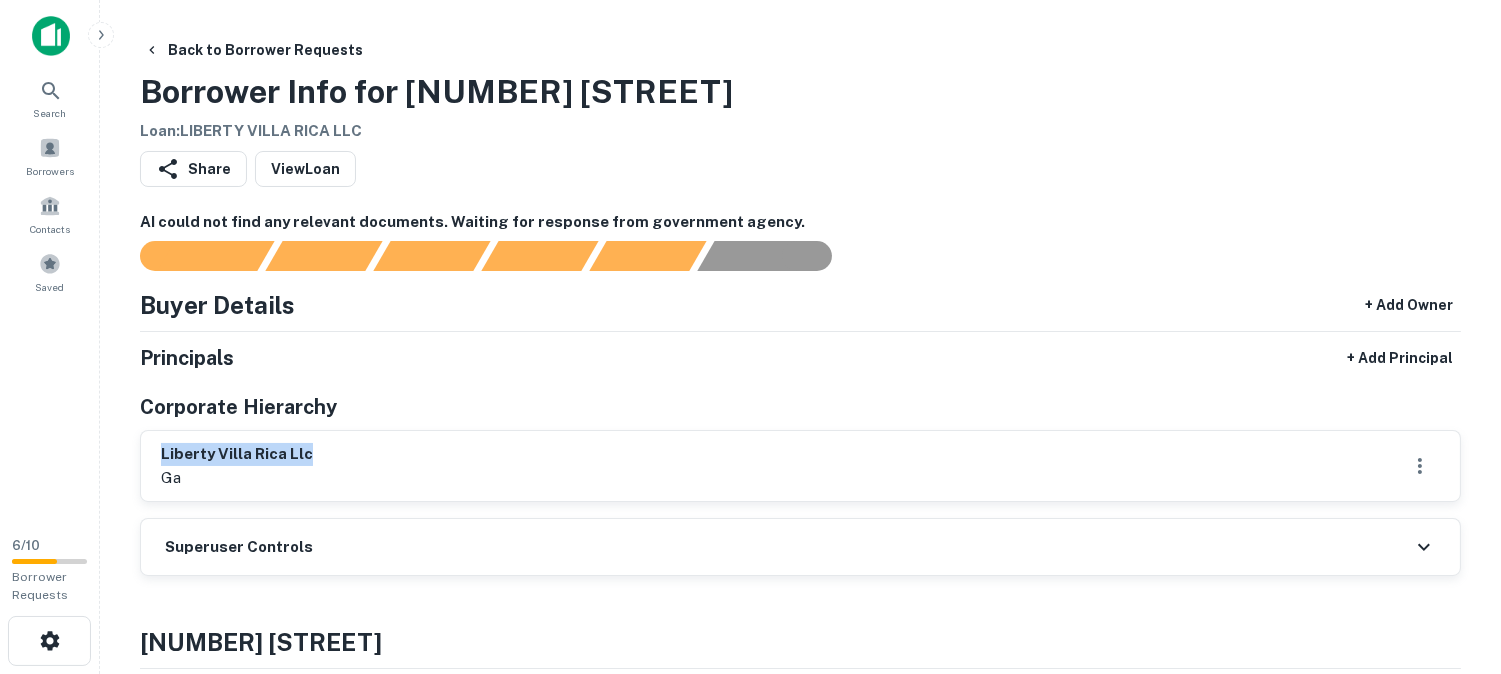 drag, startPoint x: 156, startPoint y: 452, endPoint x: 335, endPoint y: 446, distance: 179.10052 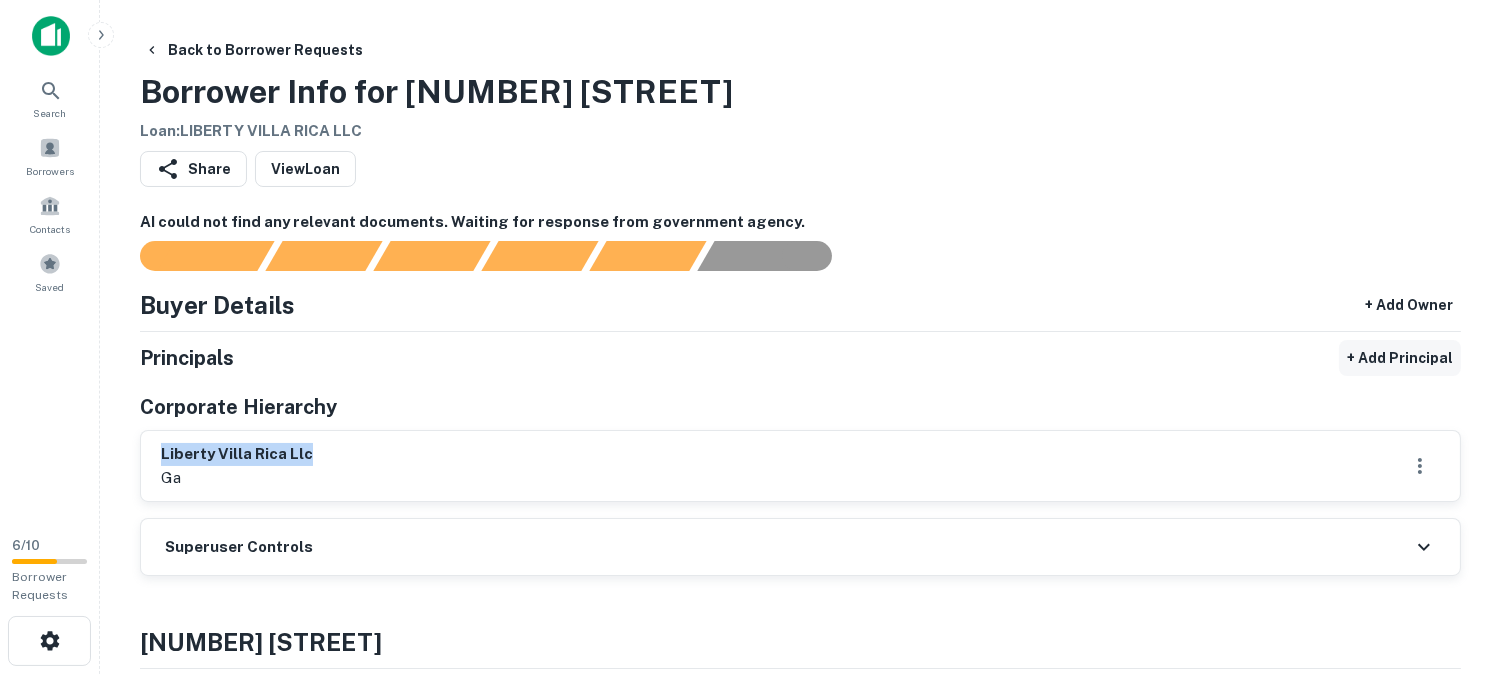 click on "+ Add Principal" at bounding box center [1400, 358] 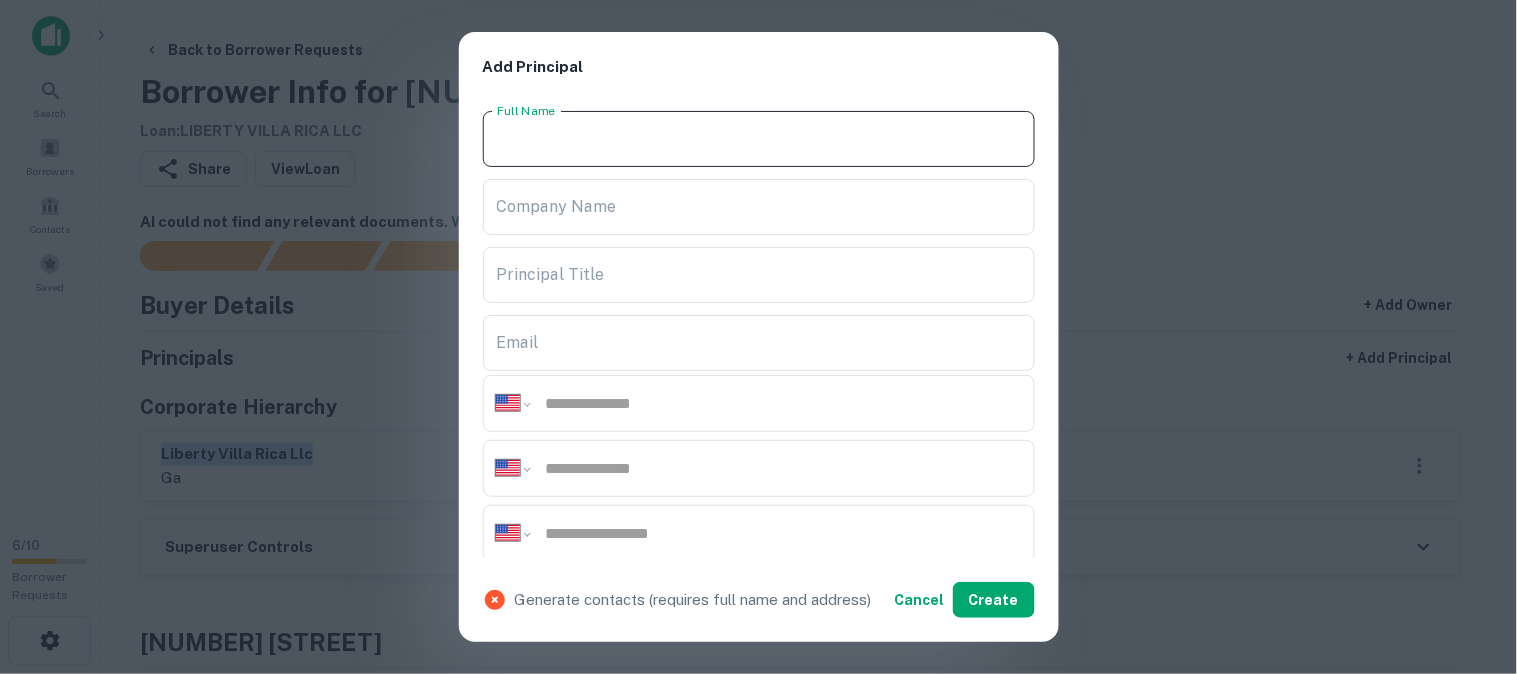 click on "Full Name" at bounding box center (759, 139) 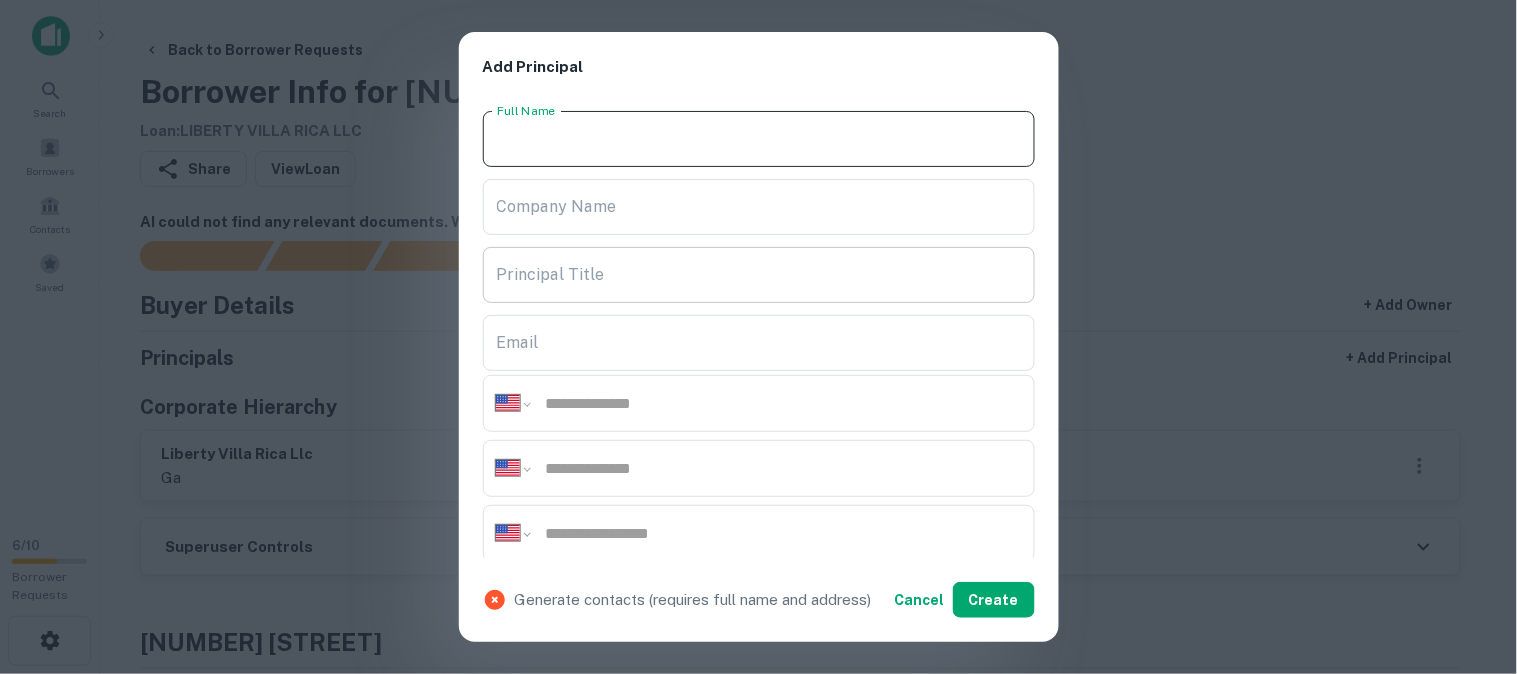 paste on "**********" 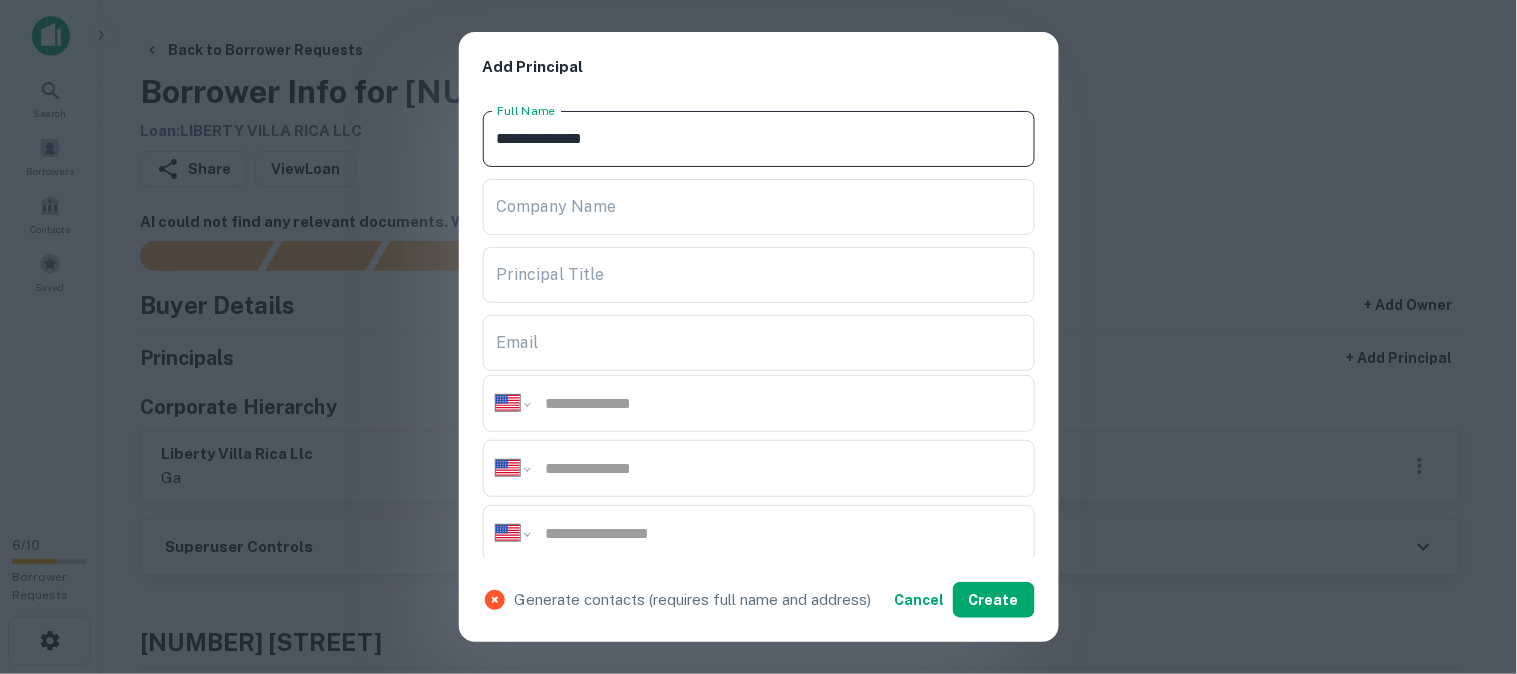 click on "**********" at bounding box center [759, 139] 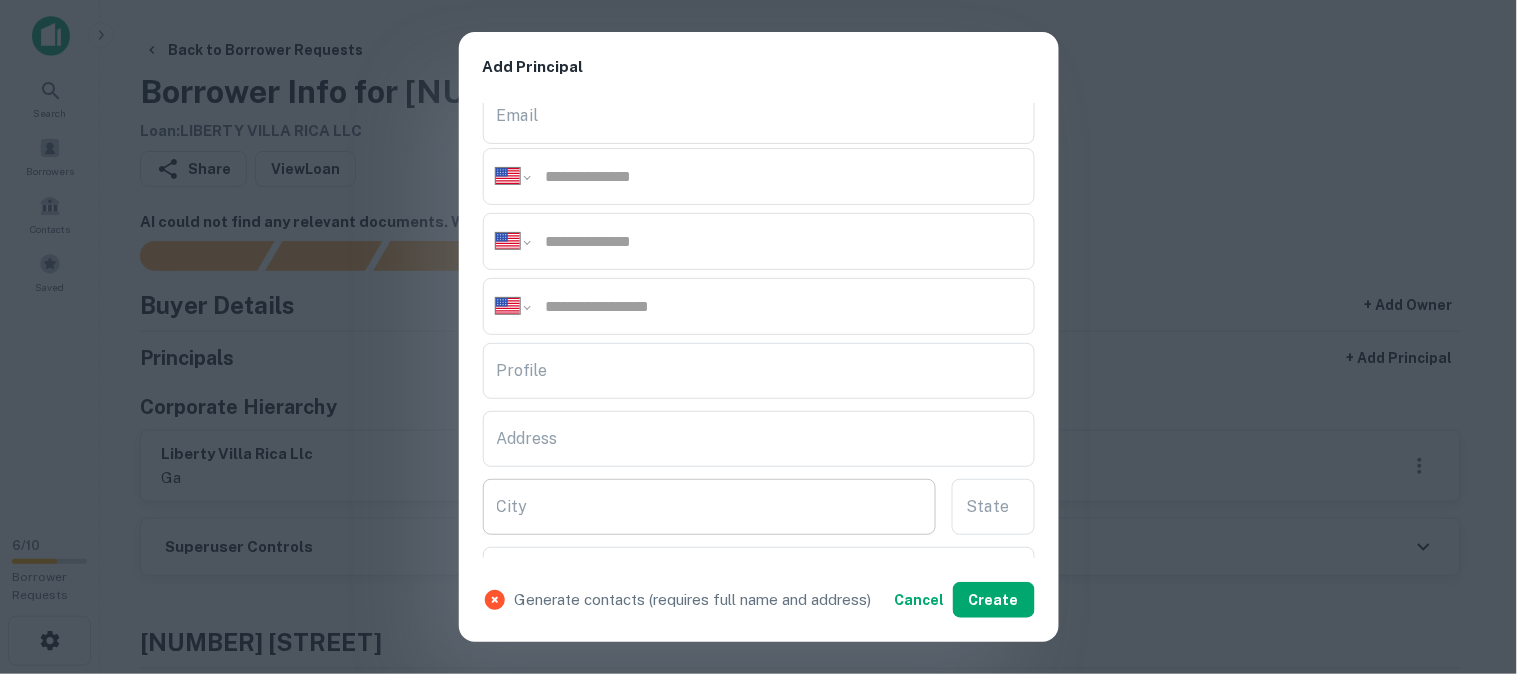 scroll, scrollTop: 333, scrollLeft: 0, axis: vertical 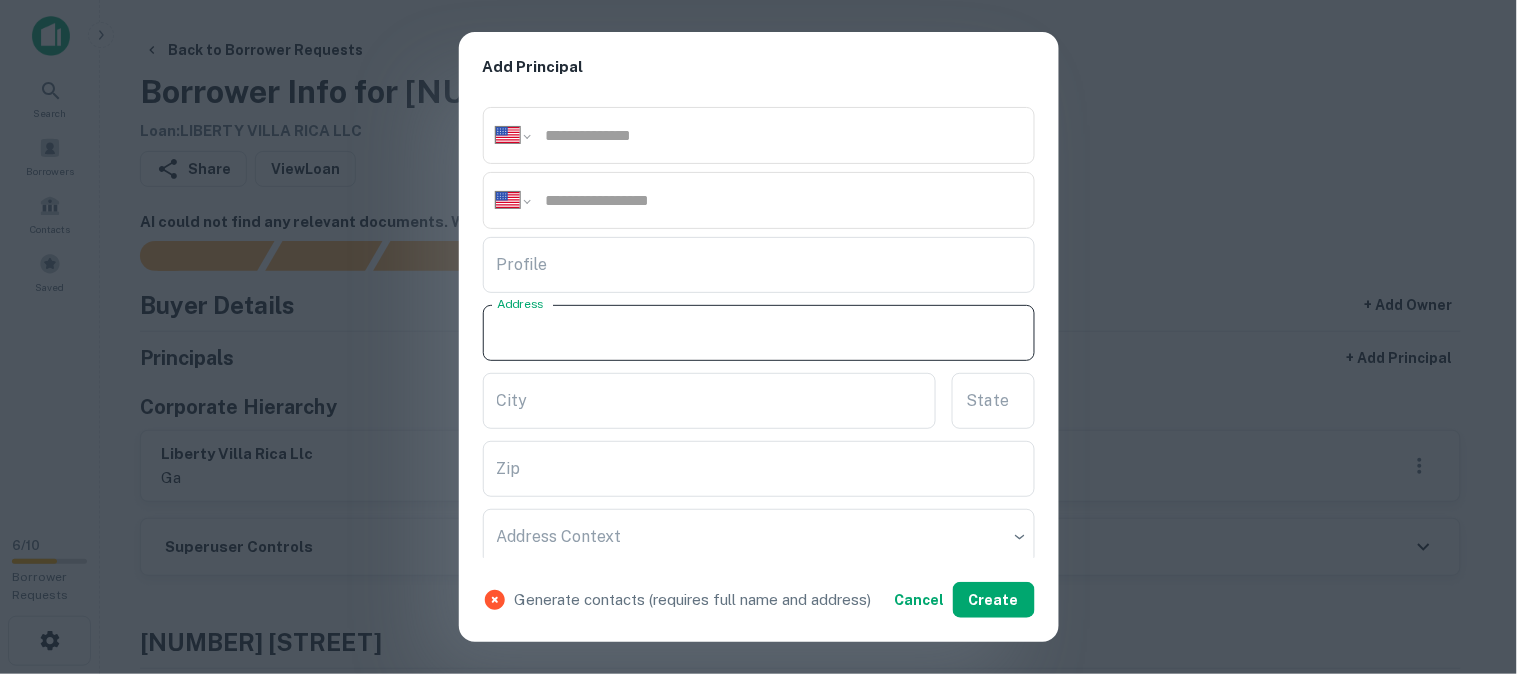 click on "Address" at bounding box center (759, 333) 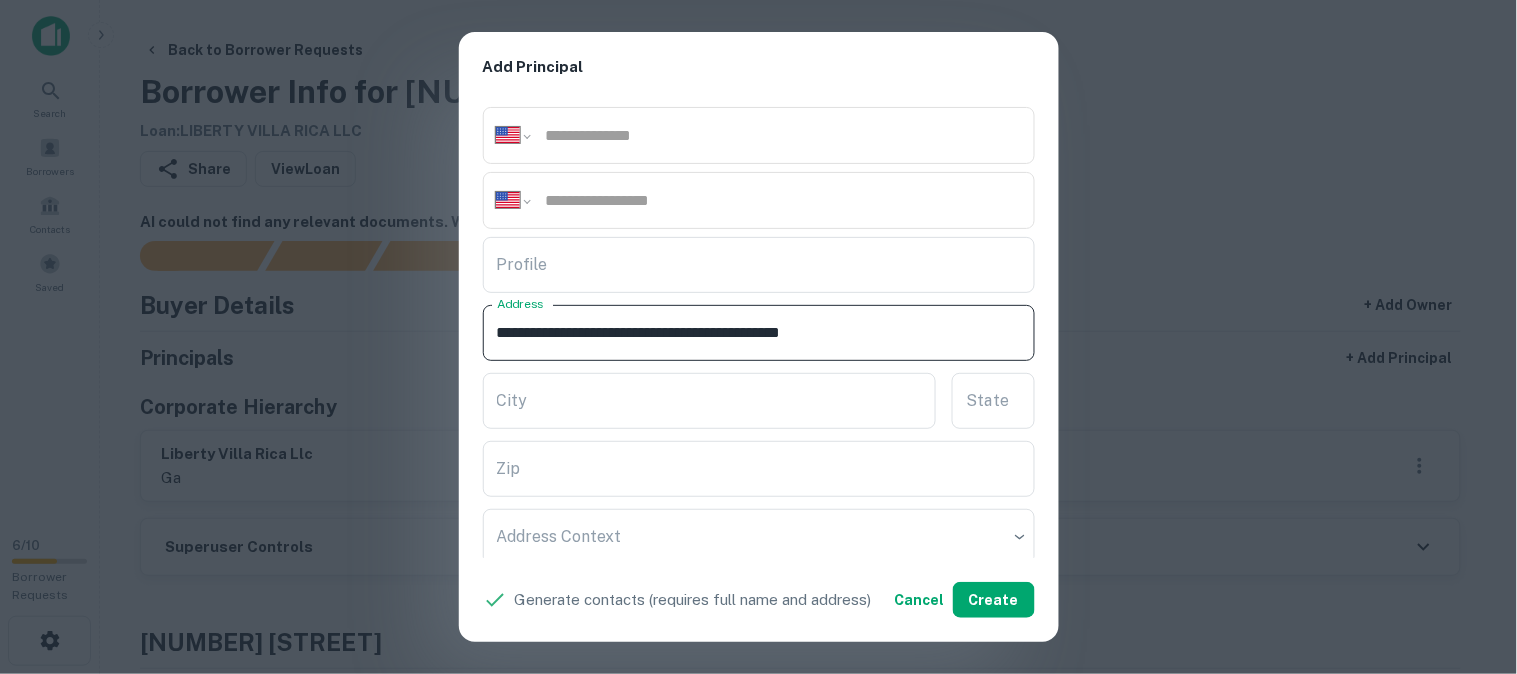 drag, startPoint x: 795, startPoint y: 334, endPoint x: 883, endPoint y: 348, distance: 89.106674 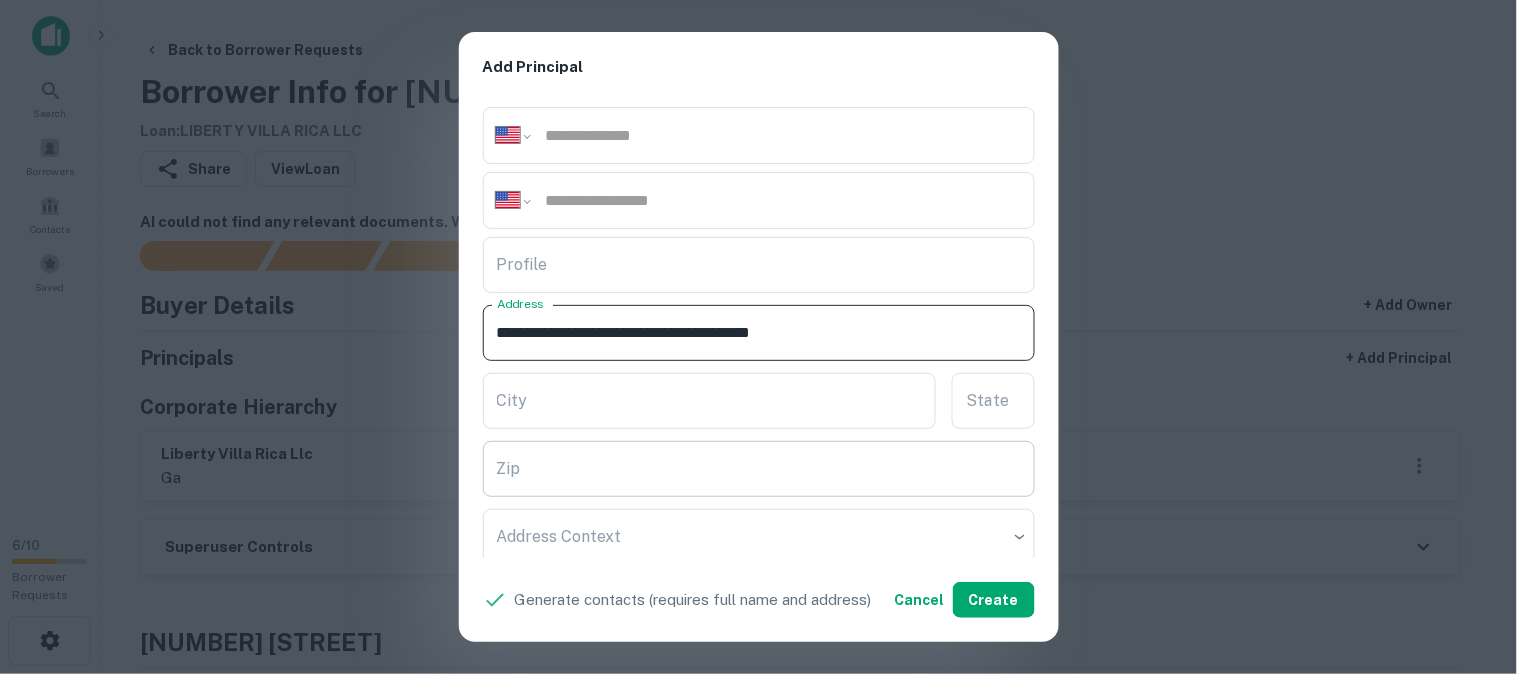 type on "**********" 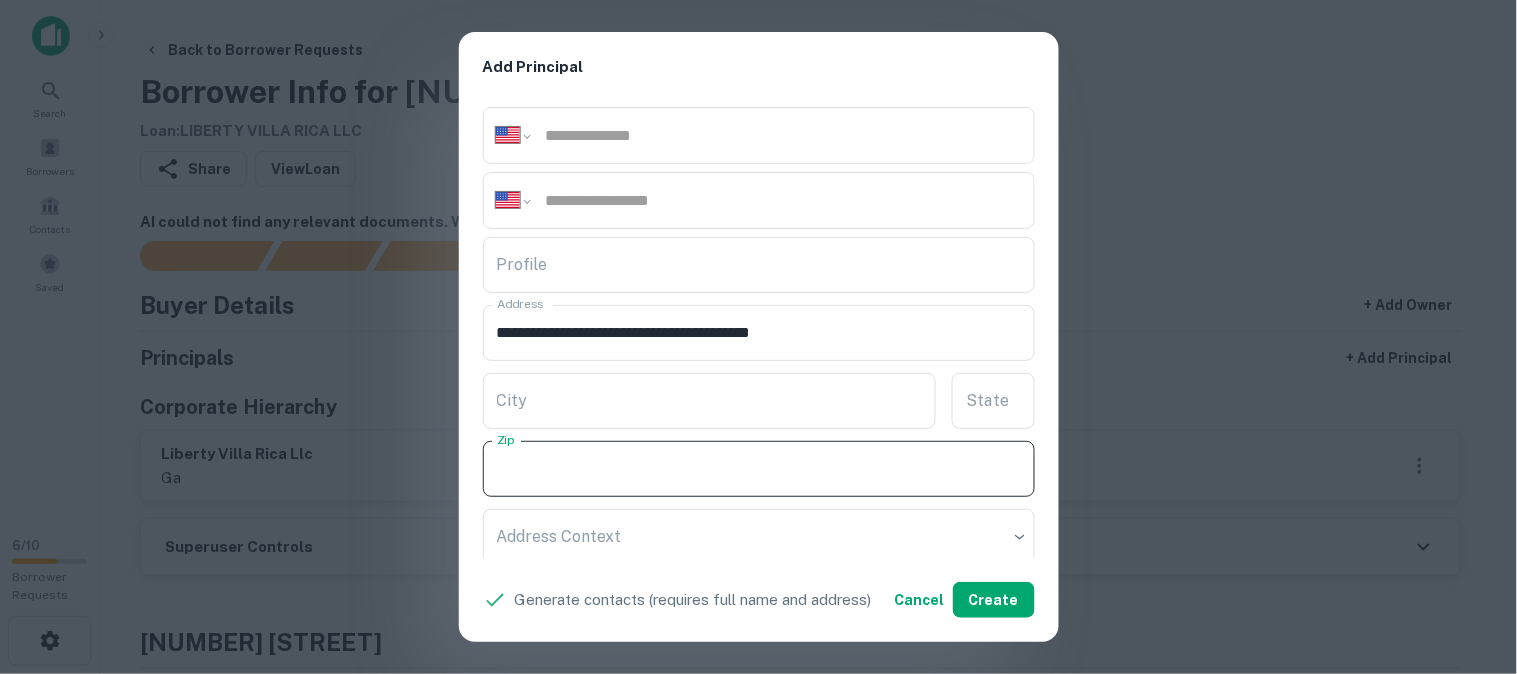 paste on "*****" 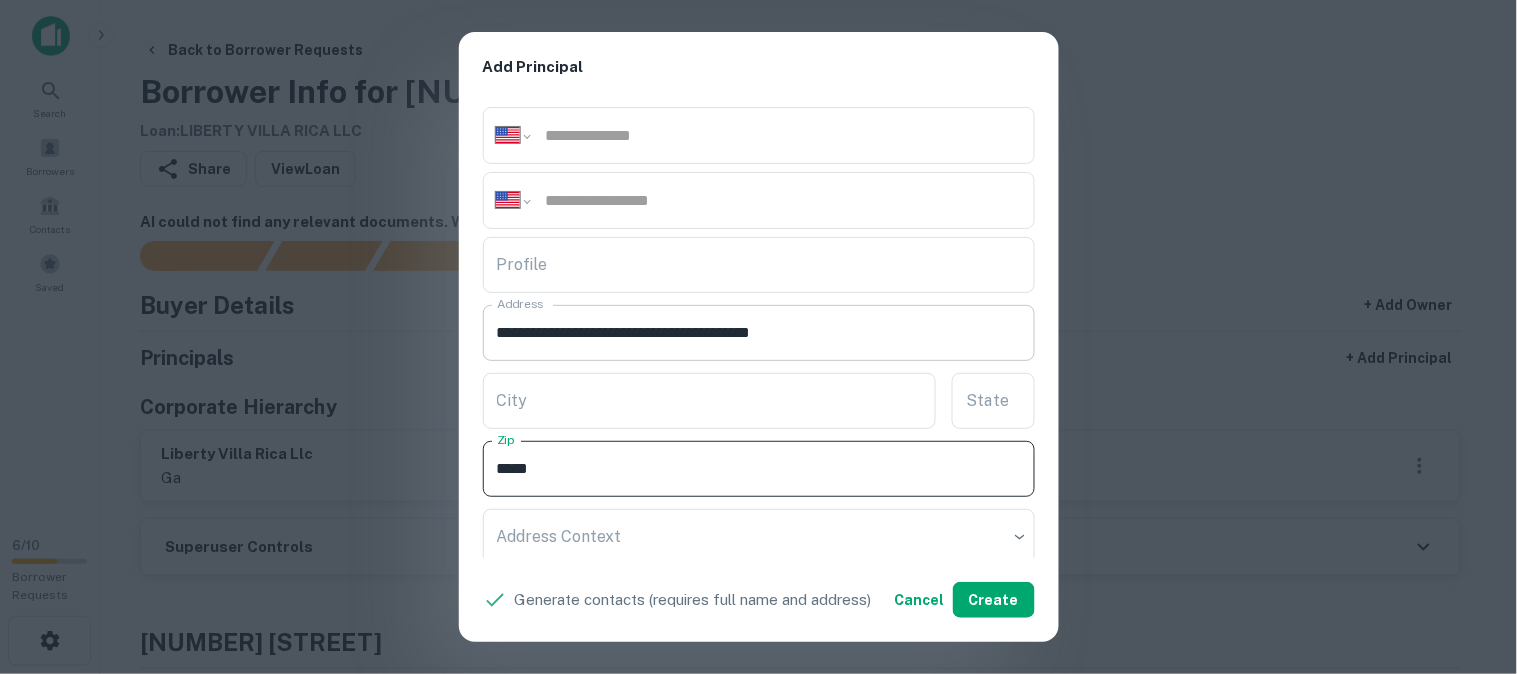 type on "*****" 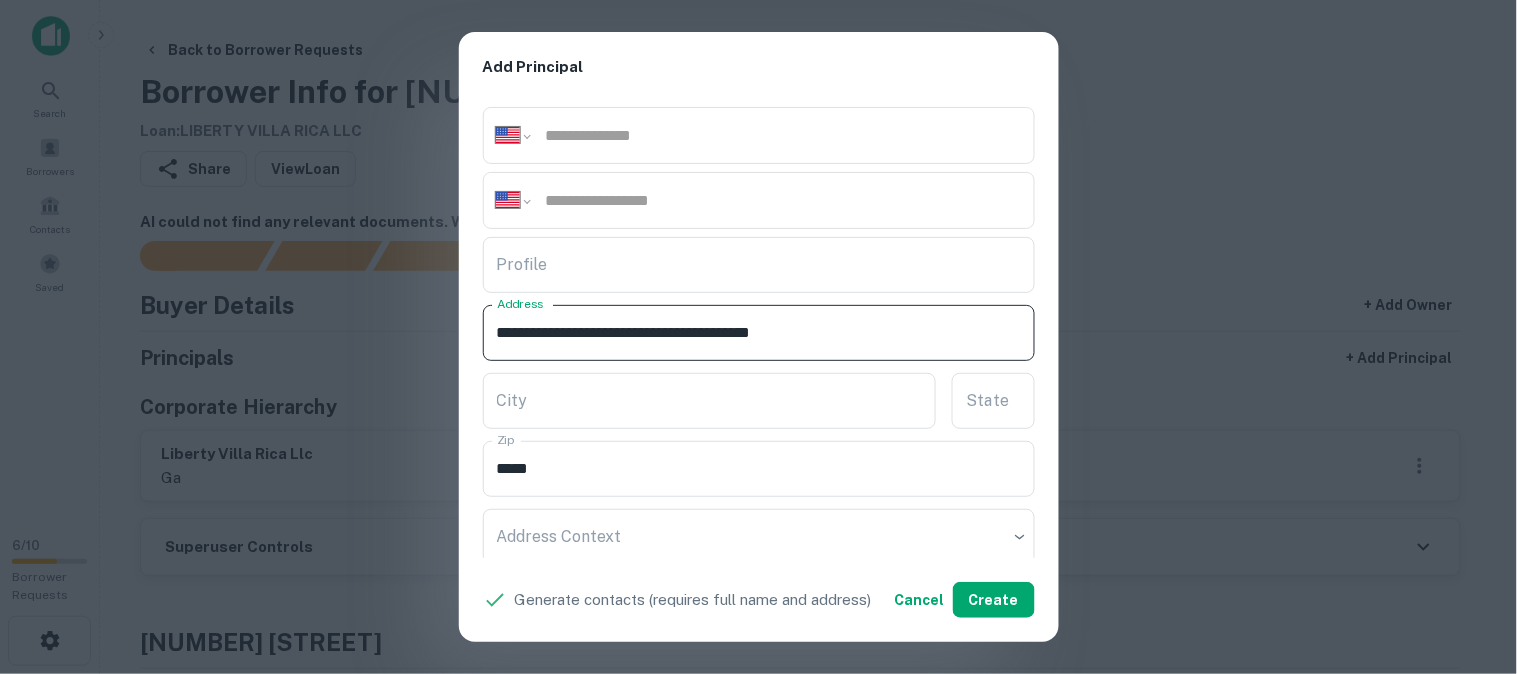 drag, startPoint x: 757, startPoint y: 333, endPoint x: 780, endPoint y: 345, distance: 25.942244 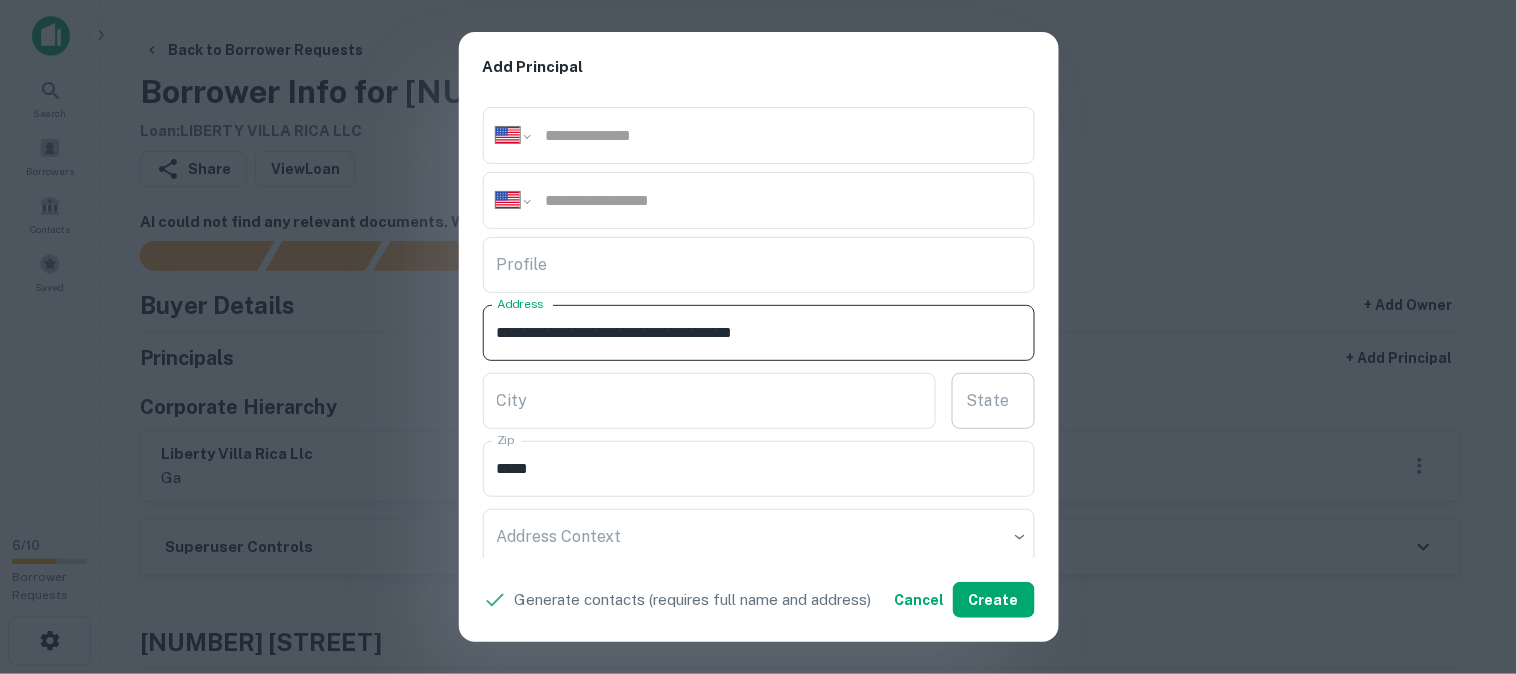 type on "**********" 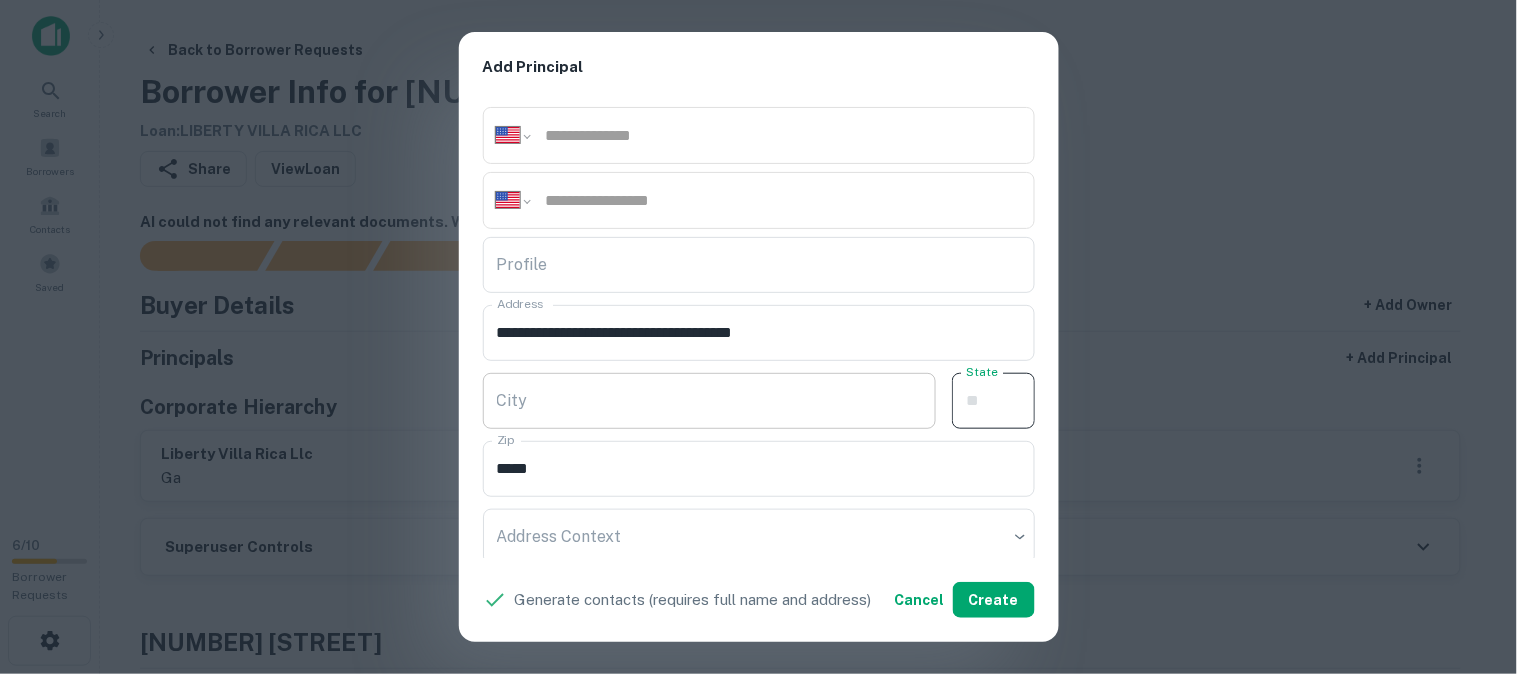 paste on "**" 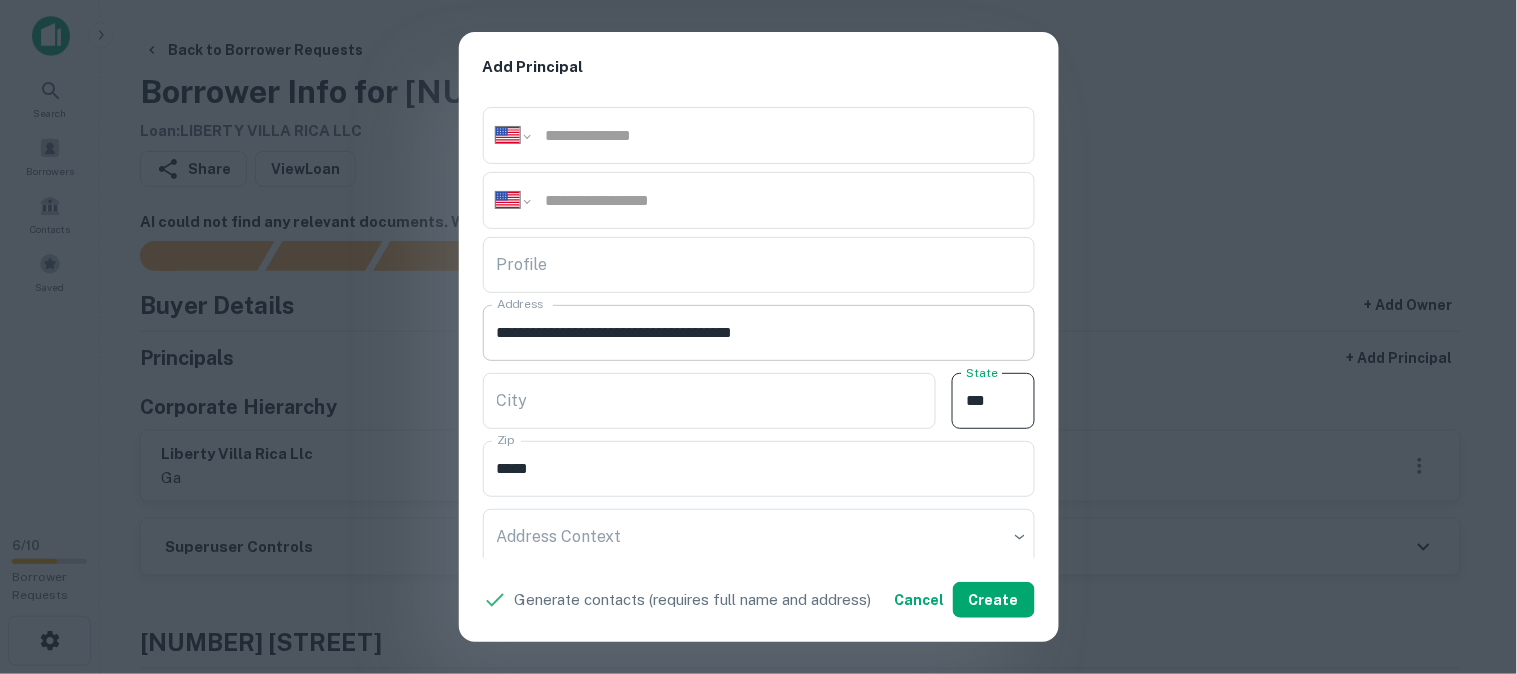 type on "**" 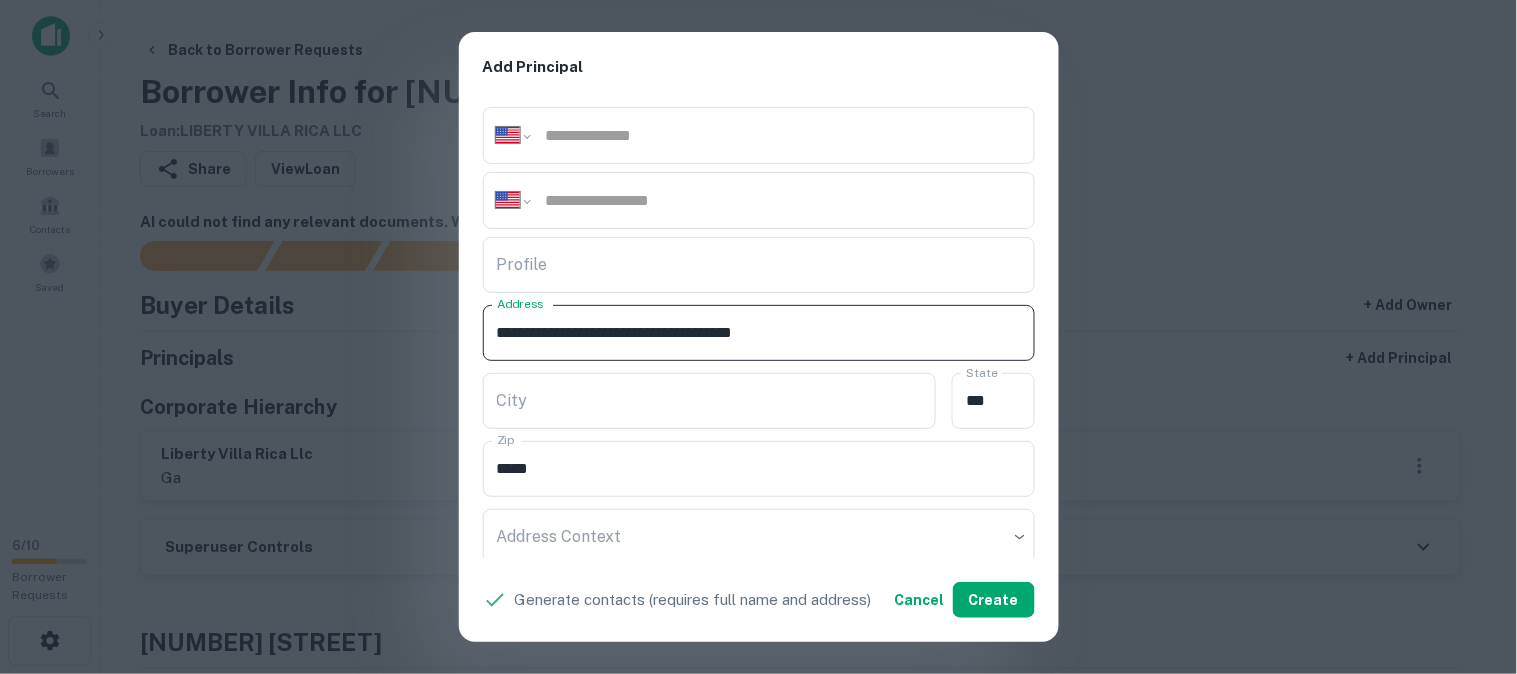drag, startPoint x: 702, startPoint y: 331, endPoint x: 751, endPoint y: 354, distance: 54.129475 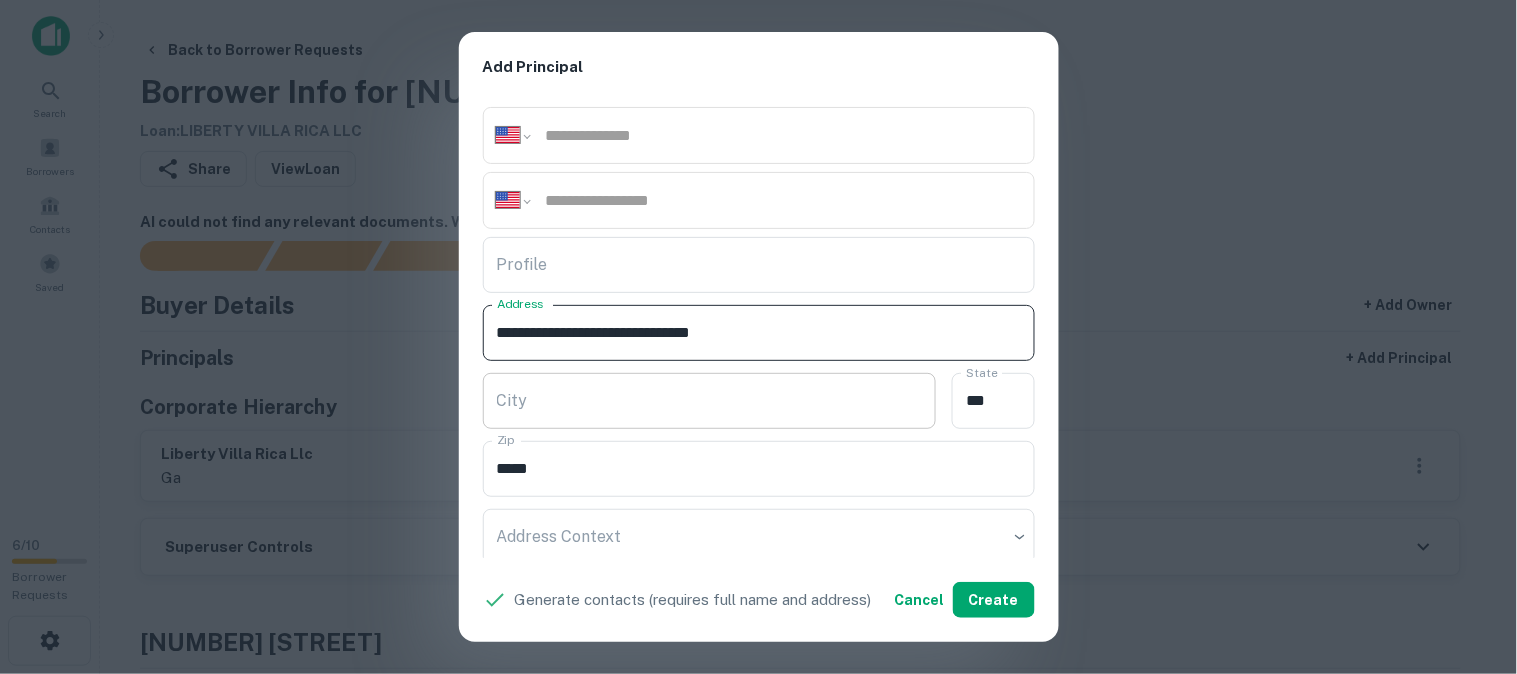 type on "**********" 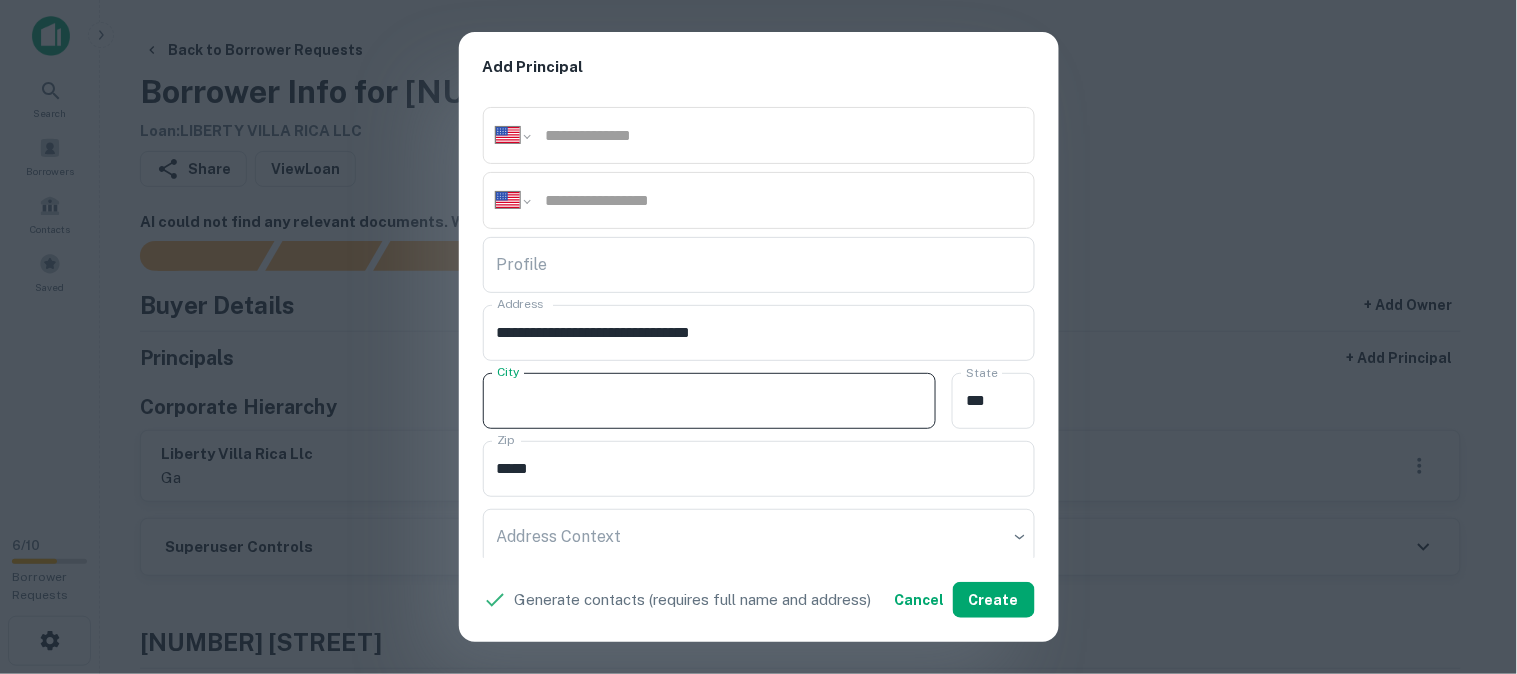 paste on "*******" 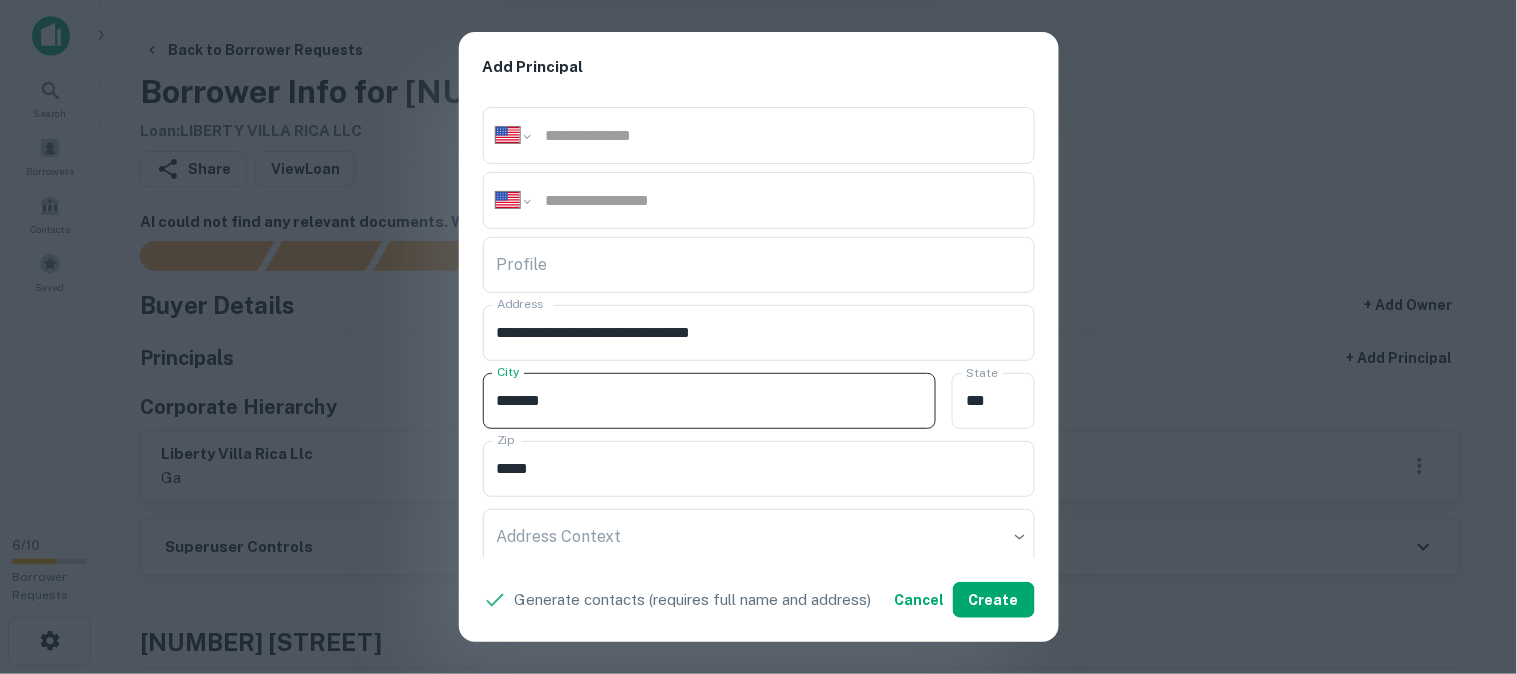 click on "*******" at bounding box center [710, 401] 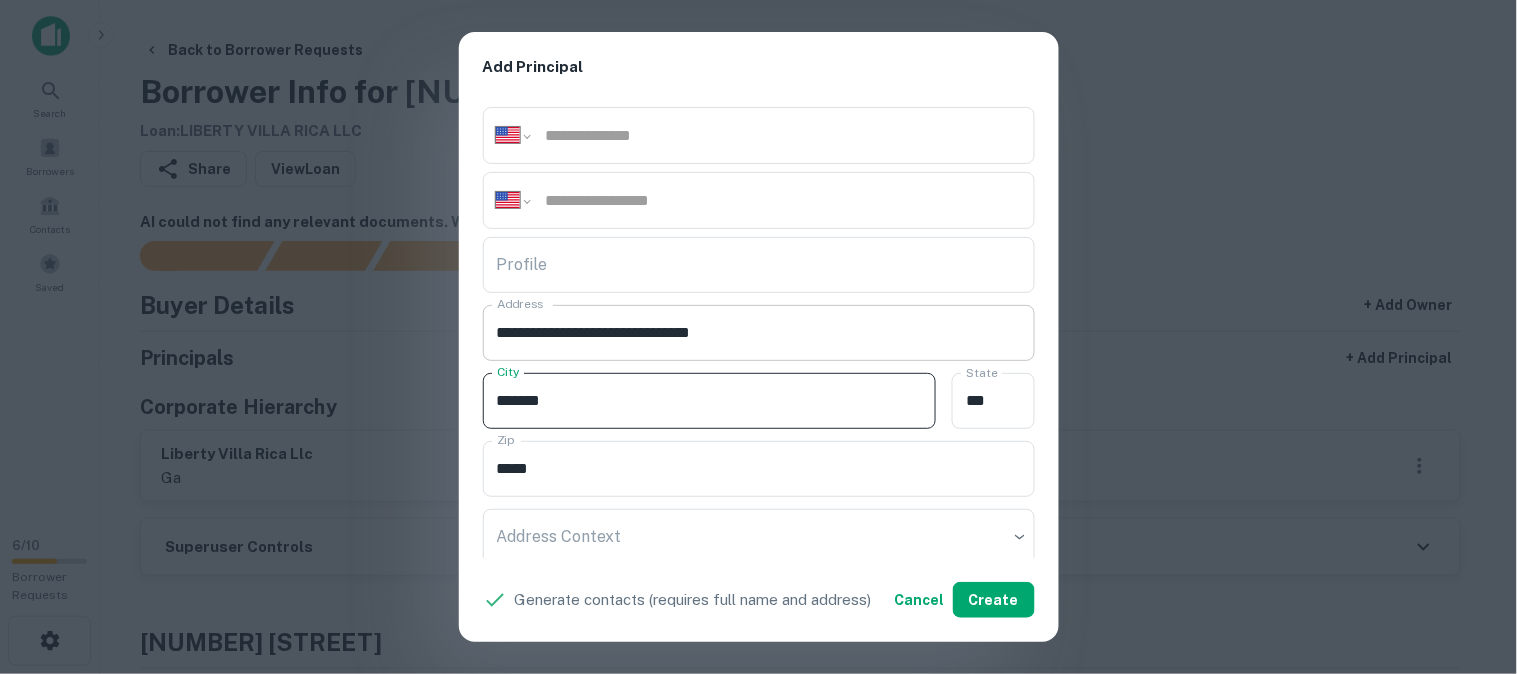 type on "*******" 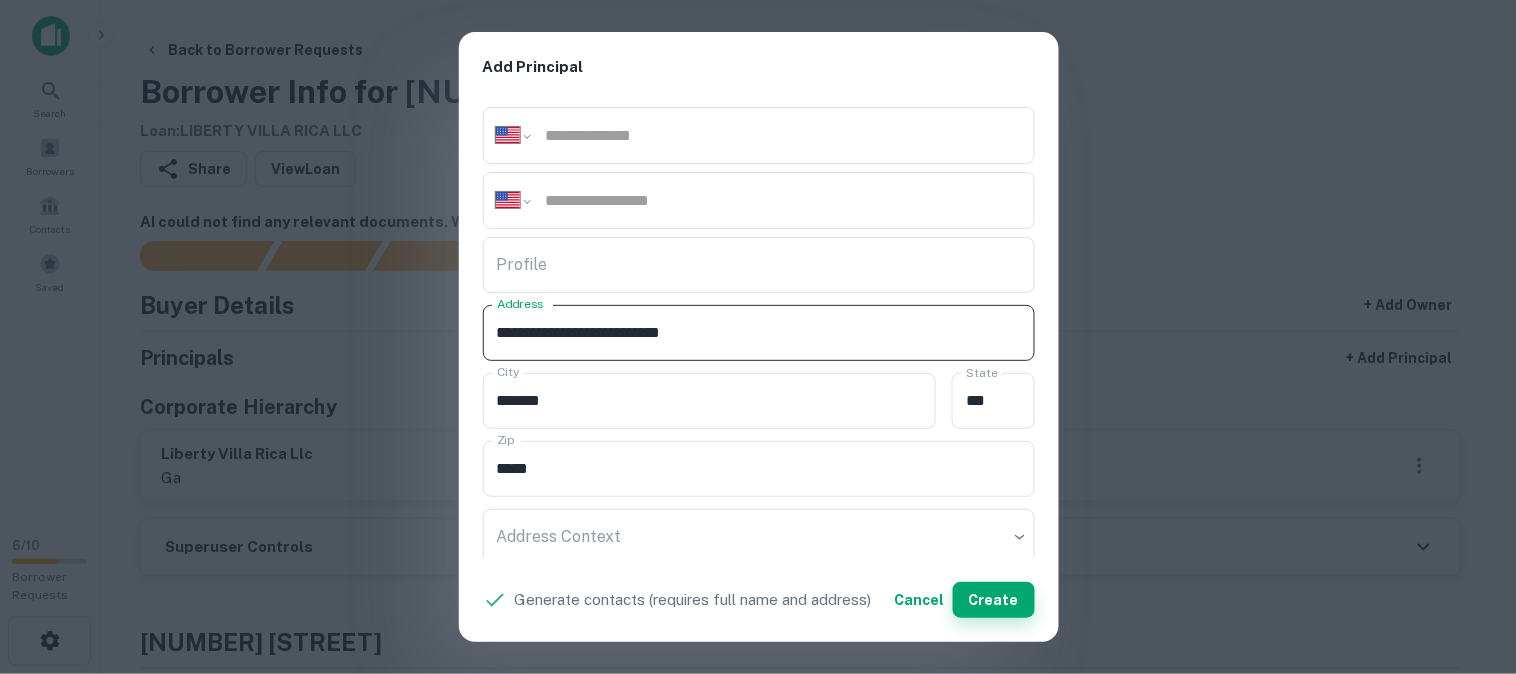 type on "**********" 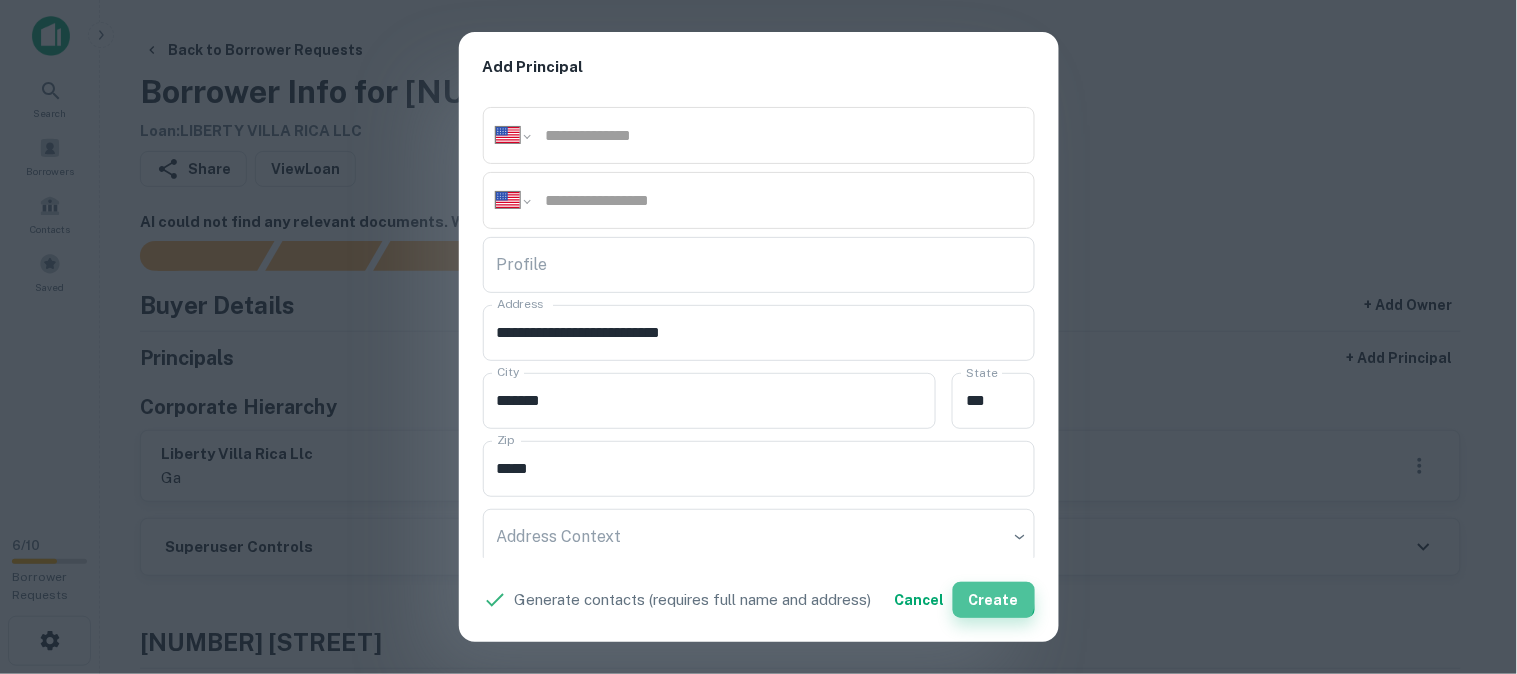 click on "Create" at bounding box center [994, 600] 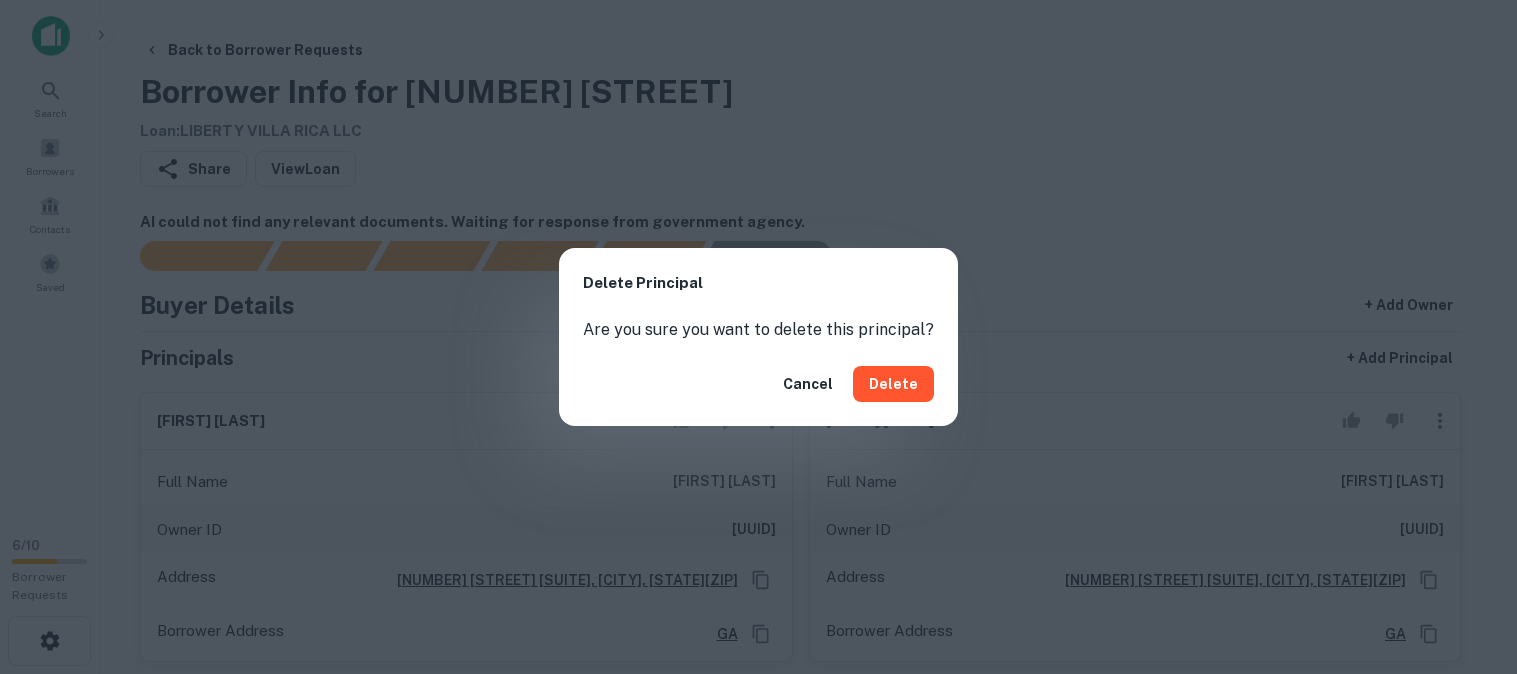 scroll, scrollTop: 0, scrollLeft: 0, axis: both 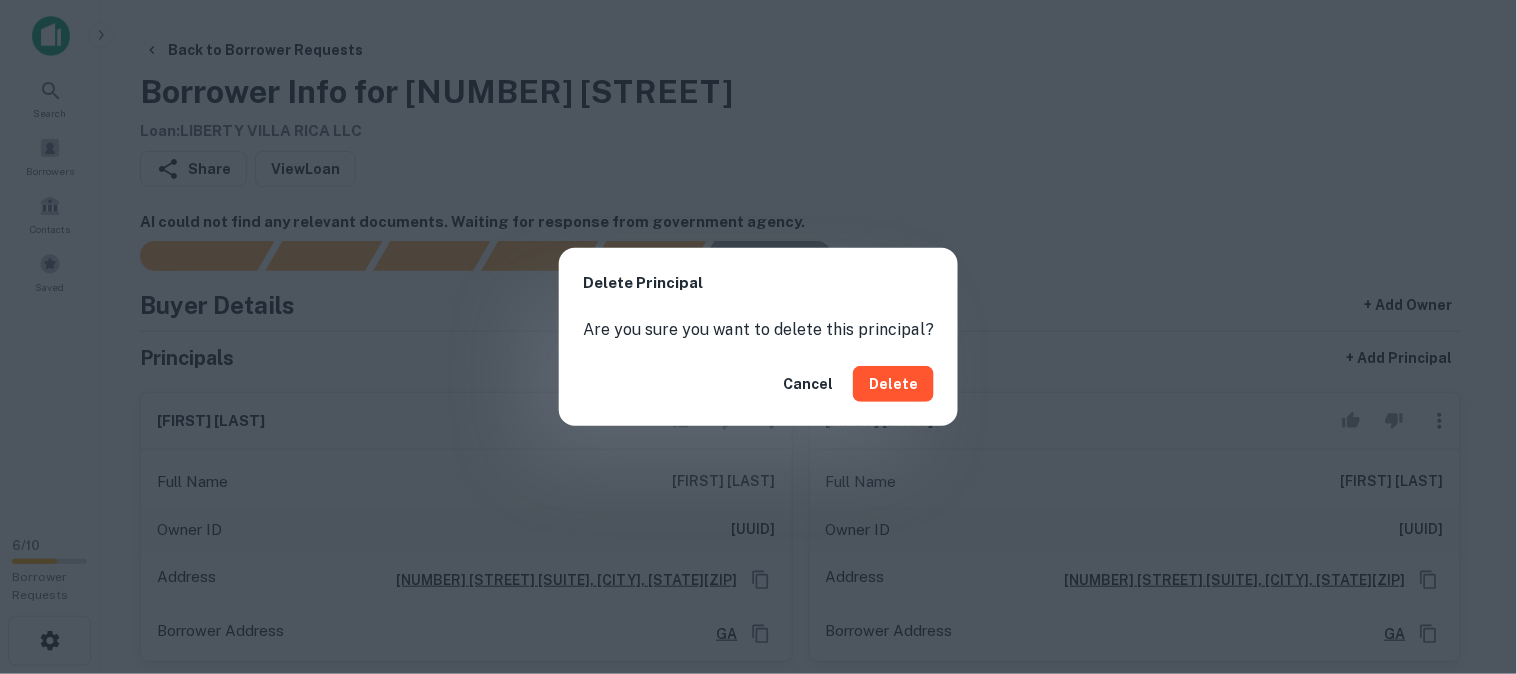 click on "Delete" at bounding box center (893, 384) 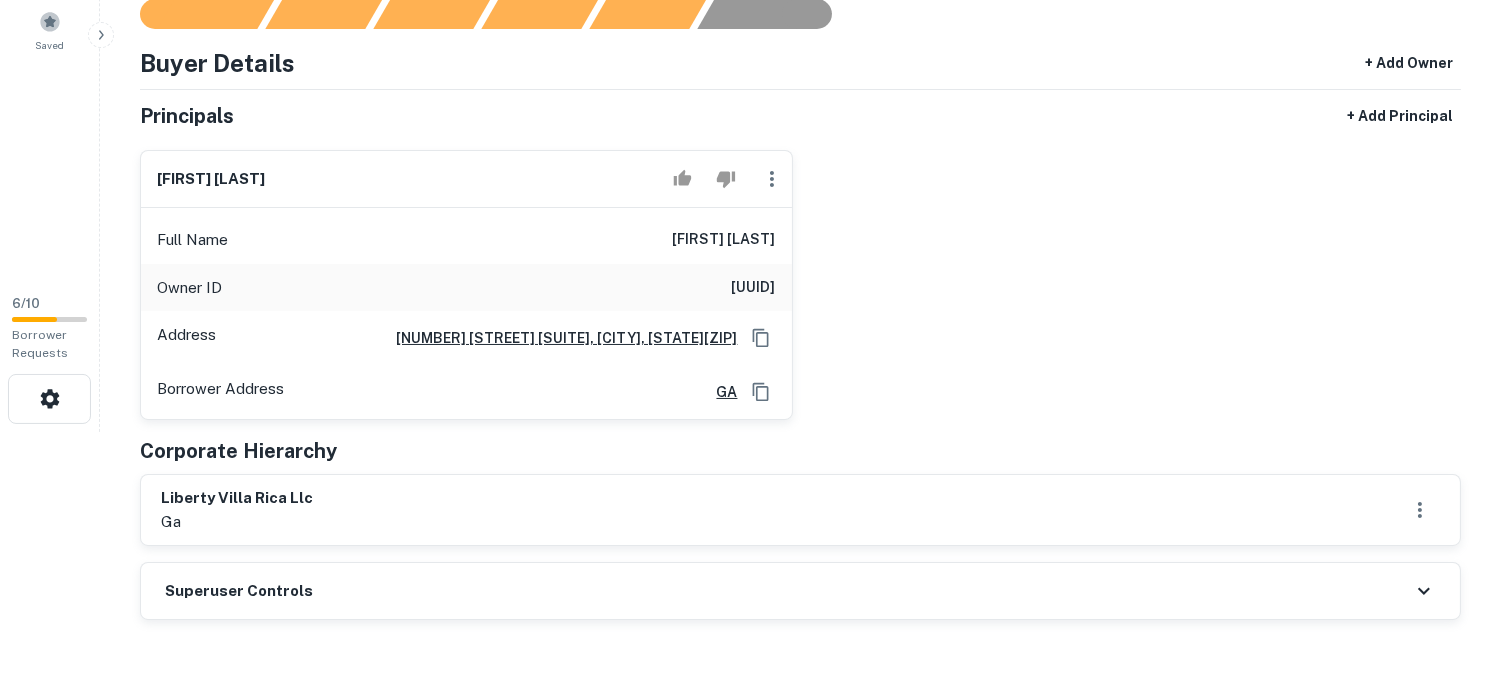 scroll, scrollTop: 333, scrollLeft: 0, axis: vertical 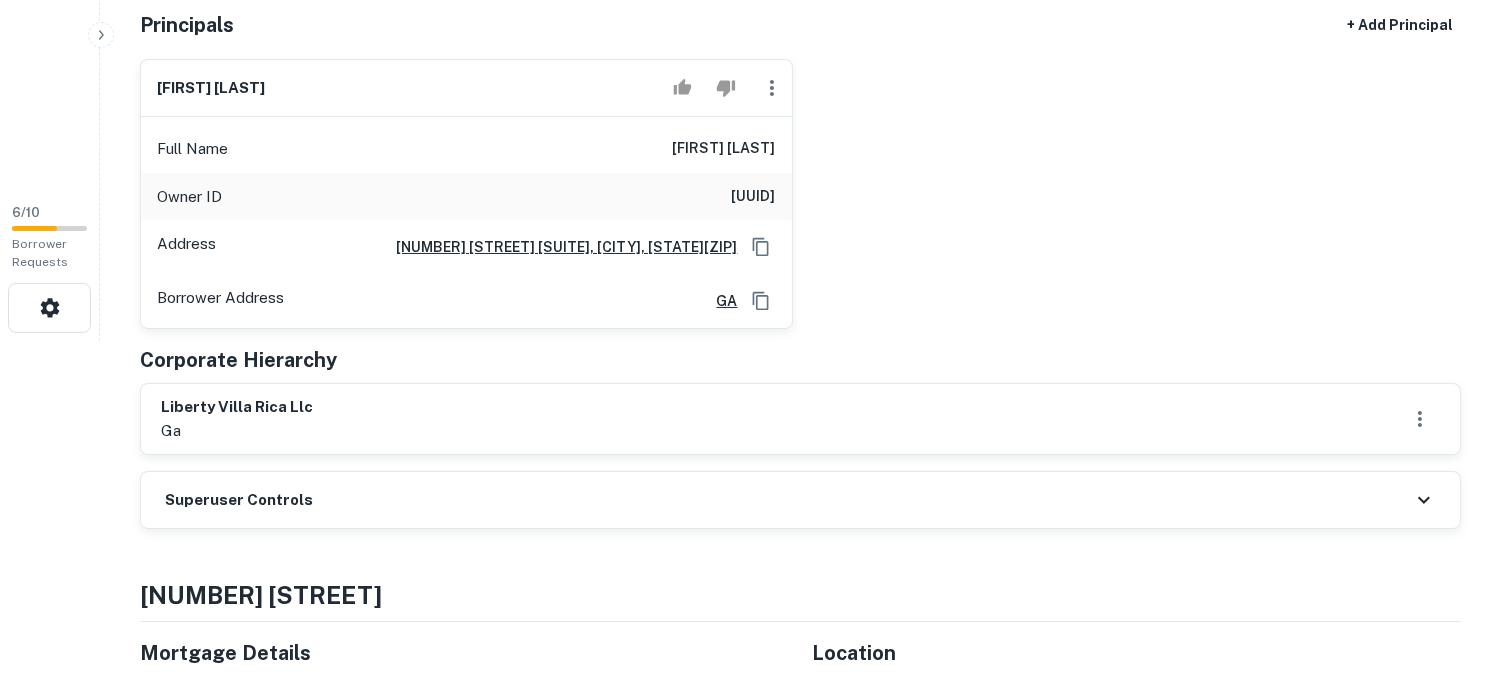 click on "justin golshir Full Name justin golshir Owner ID ffb49712-2c93-4581-9bdb-70273f2d9045 Address 1915 Airport Road Suite 2-i, Atlanta,  ga30341  Borrower Address GA" at bounding box center [792, 186] 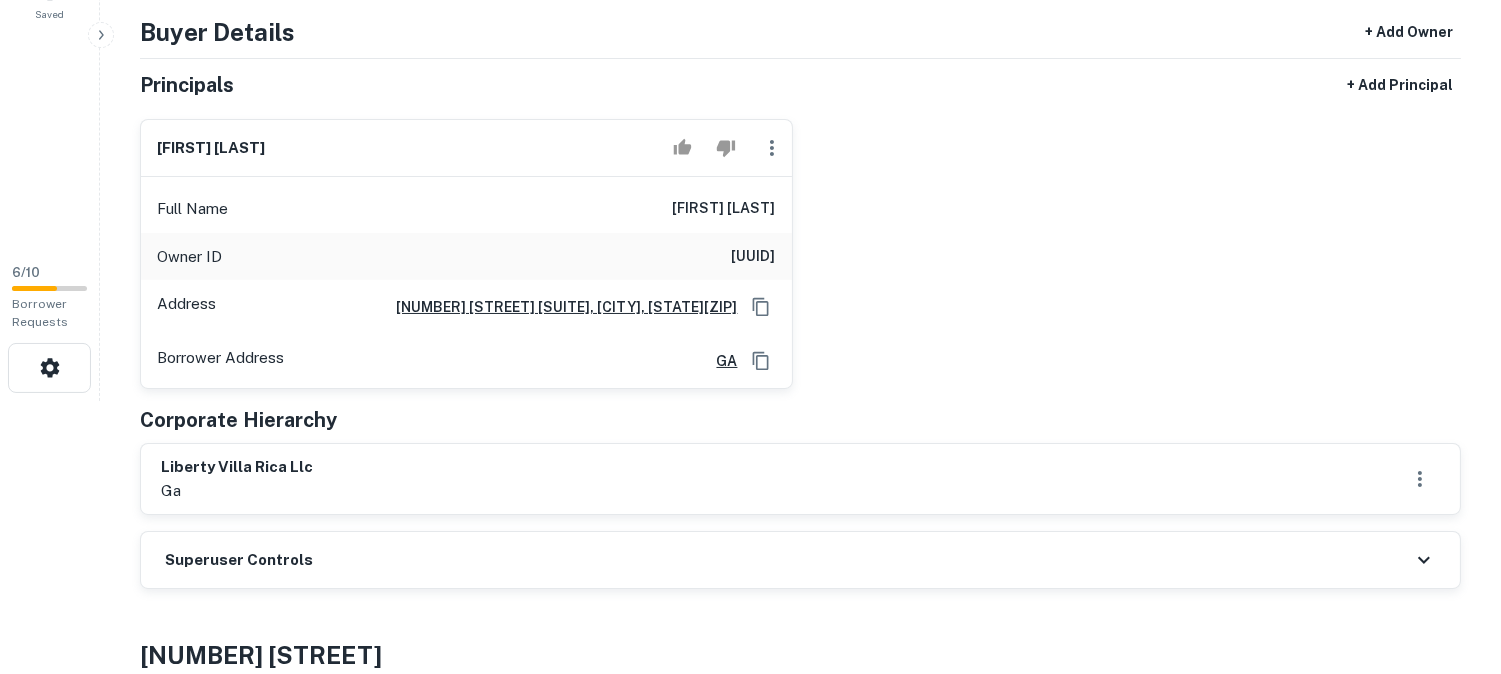 scroll, scrollTop: 0, scrollLeft: 0, axis: both 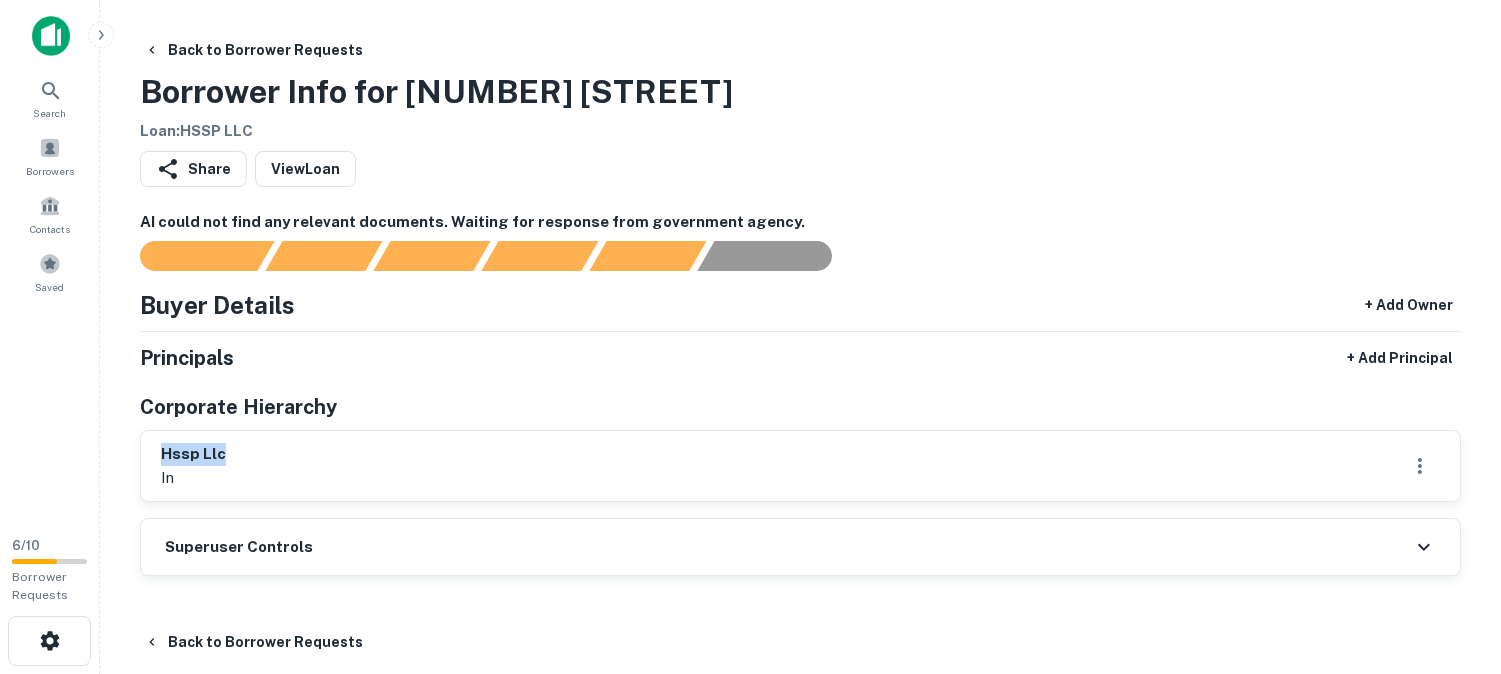 drag, startPoint x: 157, startPoint y: 450, endPoint x: 264, endPoint y: 450, distance: 107 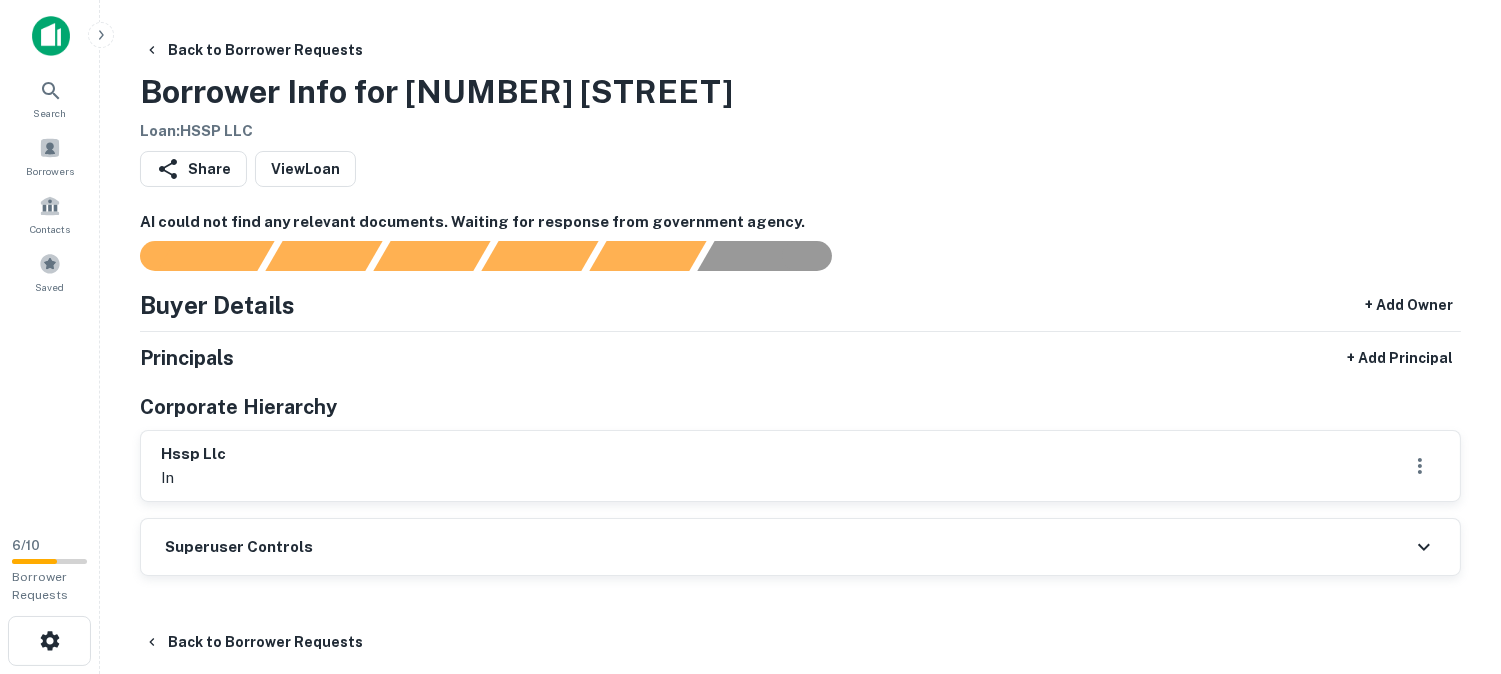 click on "Principals + Add Principal" at bounding box center [800, 358] 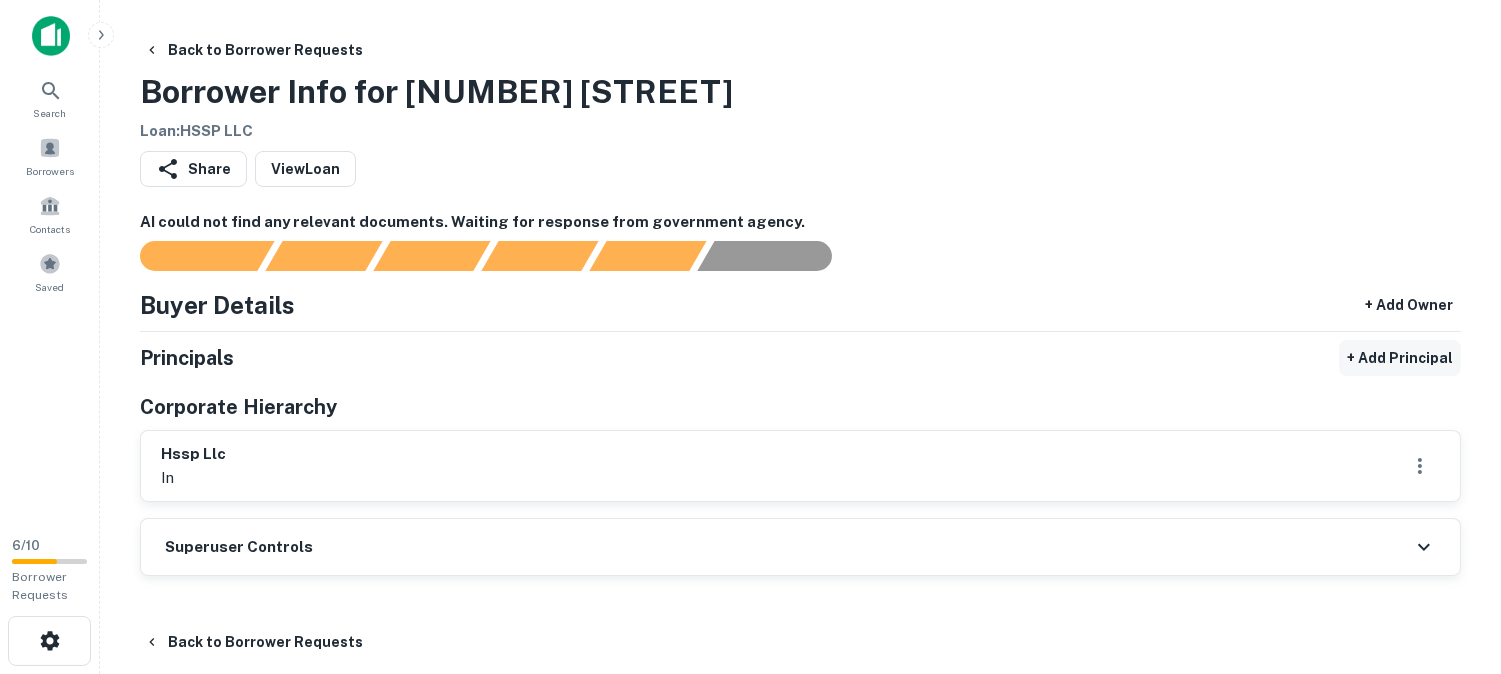 click on "+ Add Principal" at bounding box center [1400, 358] 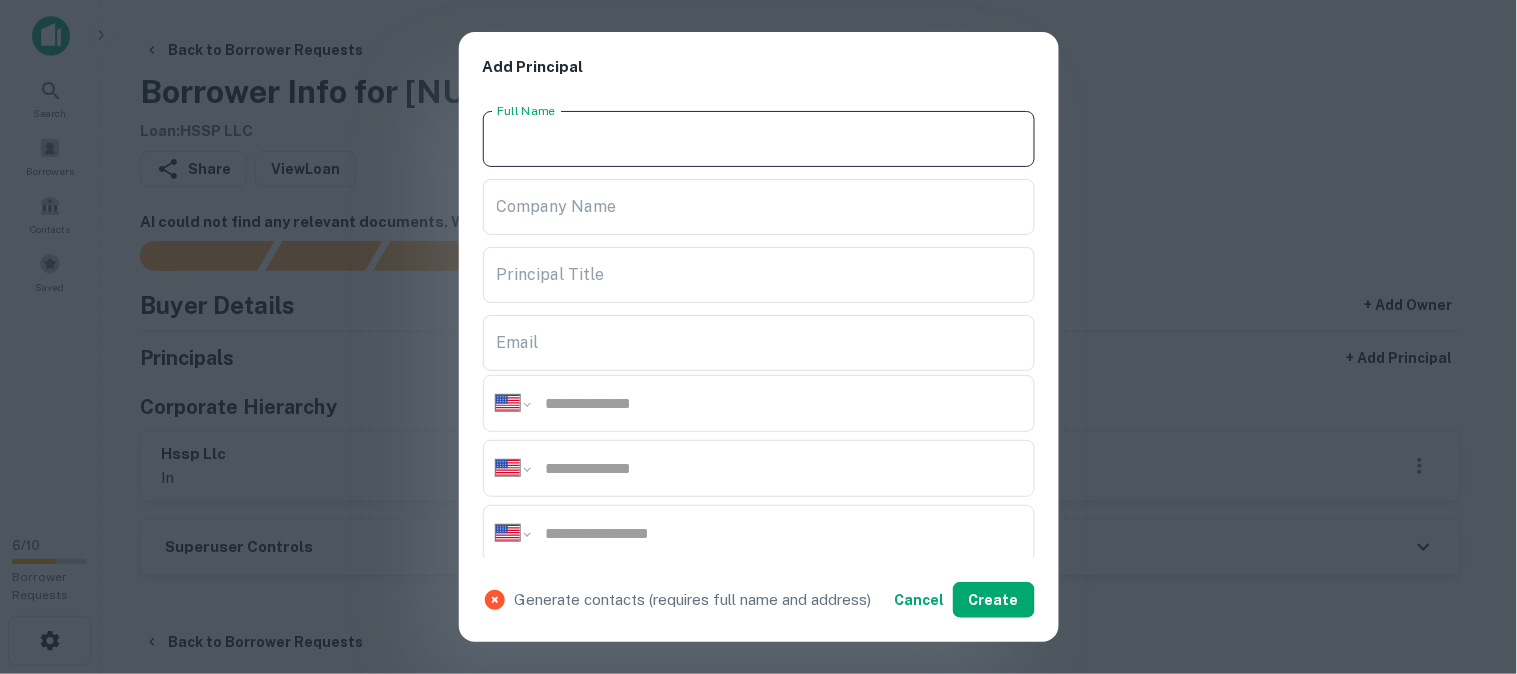 click on "Full Name" at bounding box center (759, 139) 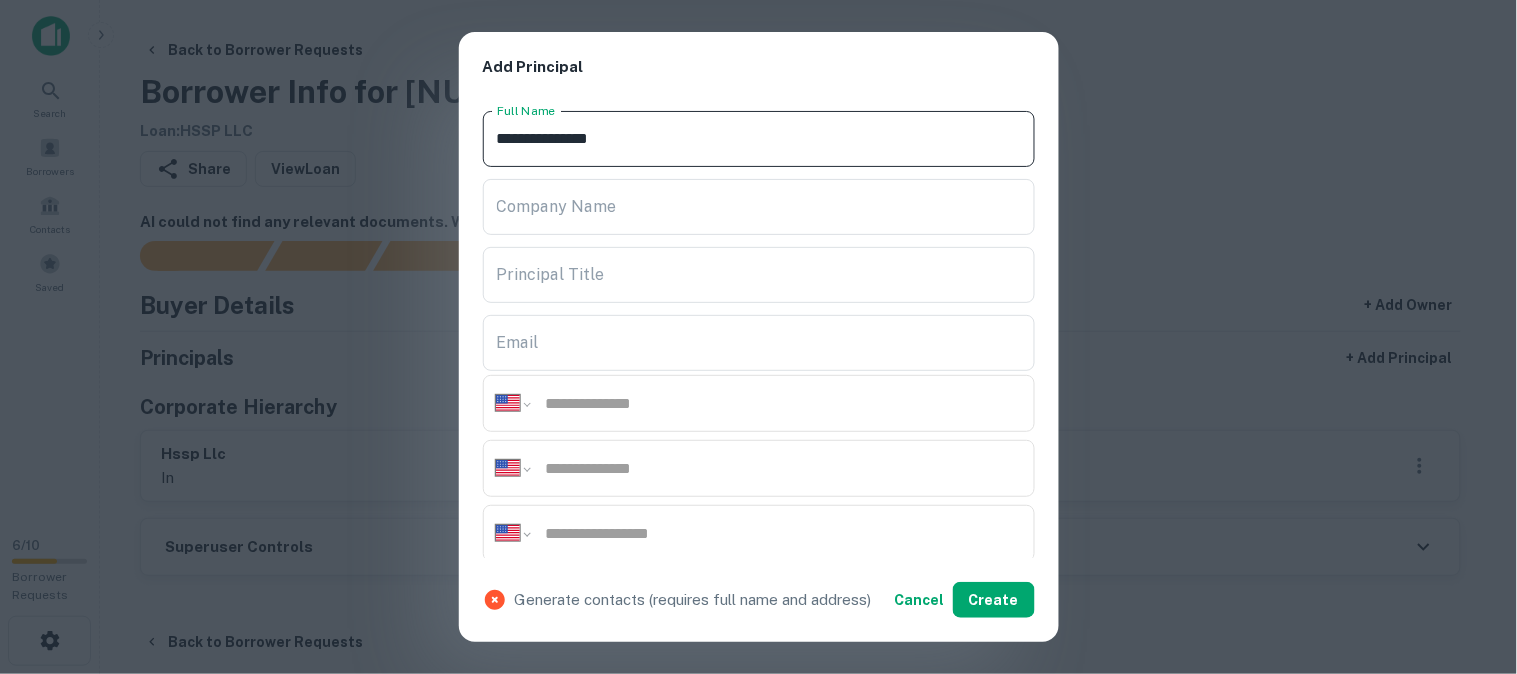 type on "**********" 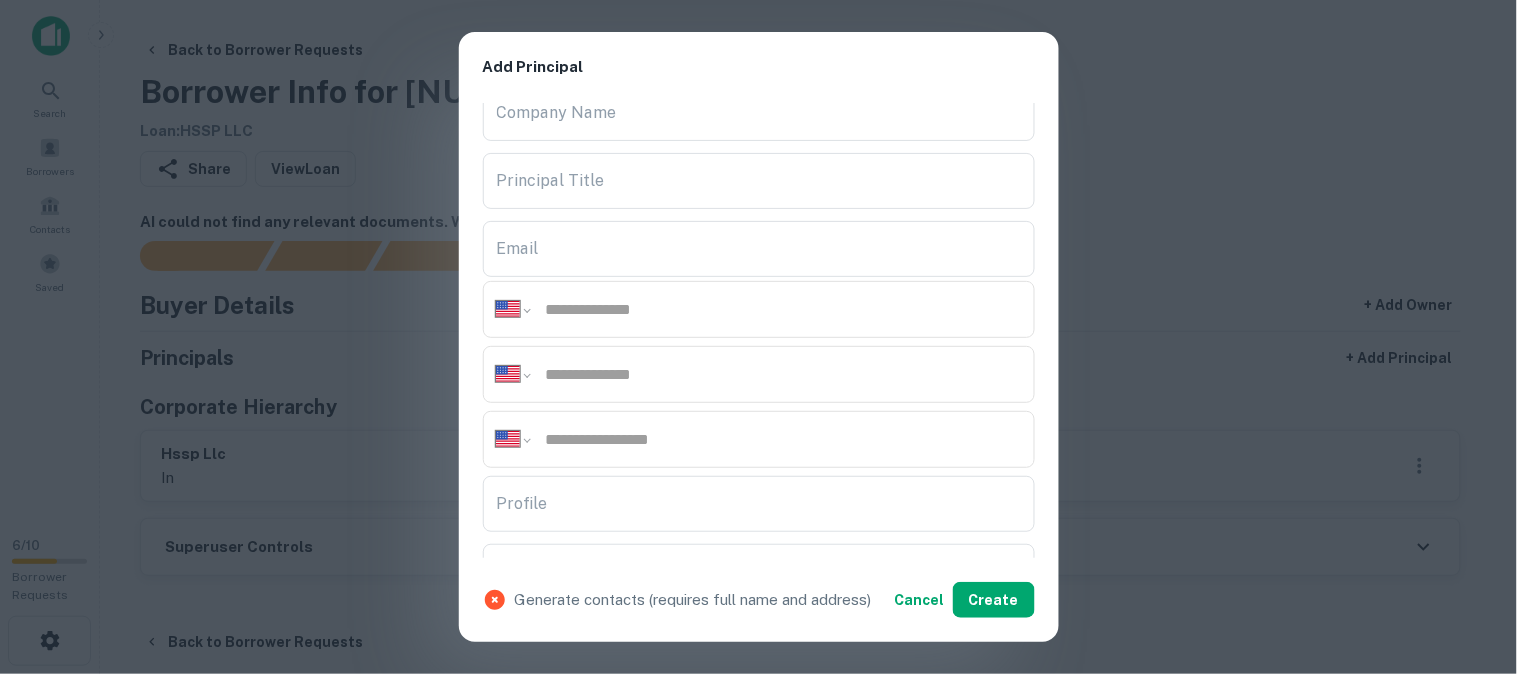 scroll, scrollTop: 333, scrollLeft: 0, axis: vertical 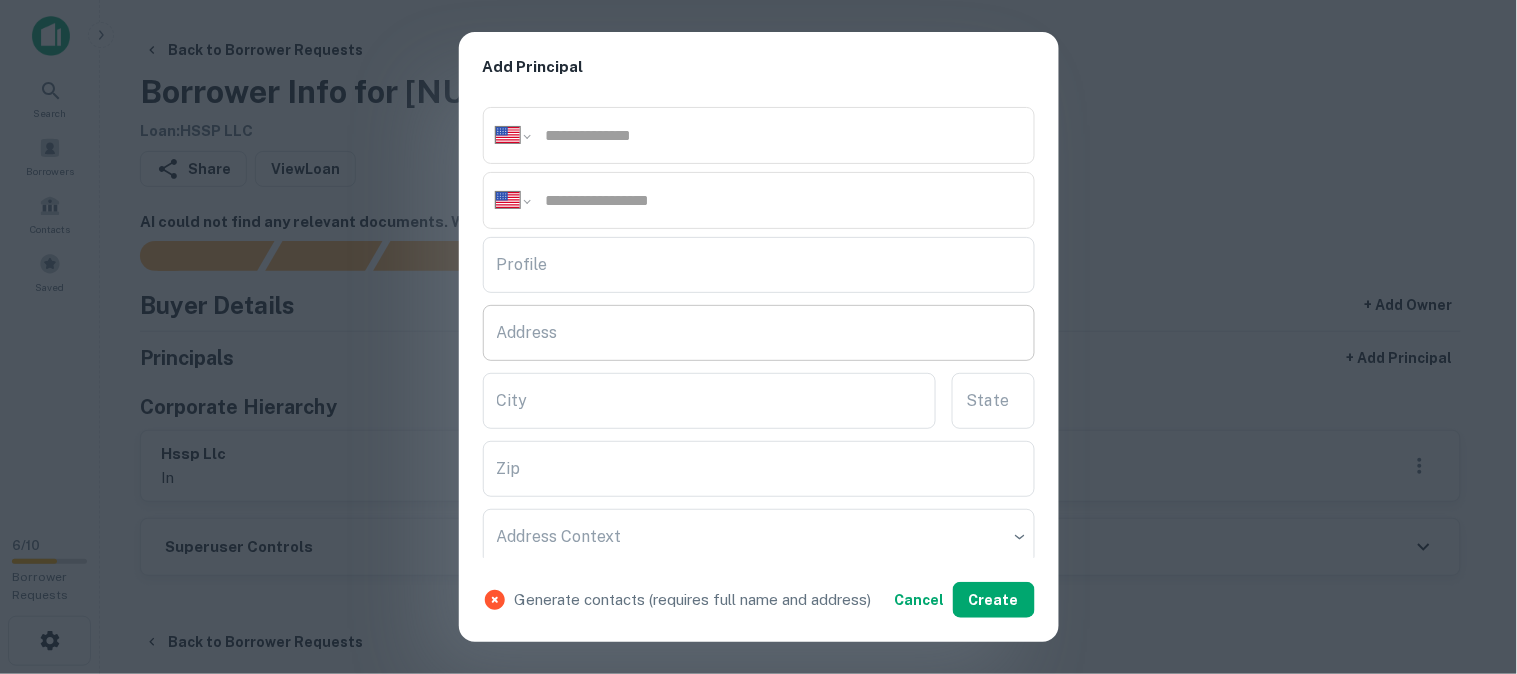 click on "Address" at bounding box center (759, 333) 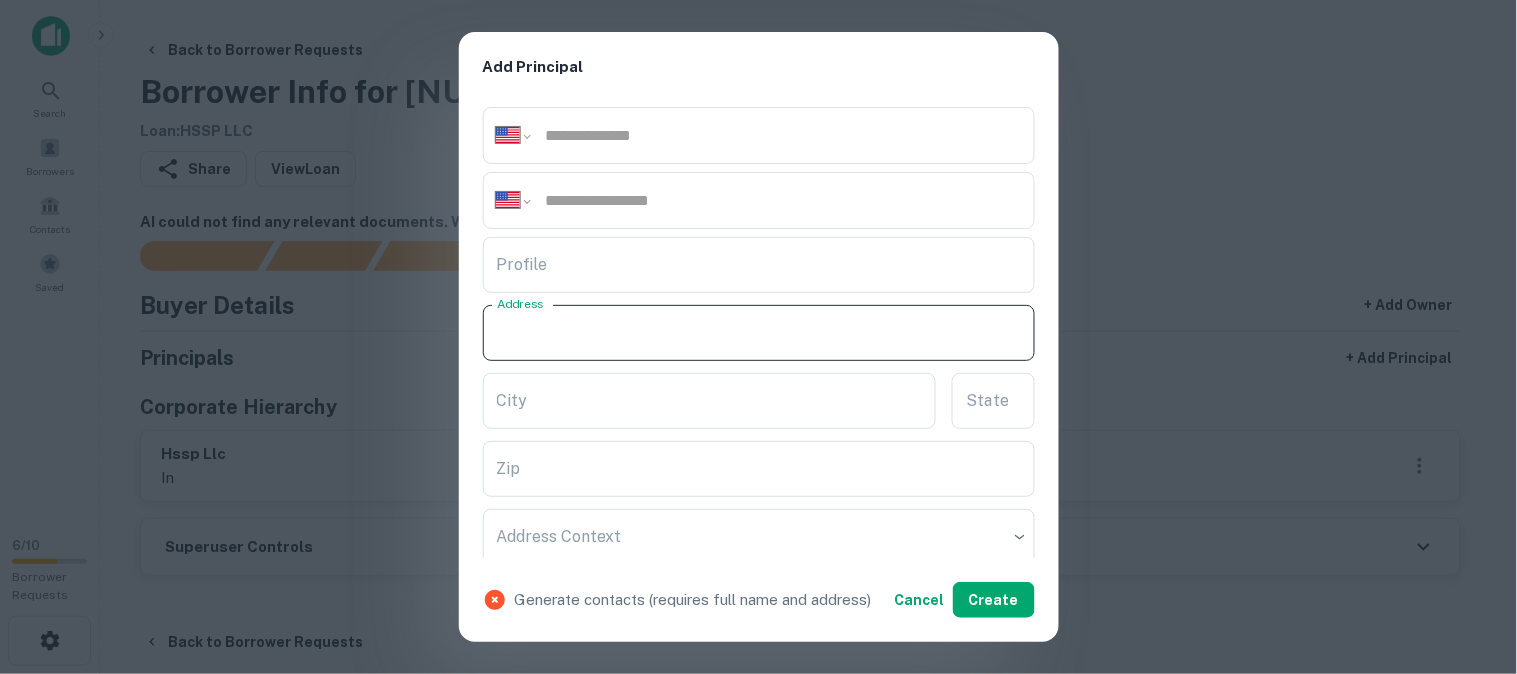 paste on "**********" 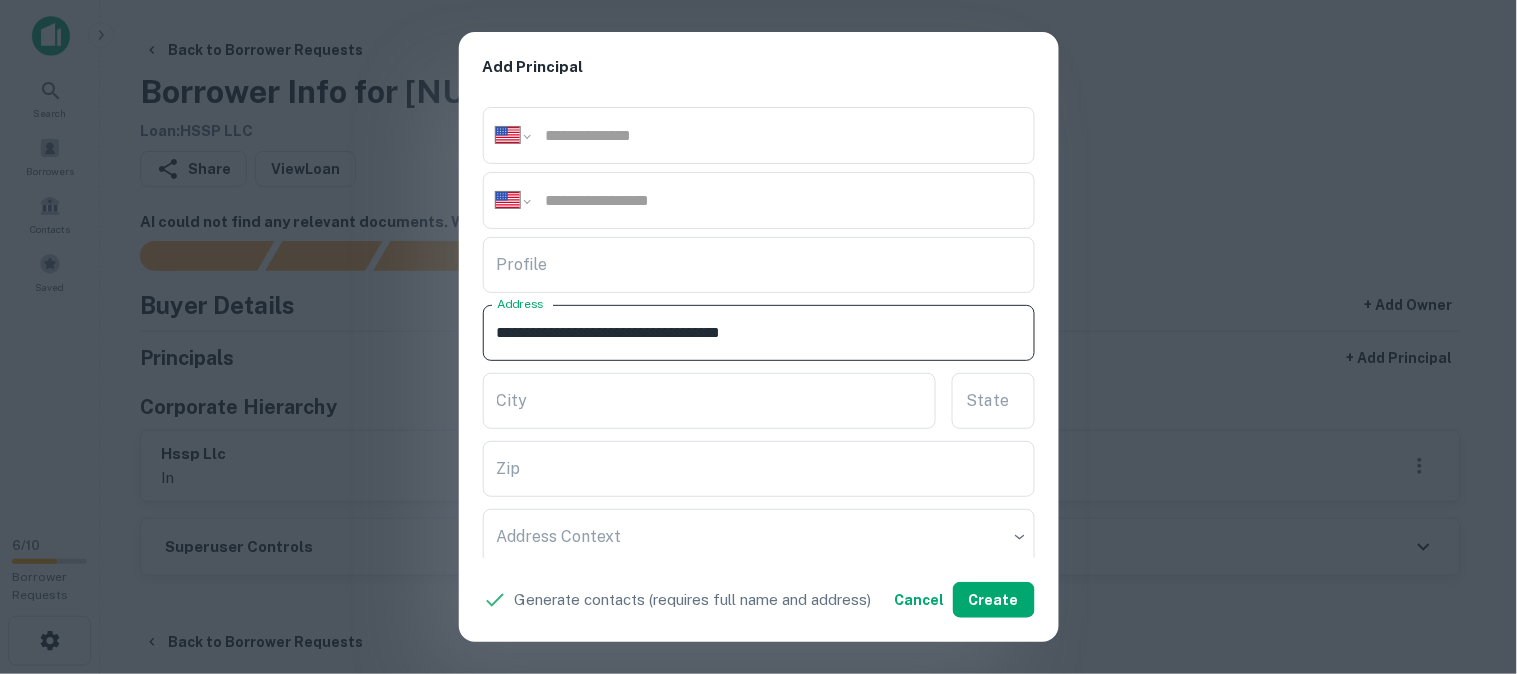 drag, startPoint x: 734, startPoint y: 334, endPoint x: 815, endPoint y: 338, distance: 81.09871 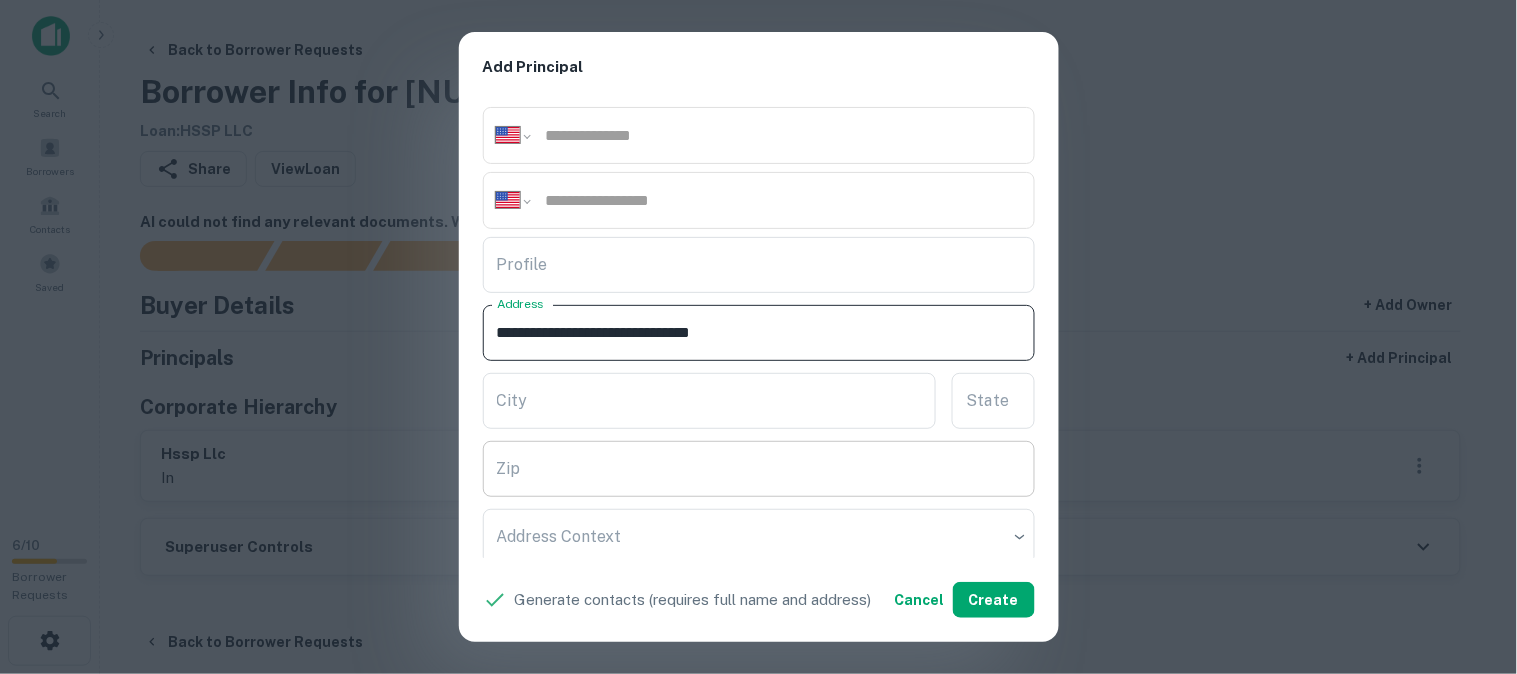 type on "**********" 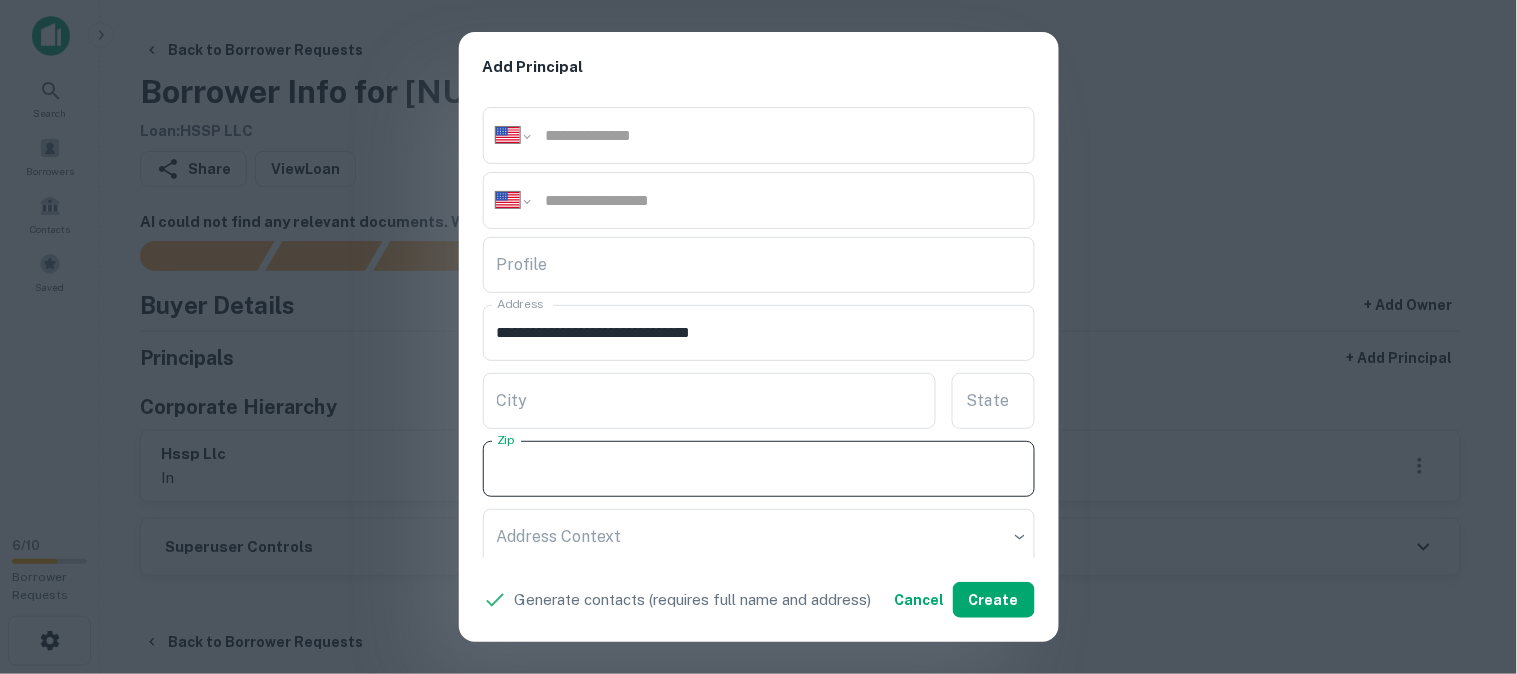 click on "Zip" at bounding box center (759, 469) 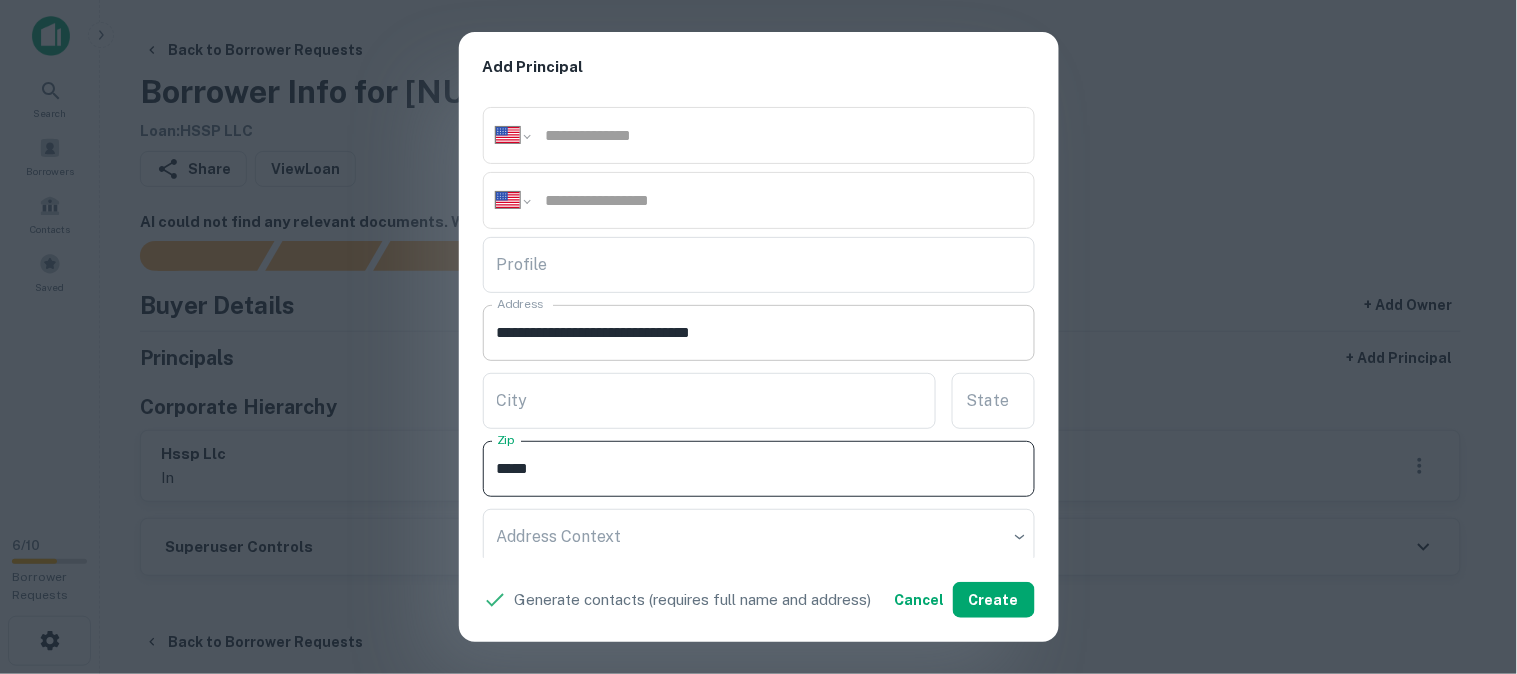 type on "*****" 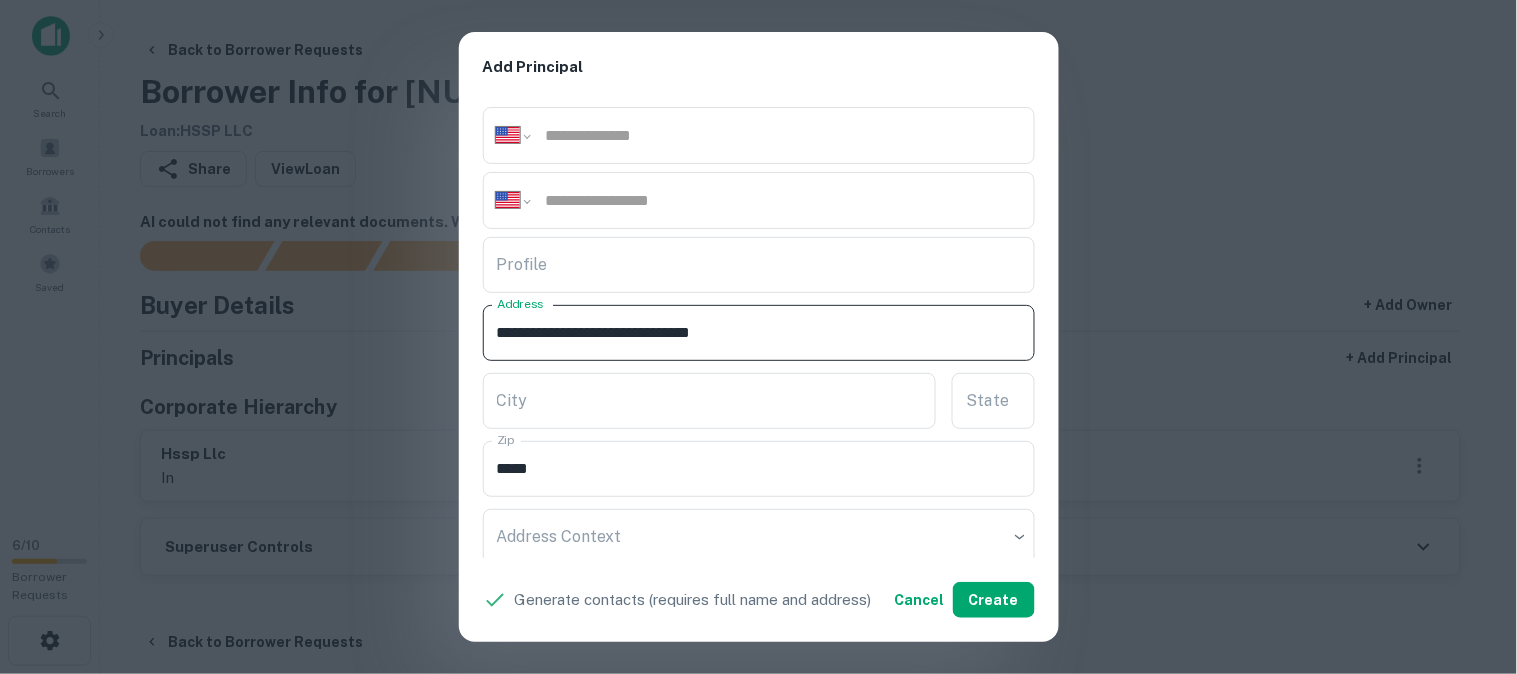 drag, startPoint x: 706, startPoint y: 326, endPoint x: 720, endPoint y: 344, distance: 22.803509 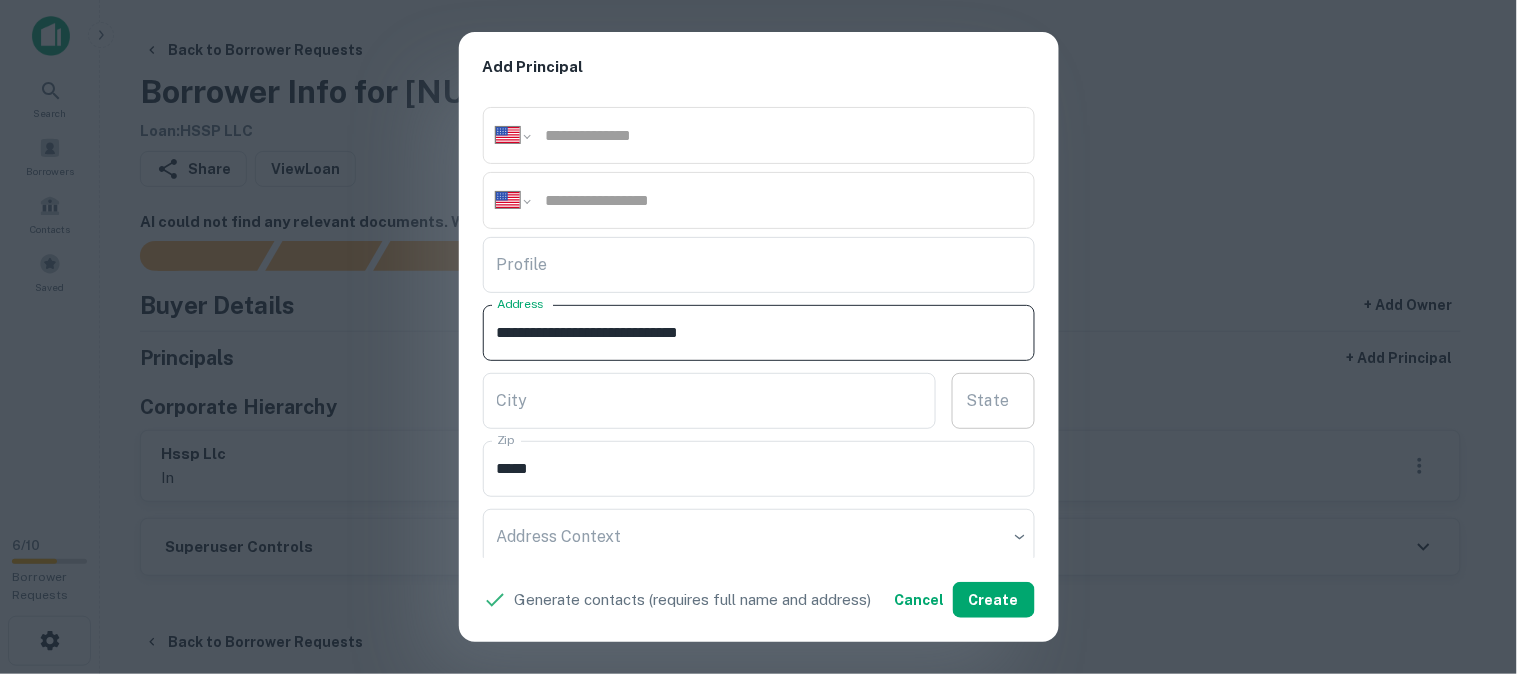 type on "**********" 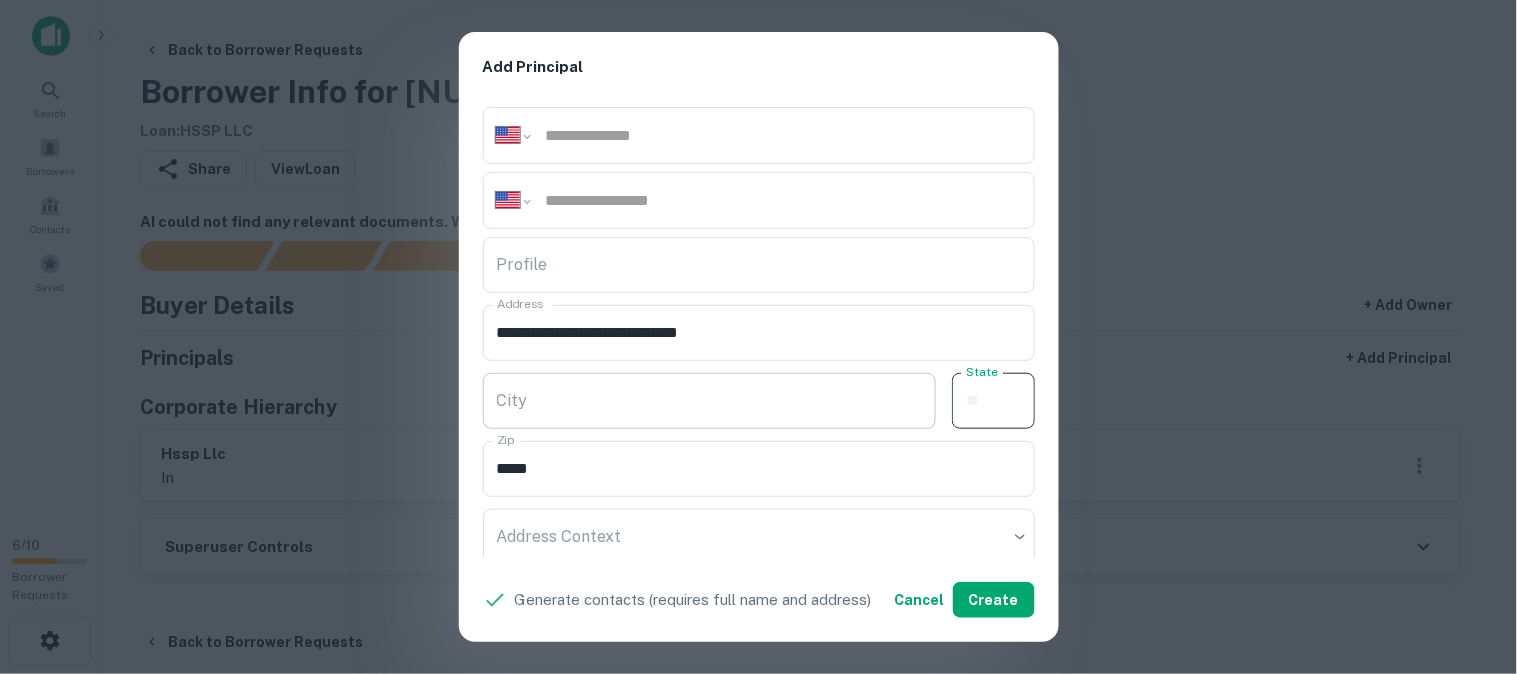 paste on "**" 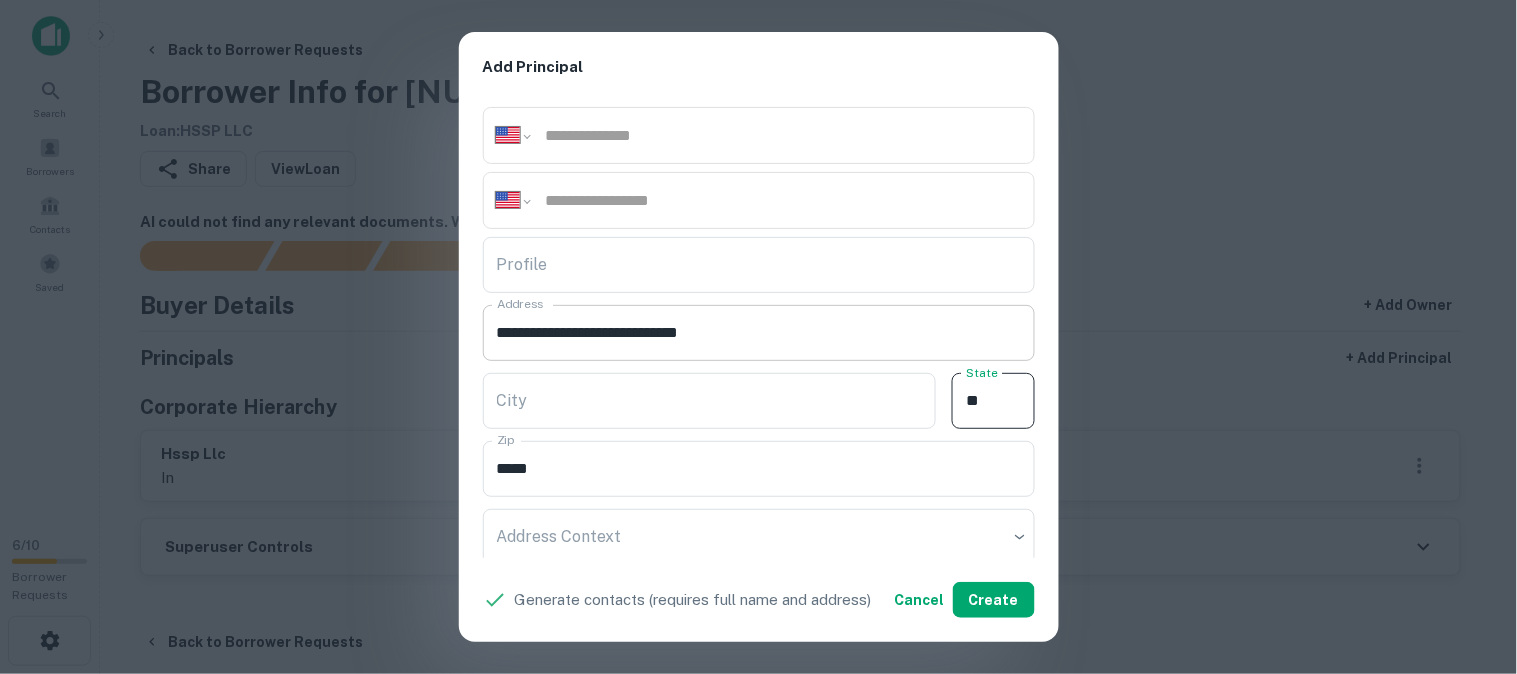 type on "**" 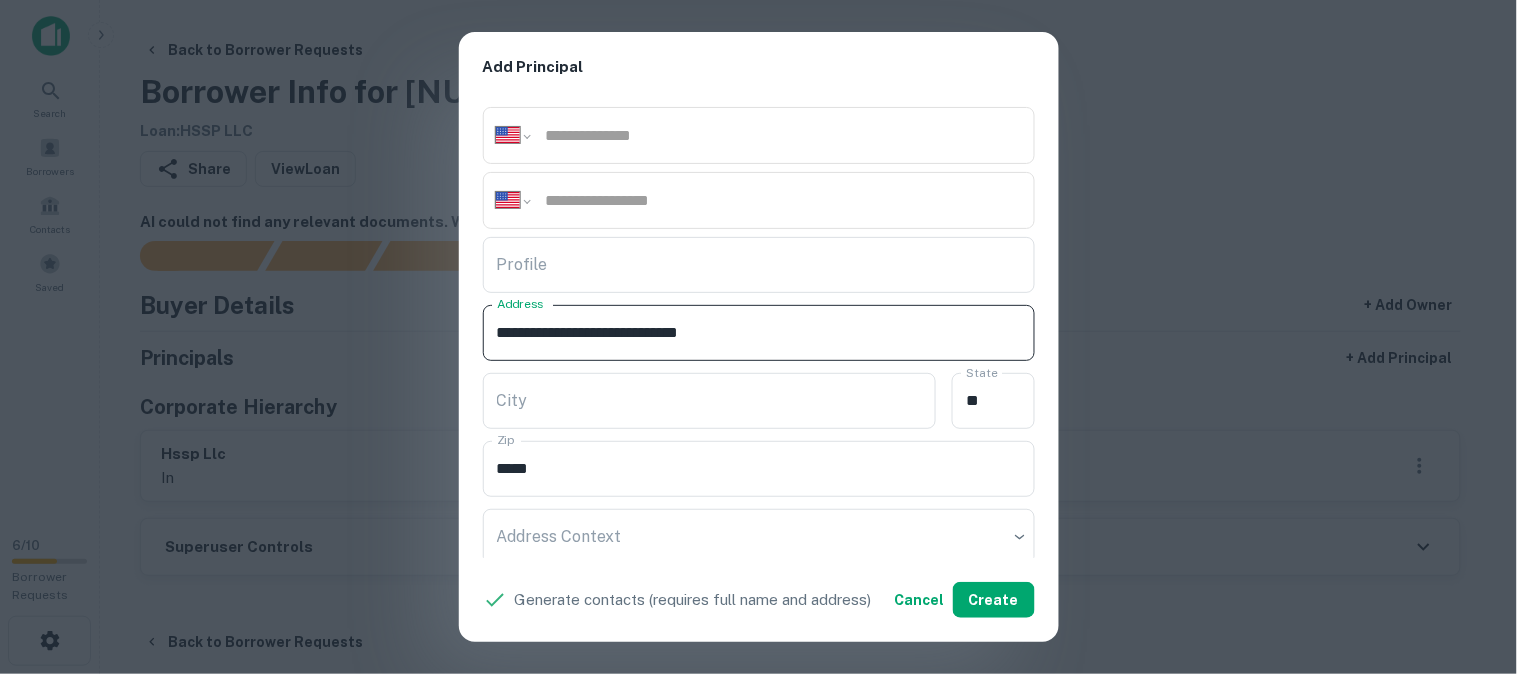 drag, startPoint x: 631, startPoint y: 331, endPoint x: 703, endPoint y: 345, distance: 73.34848 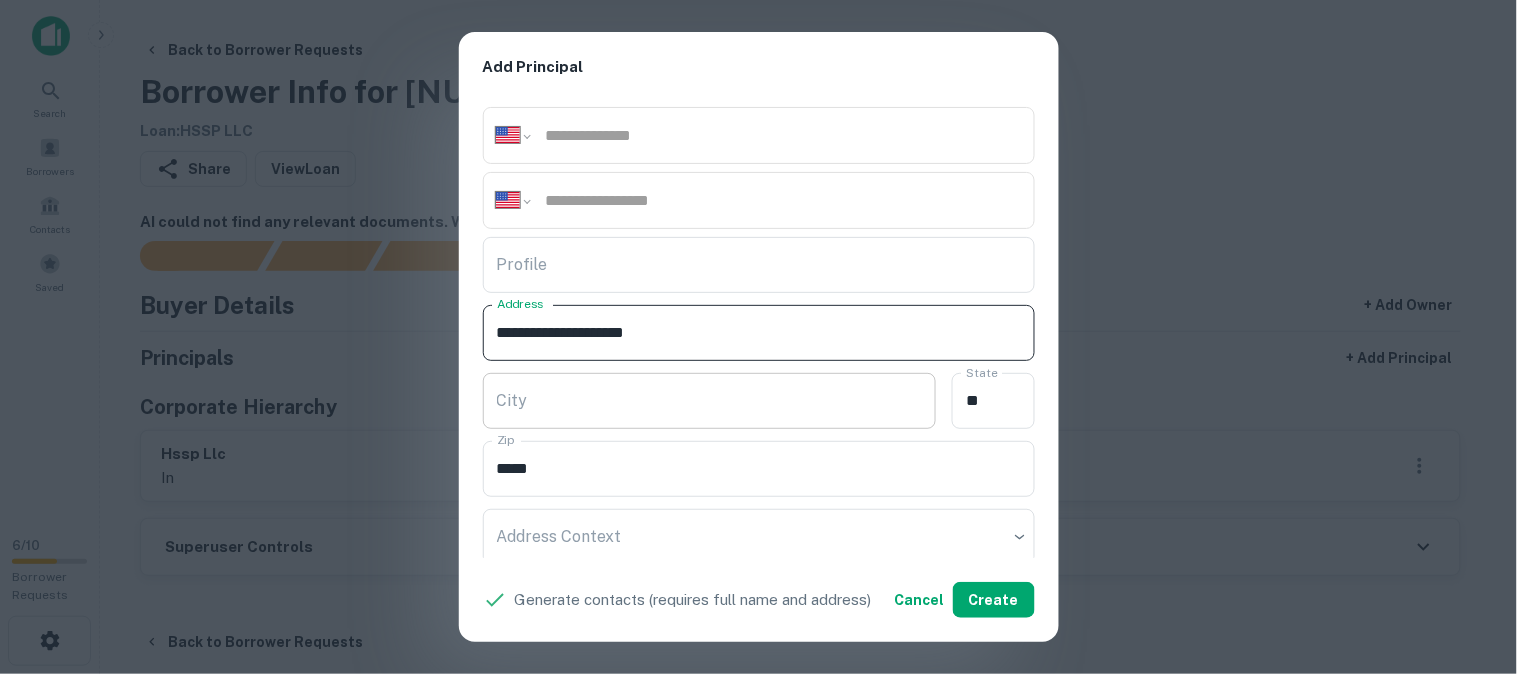type on "**********" 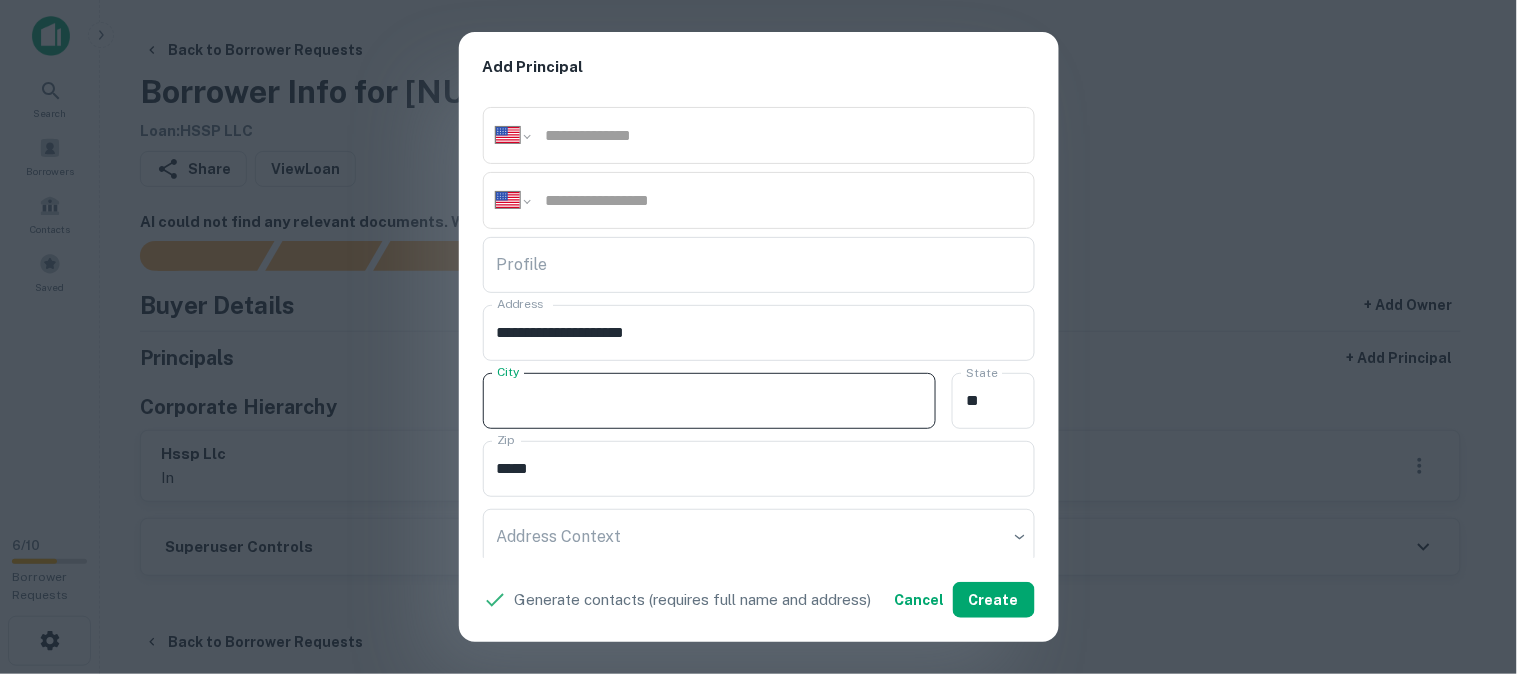 click on "City" at bounding box center [710, 401] 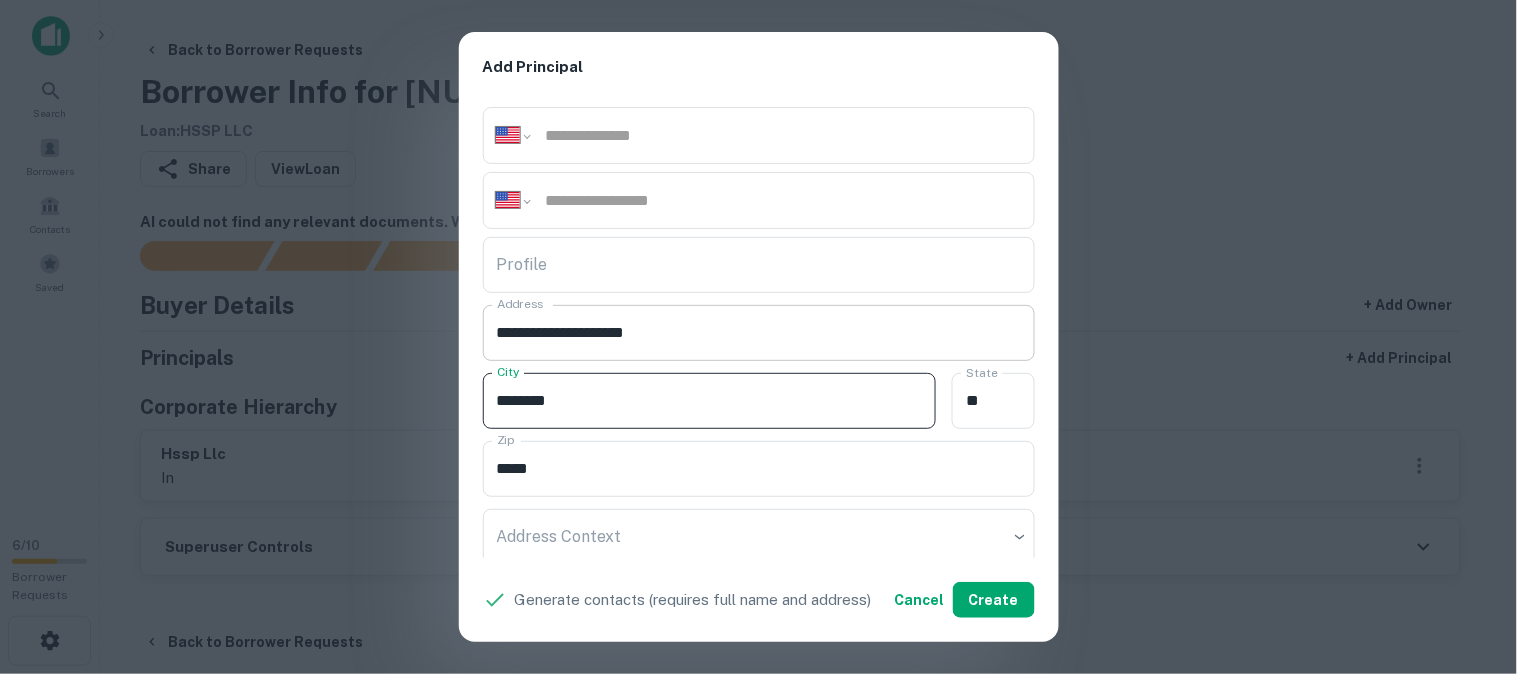 type on "********" 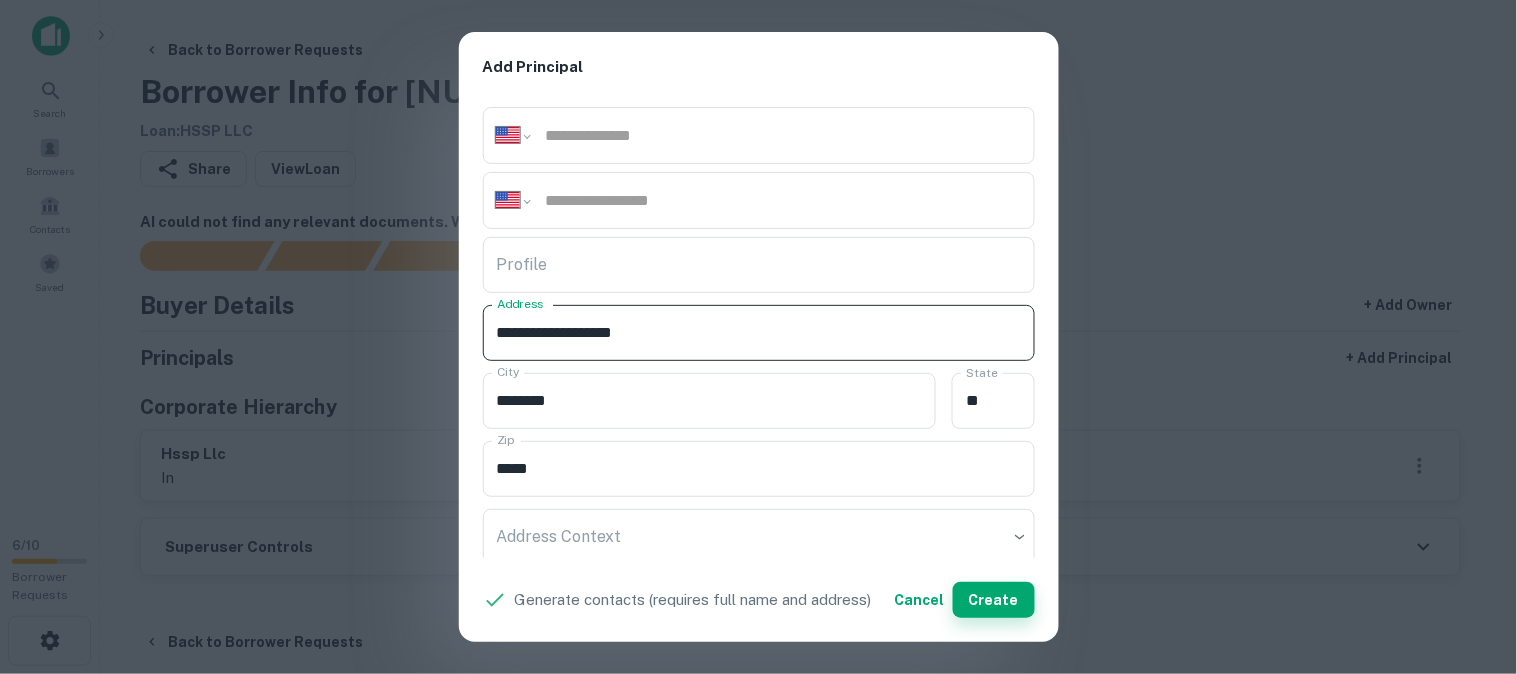 type on "**********" 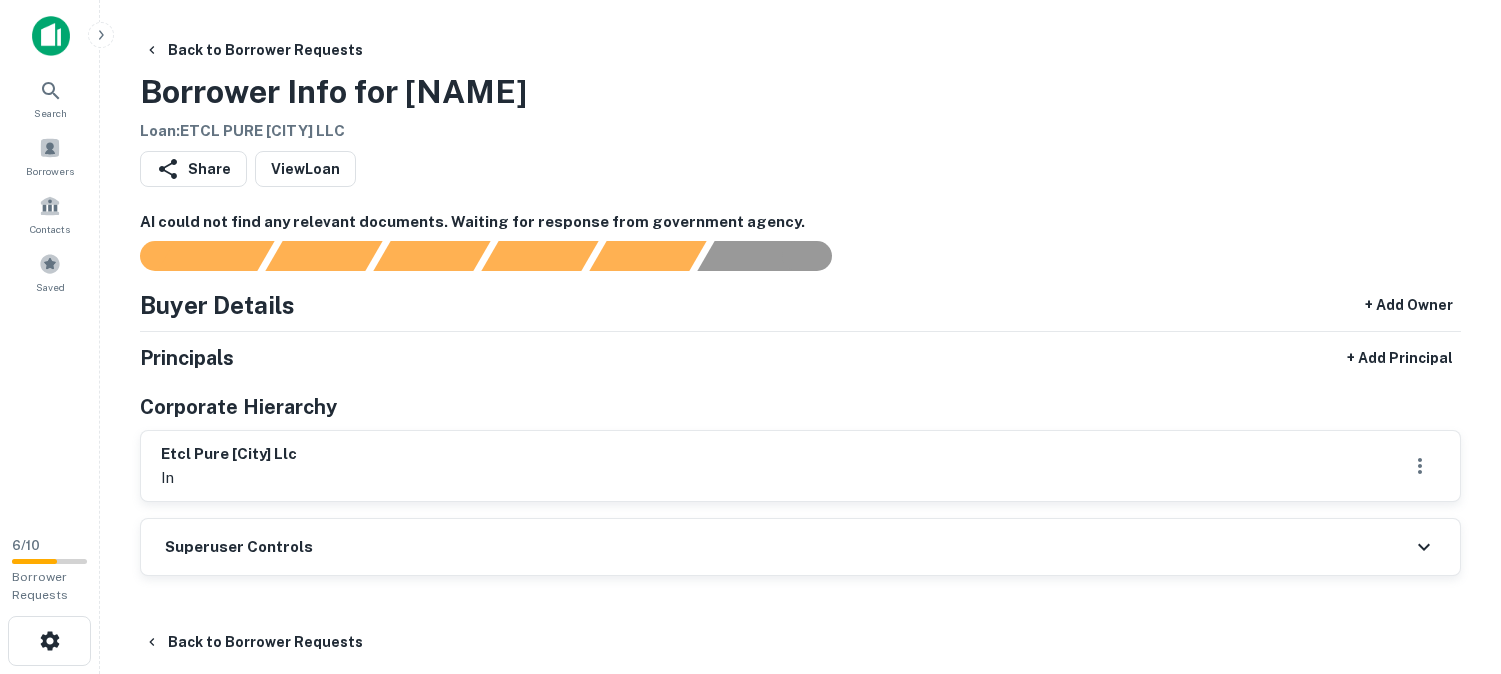 scroll, scrollTop: 0, scrollLeft: 0, axis: both 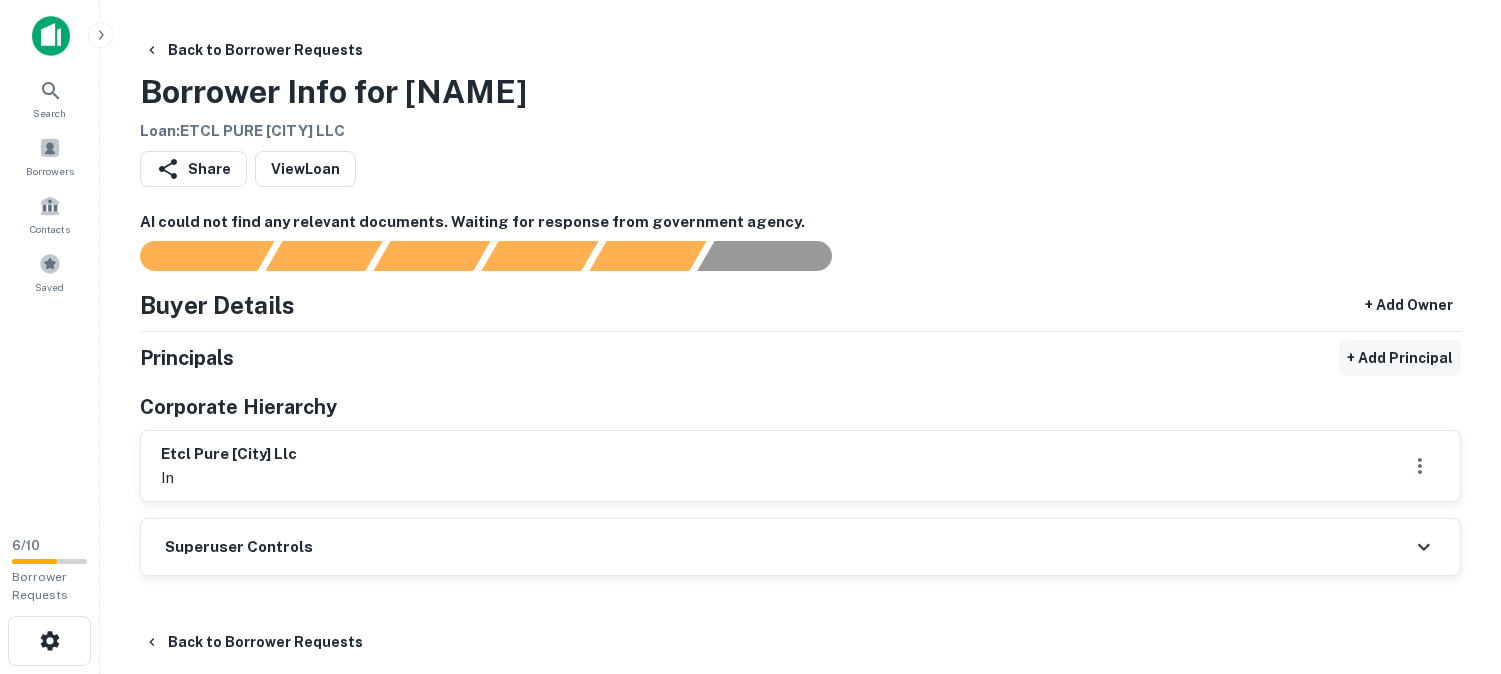 click on "+ Add Principal" at bounding box center (1400, 358) 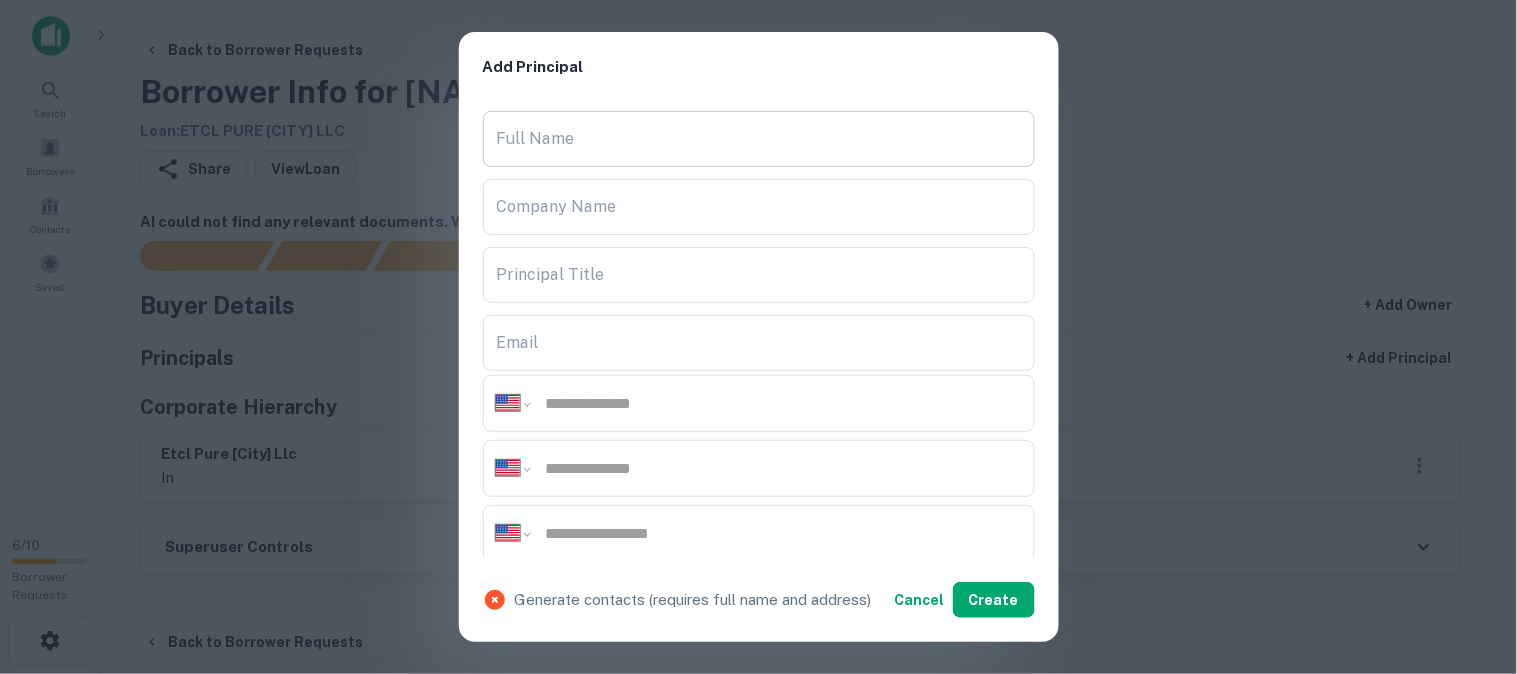 click on "Full Name" at bounding box center (759, 139) 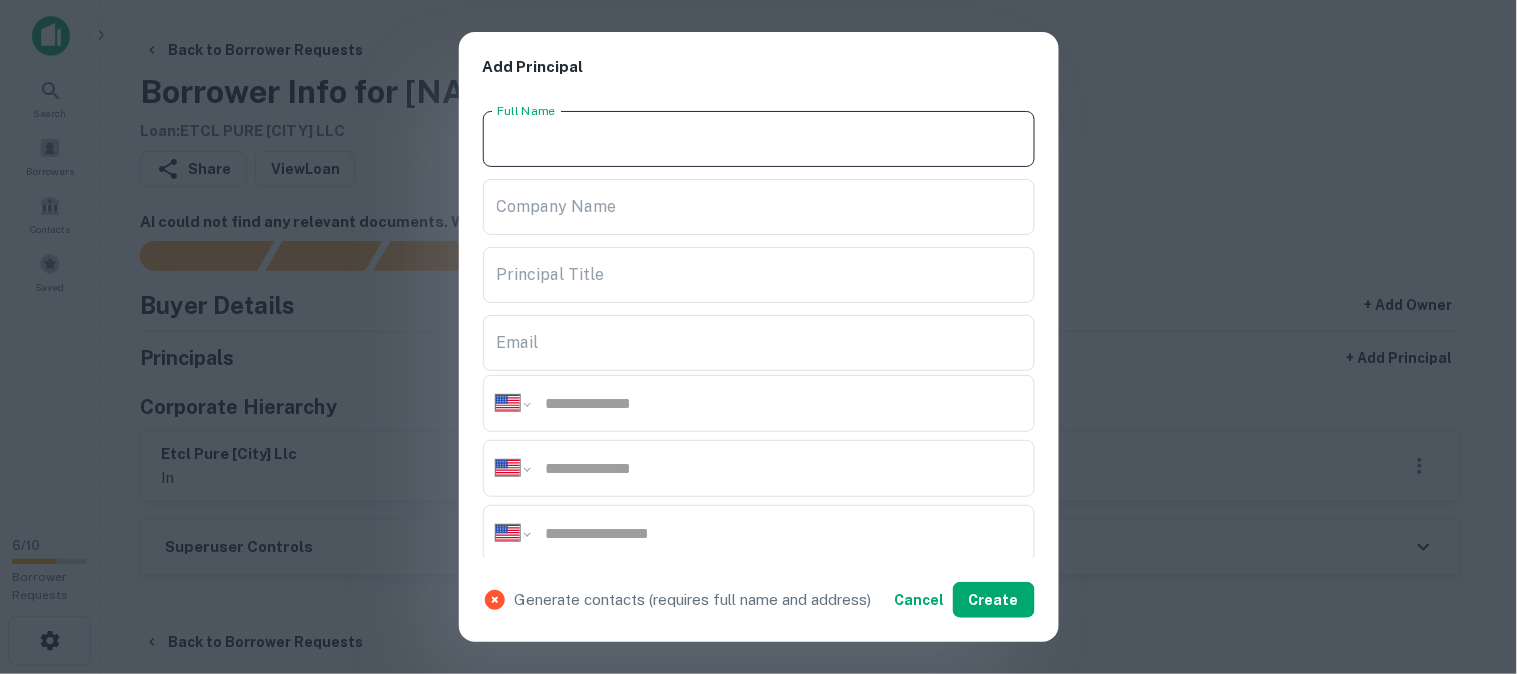 paste on "**********" 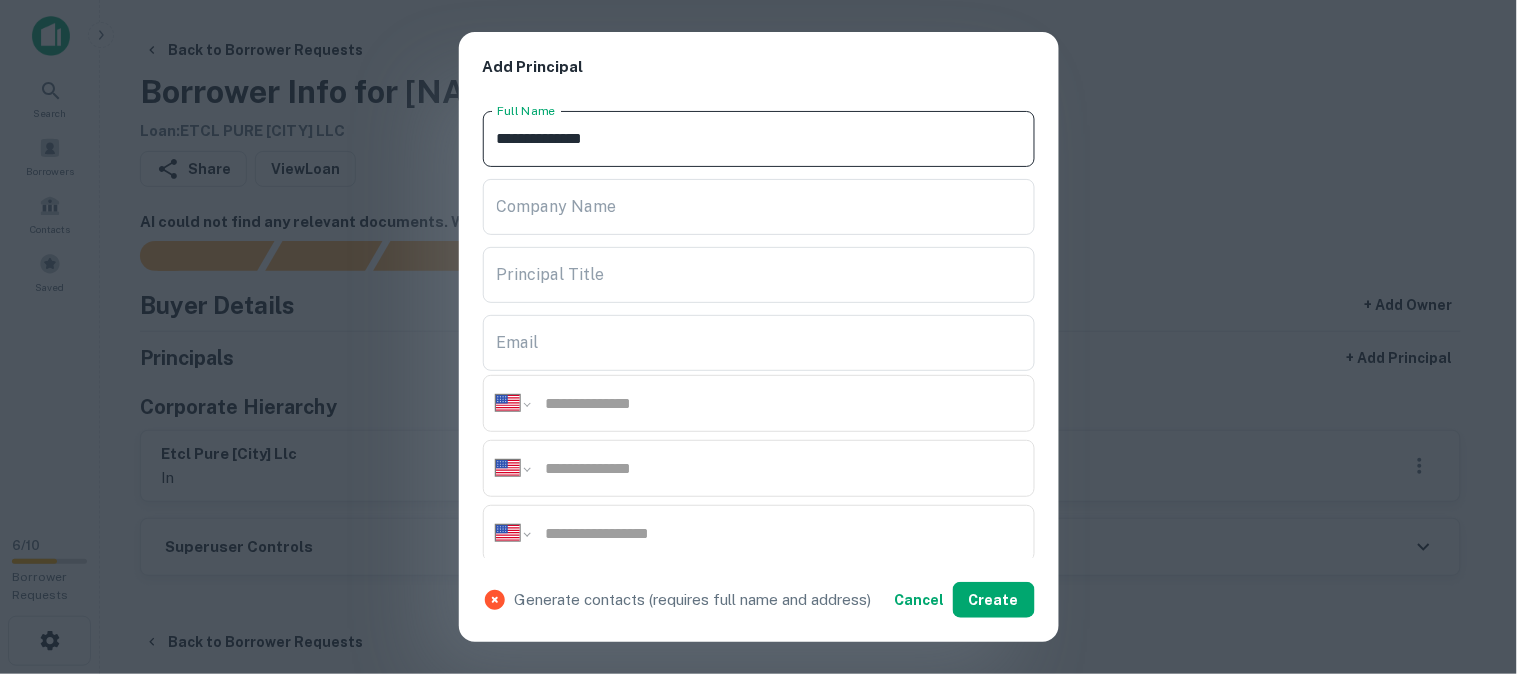 click on "**********" at bounding box center [759, 139] 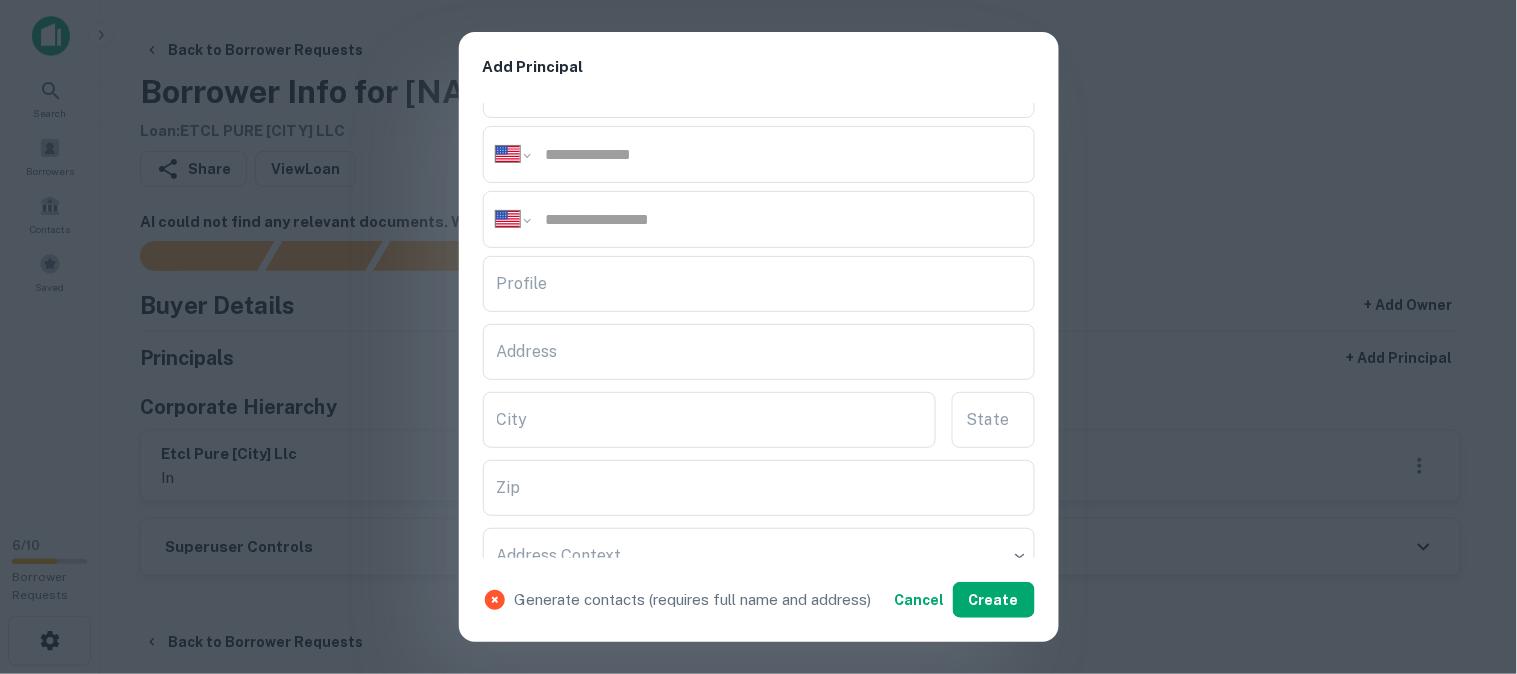 scroll, scrollTop: 333, scrollLeft: 0, axis: vertical 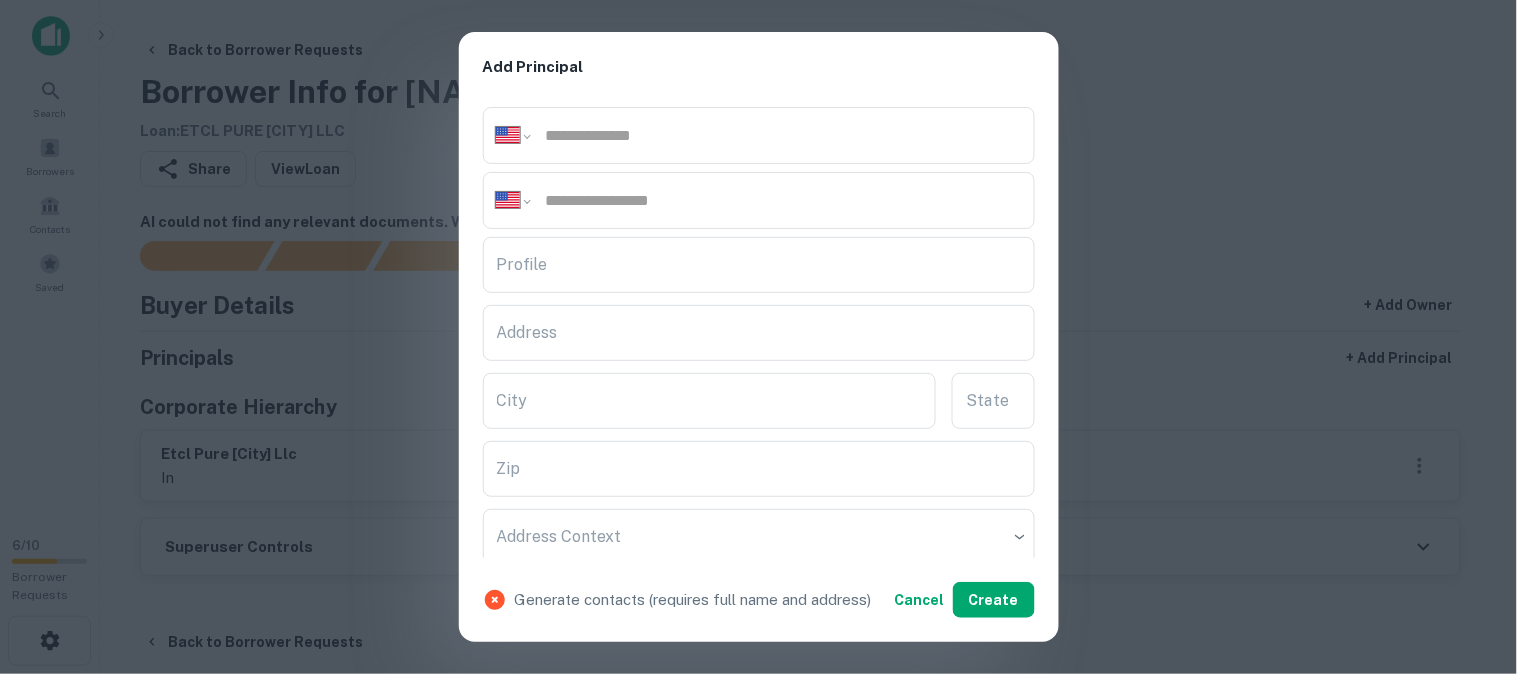 type on "**********" 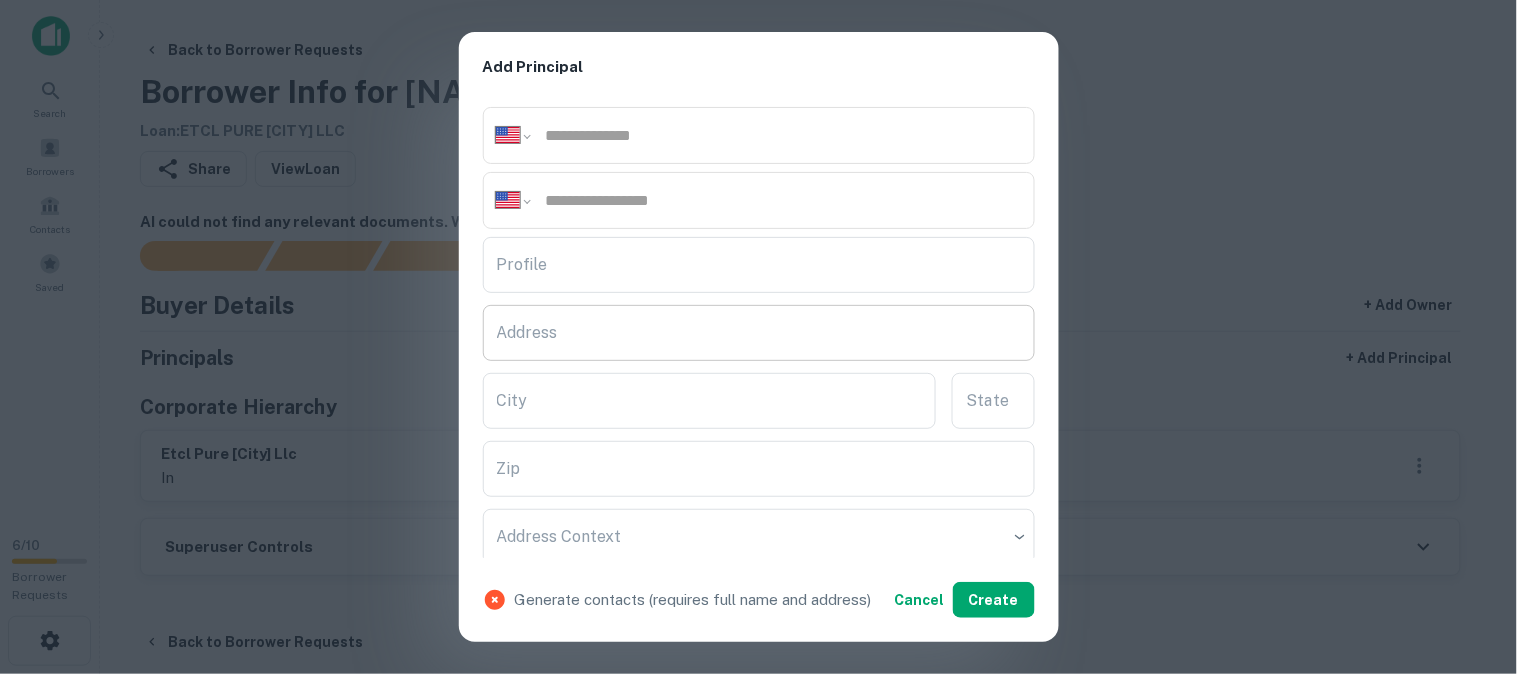 click on "Address" at bounding box center (759, 333) 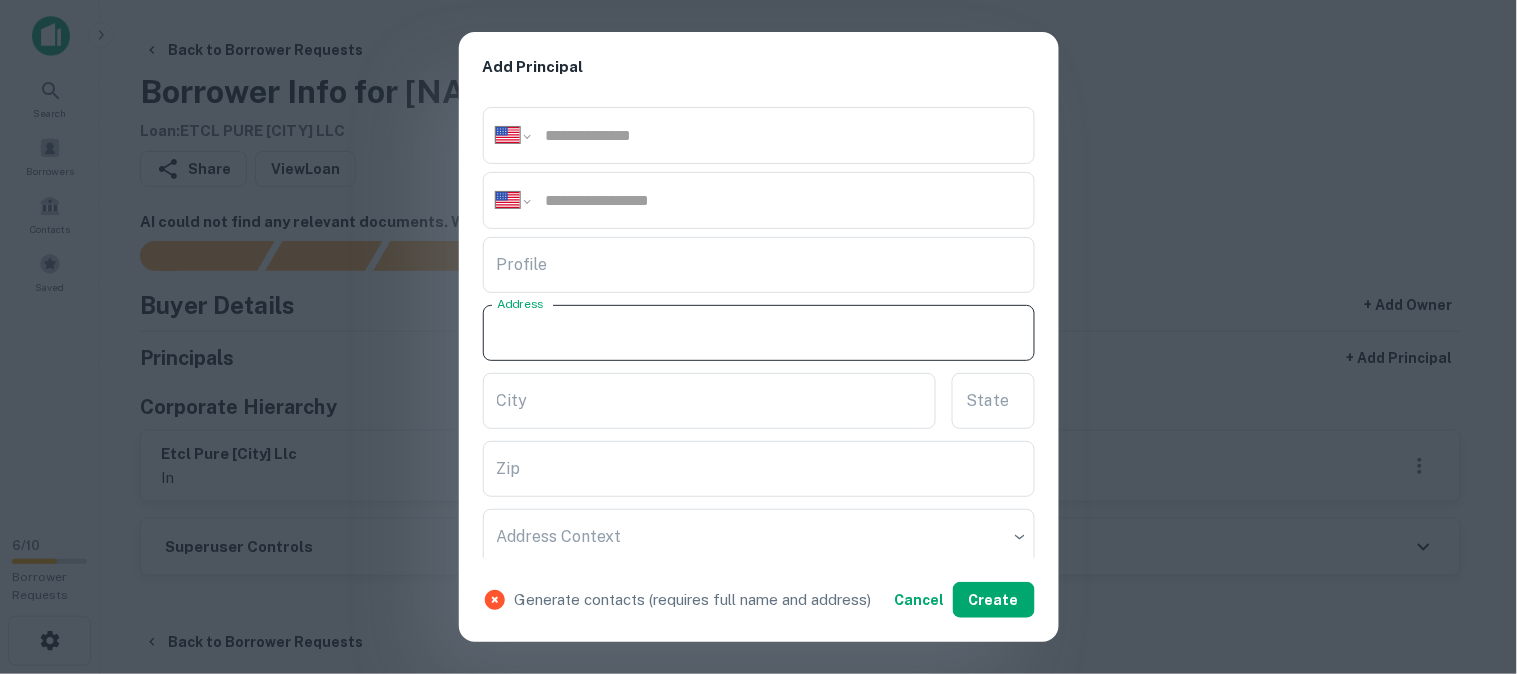 paste on "**********" 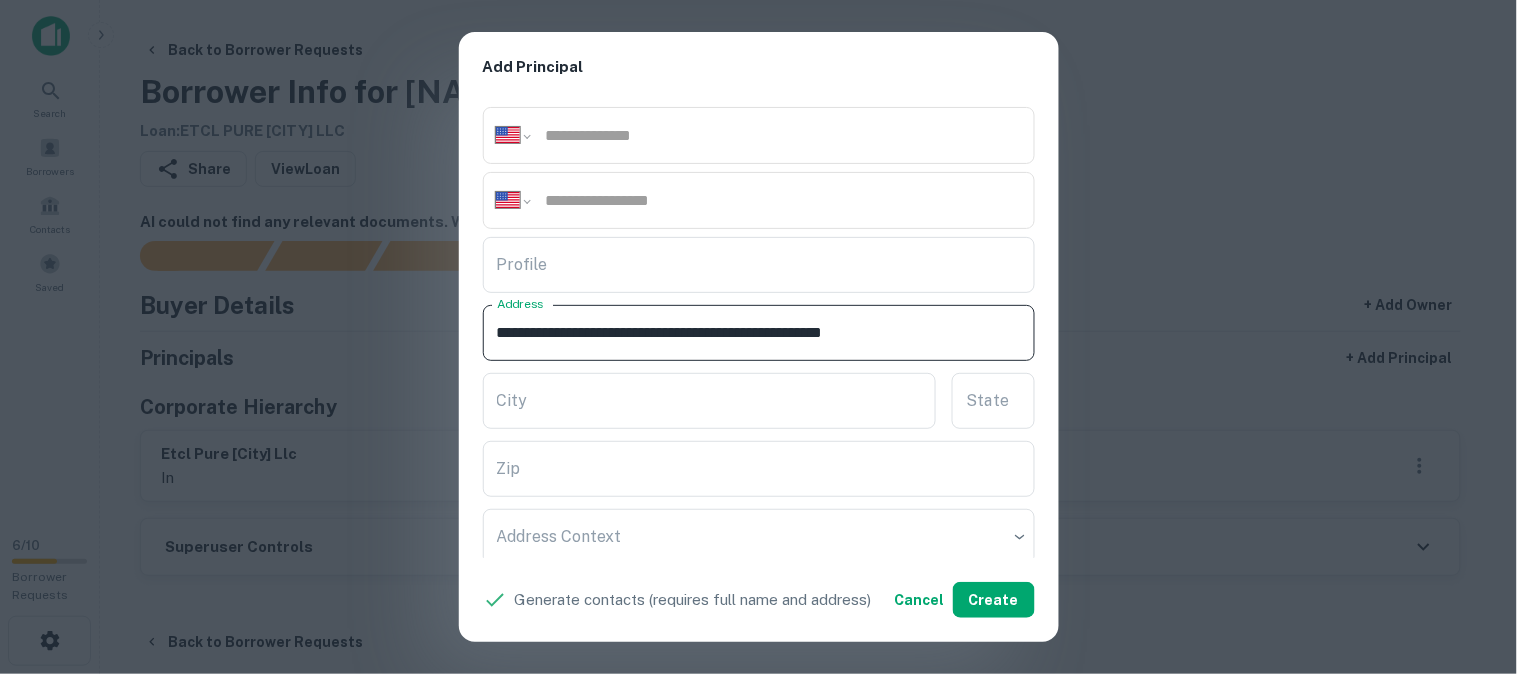 click on "**********" at bounding box center [759, 333] 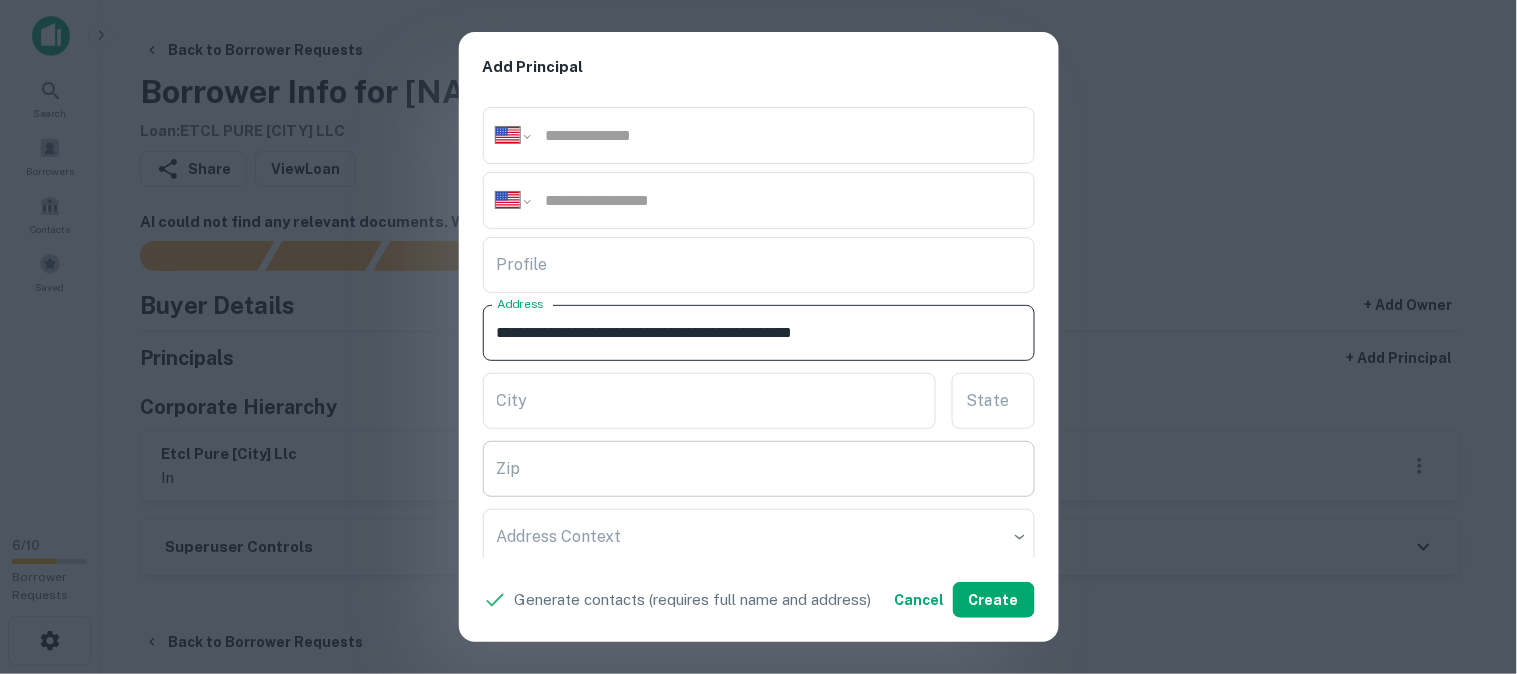 type on "**********" 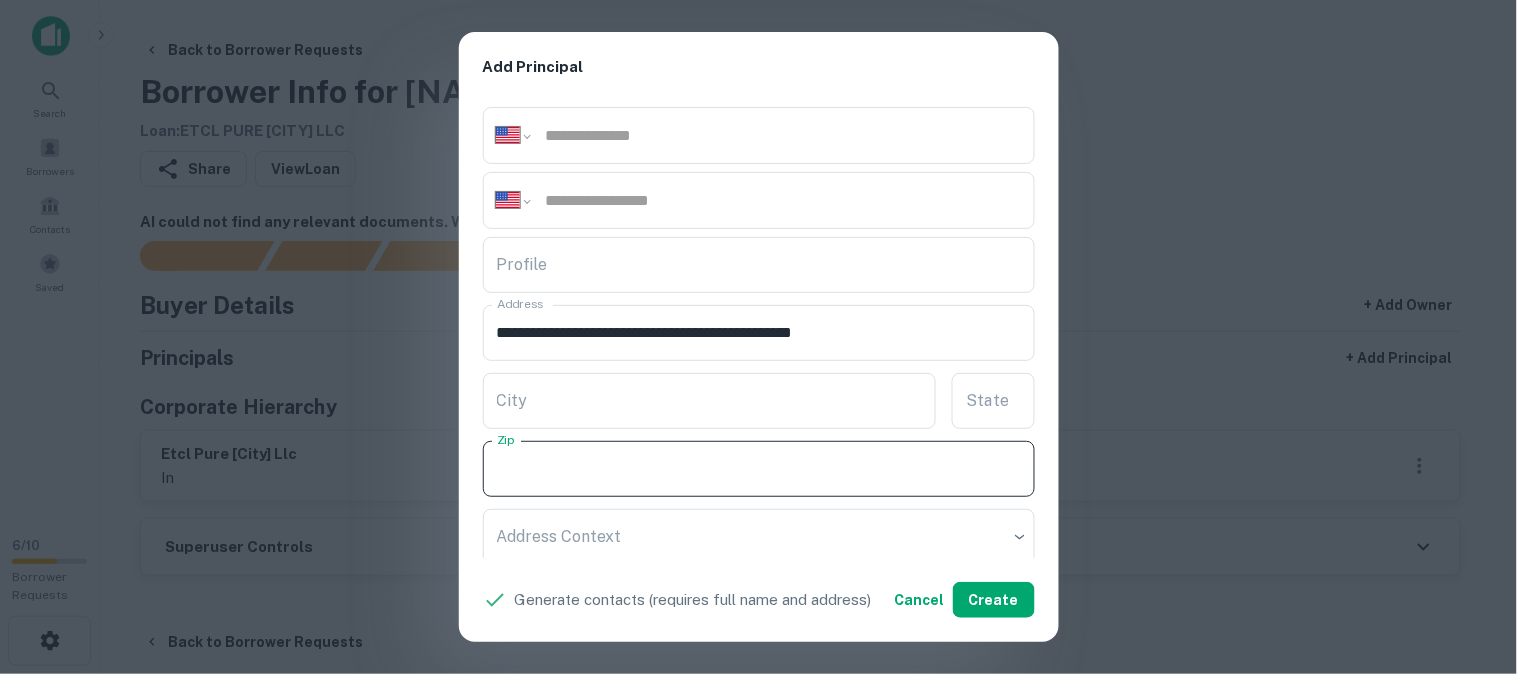 click on "Zip" at bounding box center [759, 469] 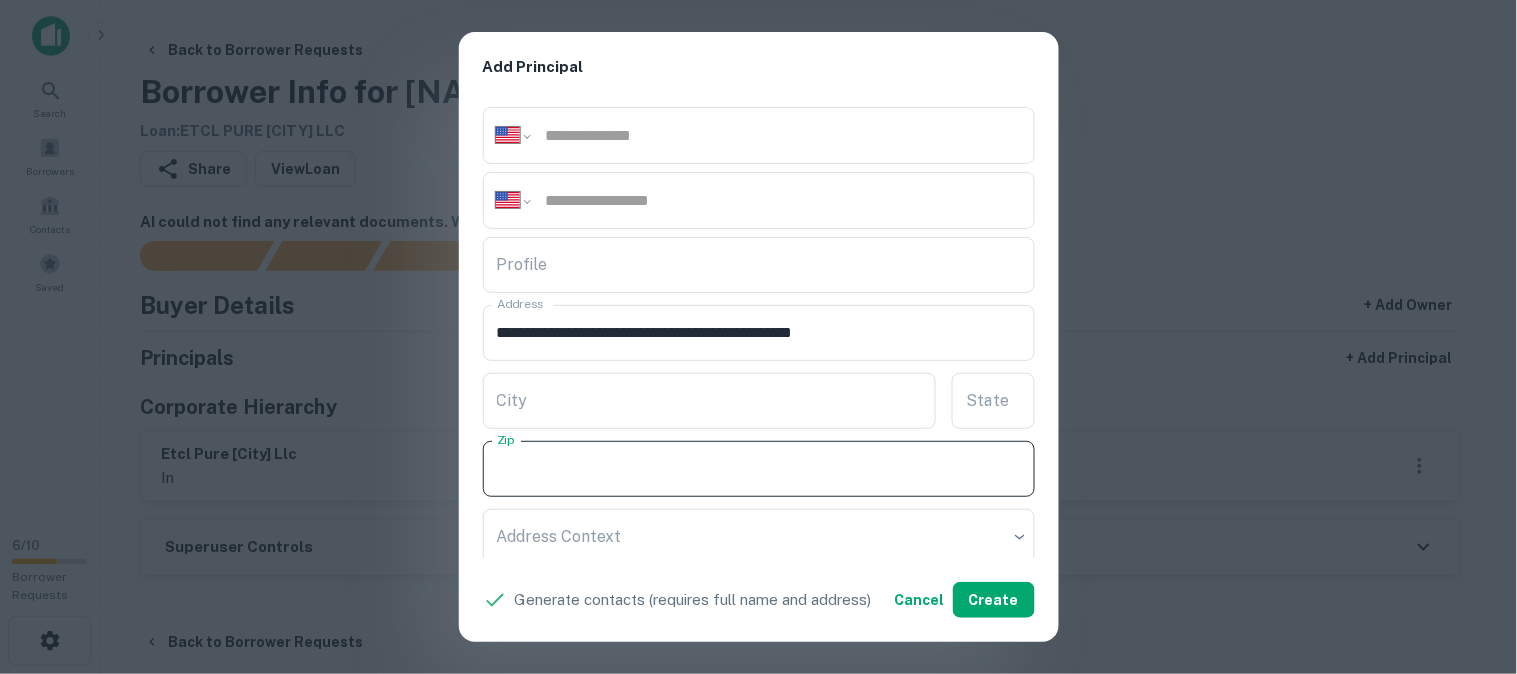 paste on "*****" 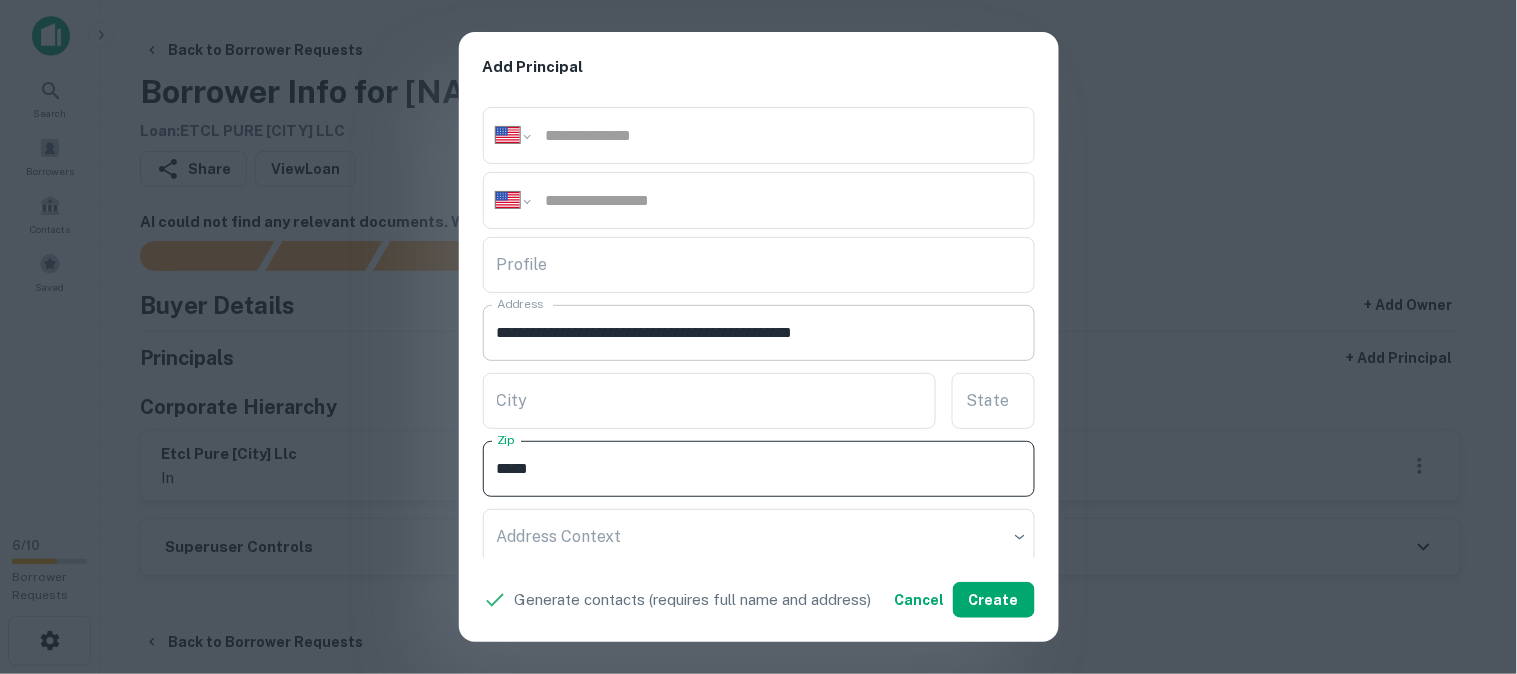 type on "*****" 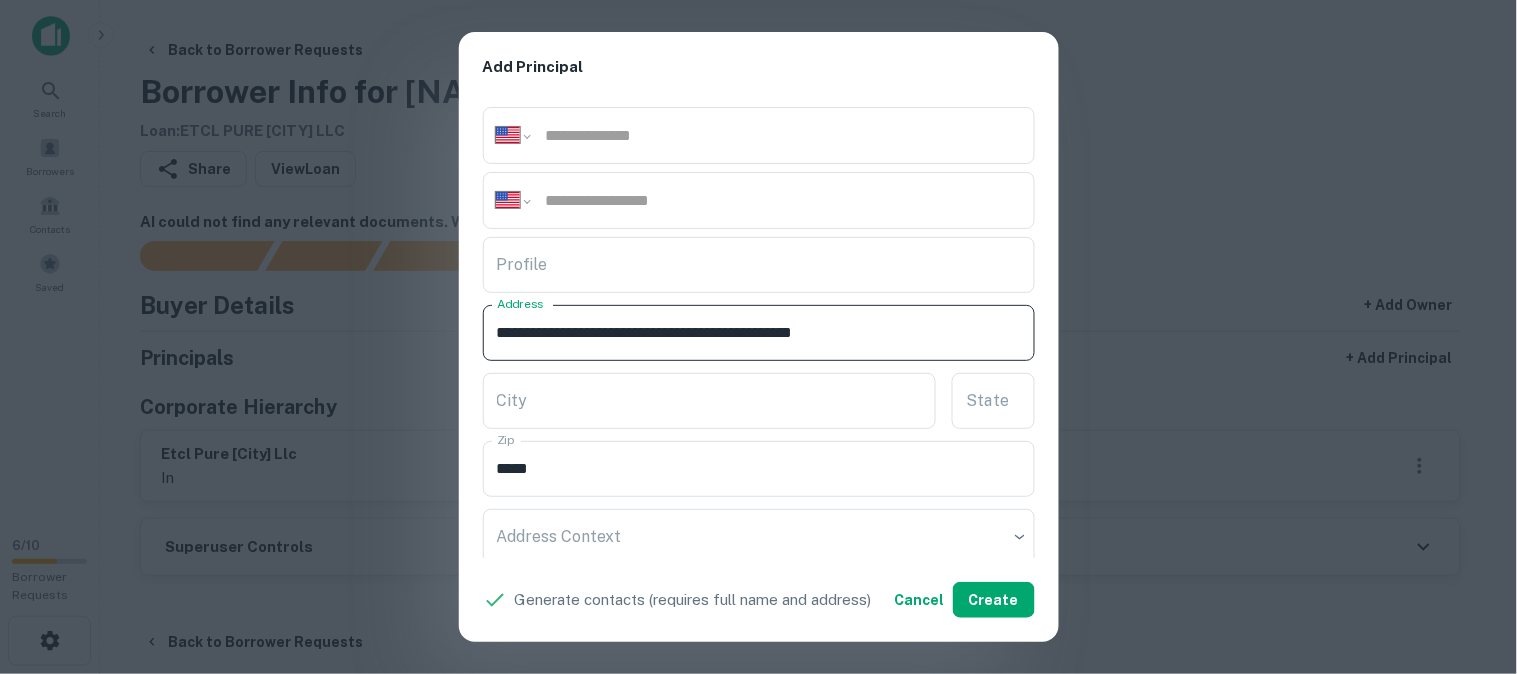 drag, startPoint x: 821, startPoint y: 323, endPoint x: 838, endPoint y: 347, distance: 29.410883 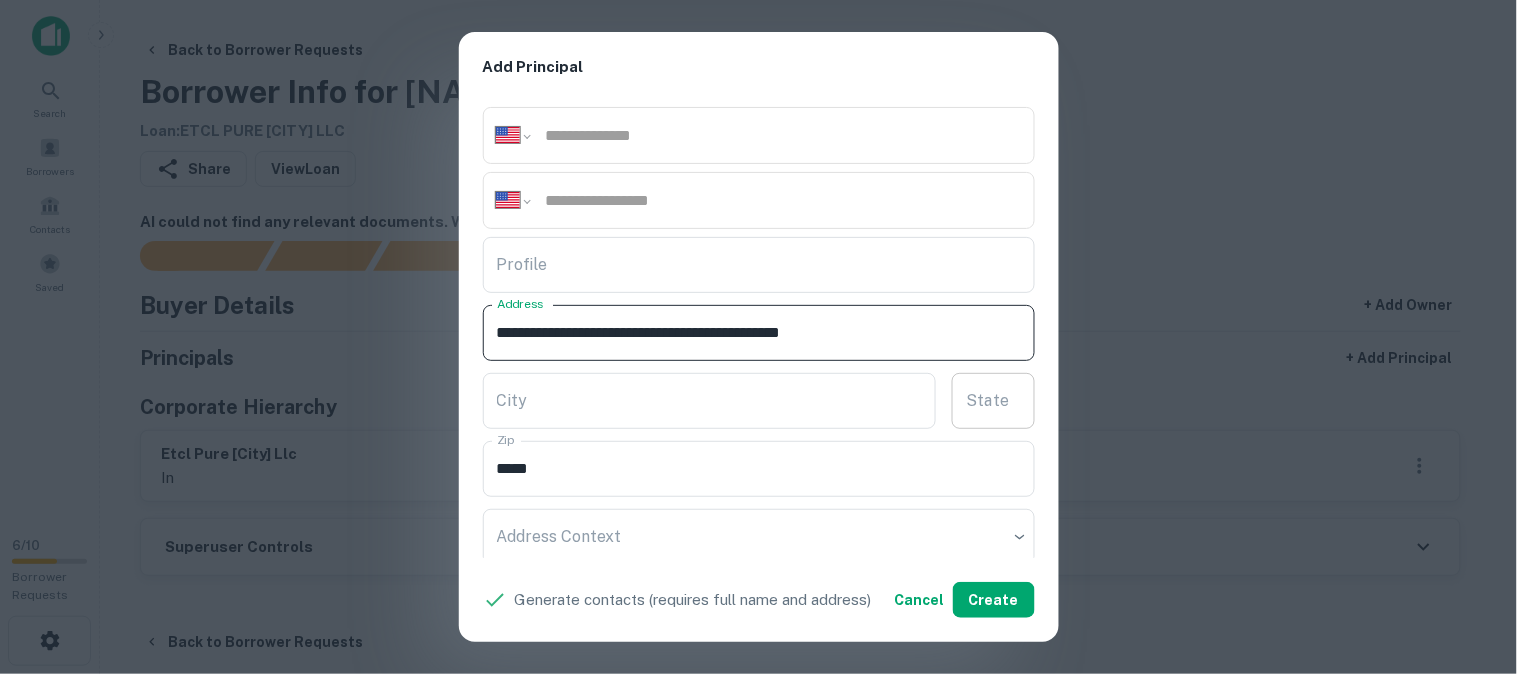 type on "**********" 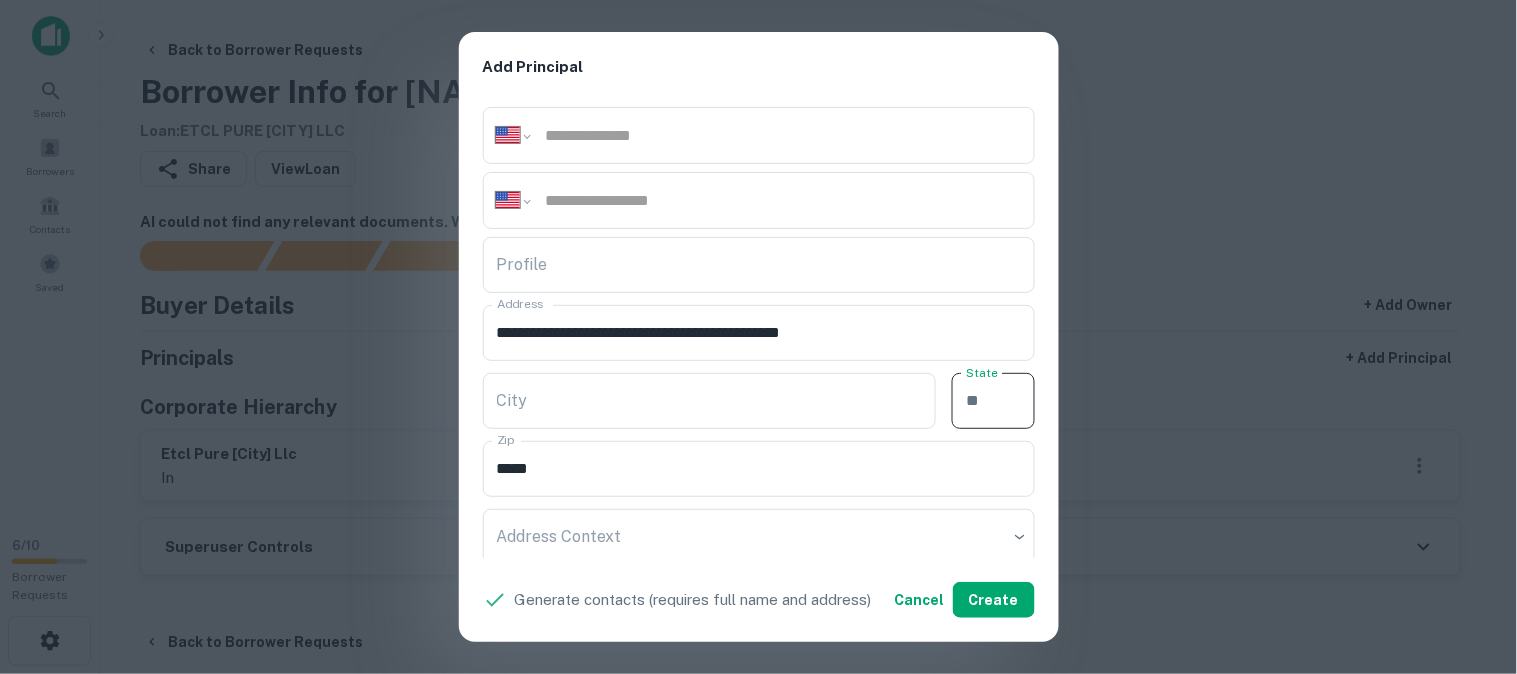 click on "State" at bounding box center [993, 401] 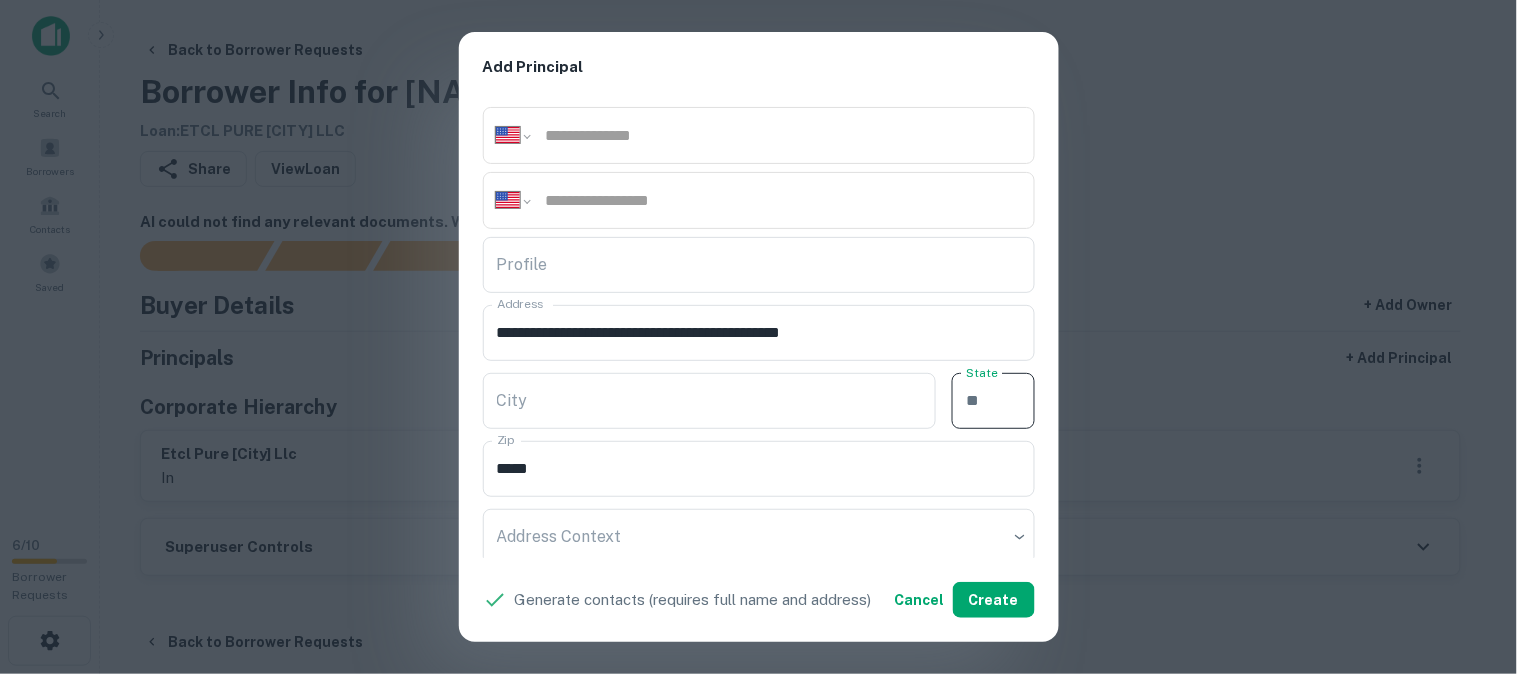 paste on "**" 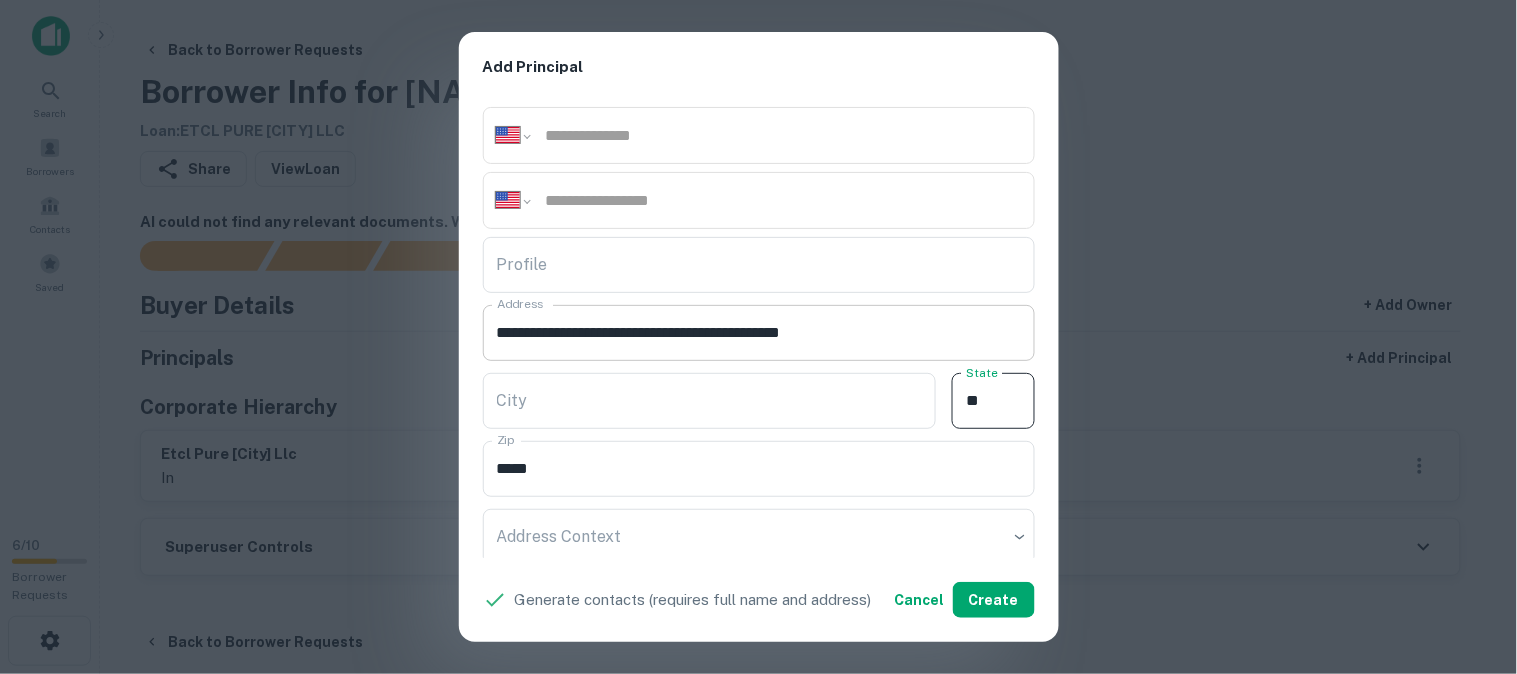 type on "**" 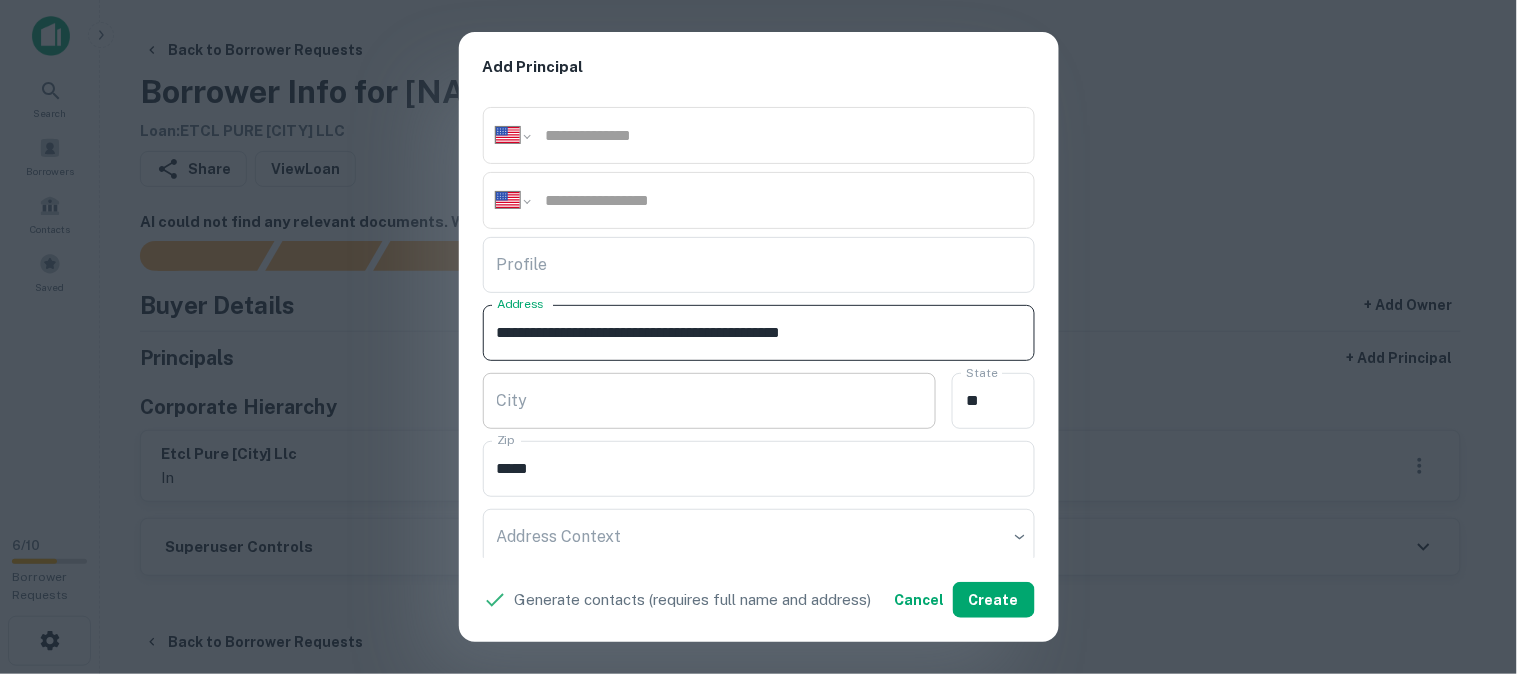 drag, startPoint x: 723, startPoint y: 328, endPoint x: 810, endPoint y: 375, distance: 98.88377 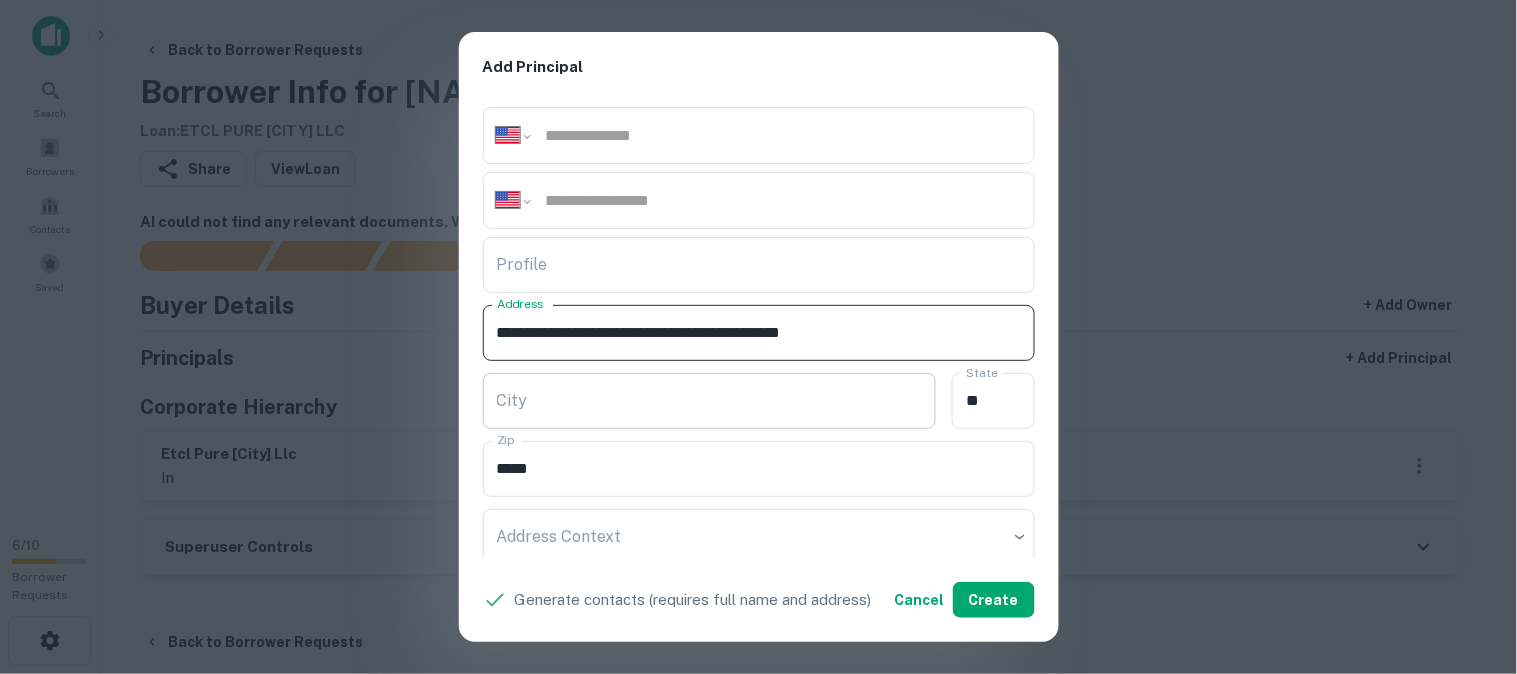 click on "**********" at bounding box center [759, 331] 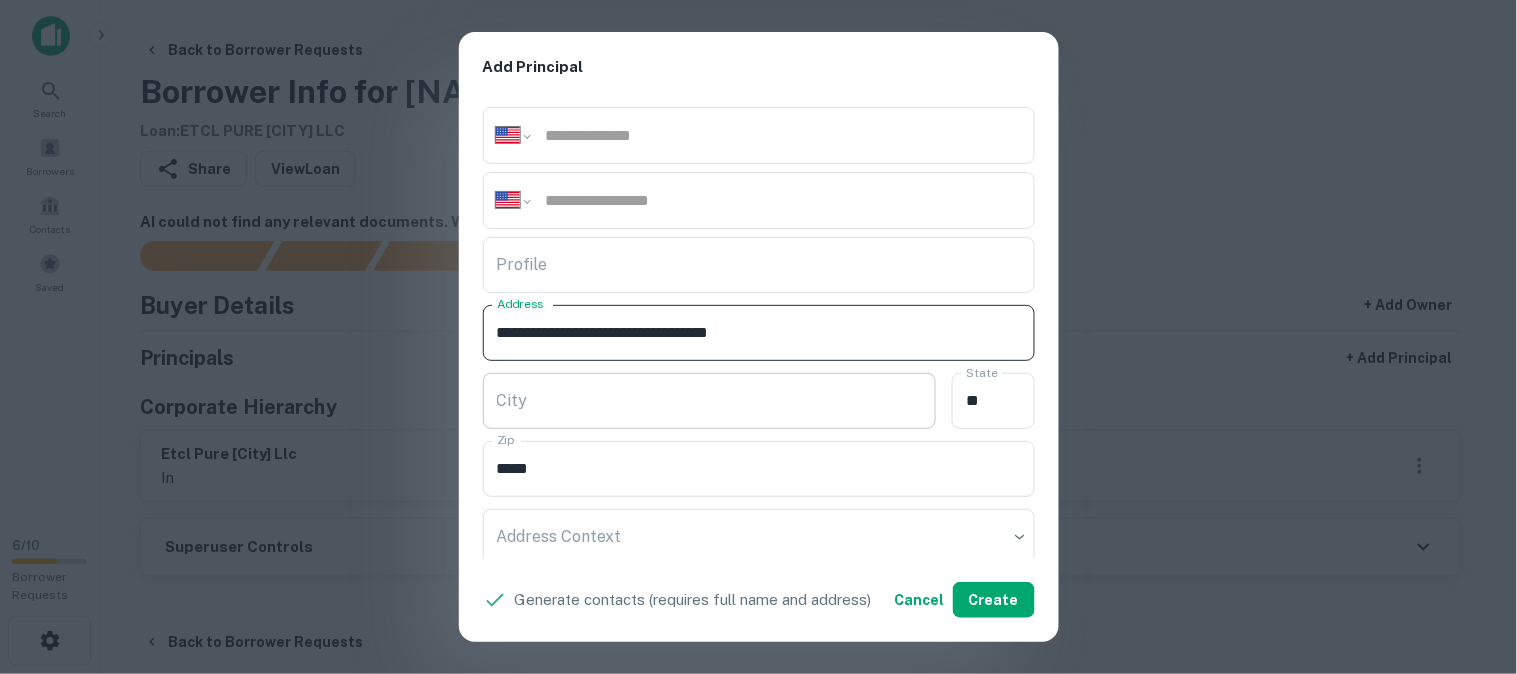 type on "**********" 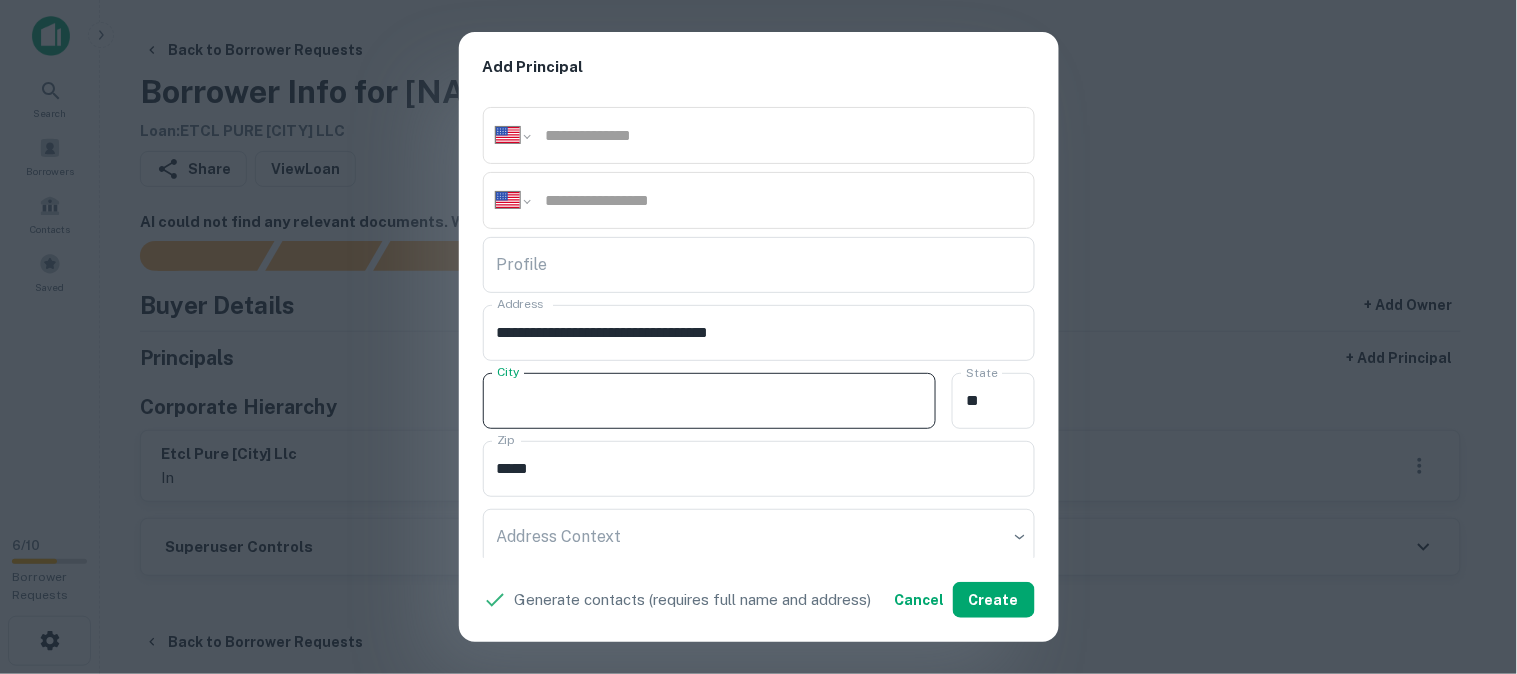 paste on "**********" 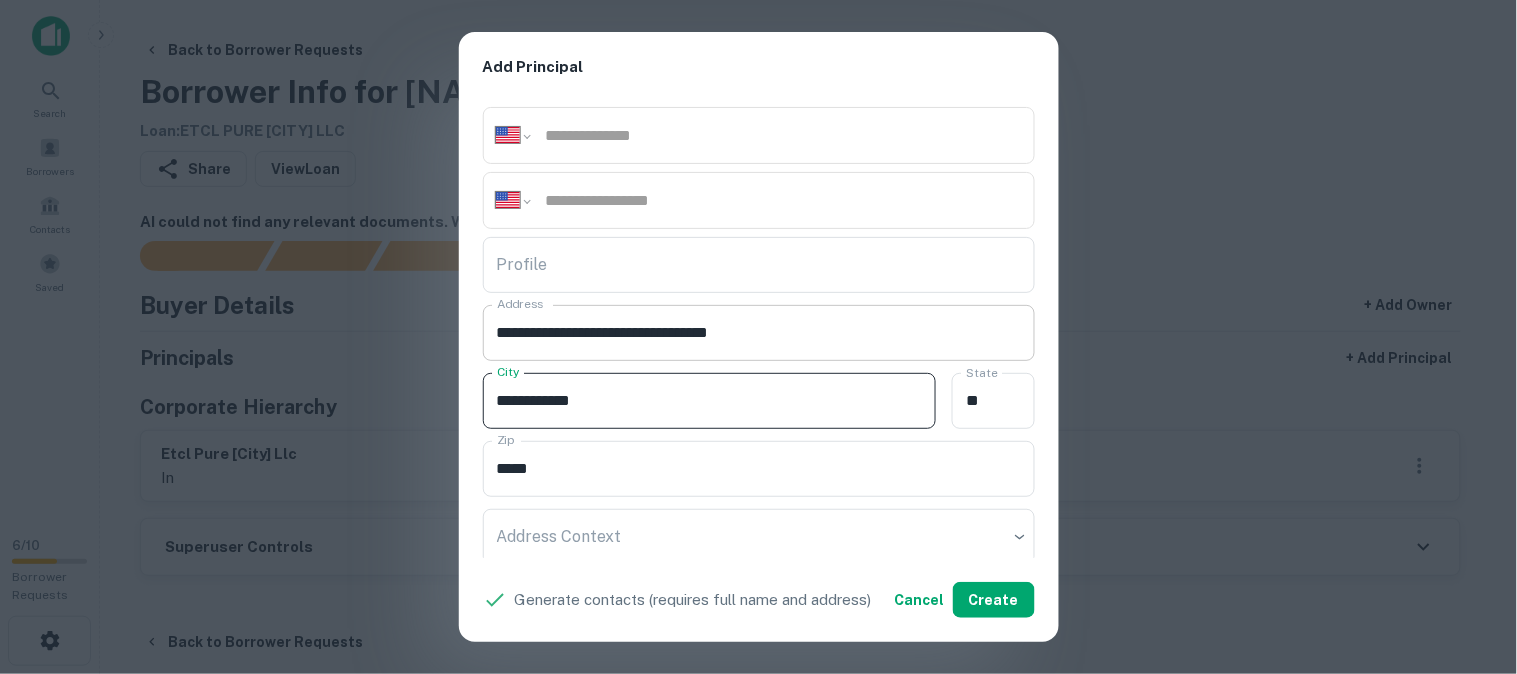 type on "**********" 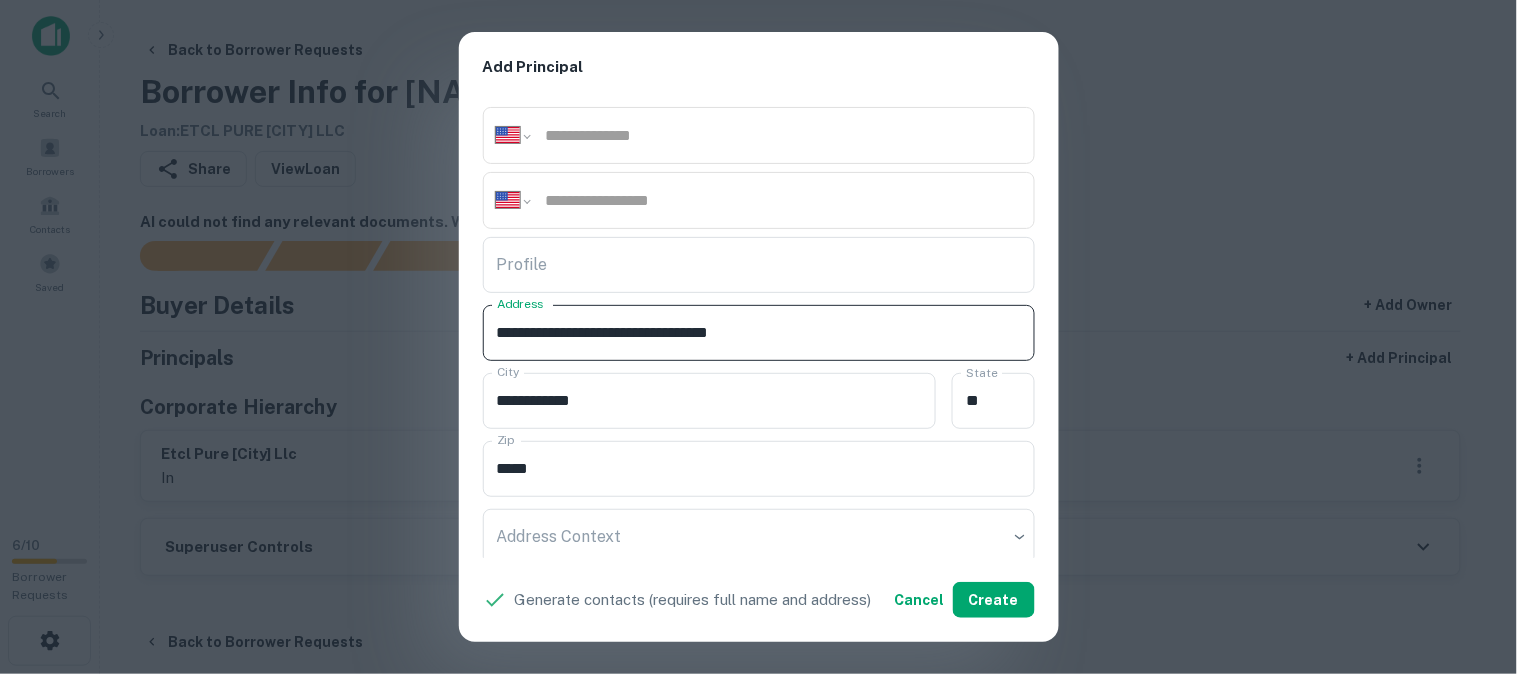 drag, startPoint x: 720, startPoint y: 334, endPoint x: 780, endPoint y: 353, distance: 62.936478 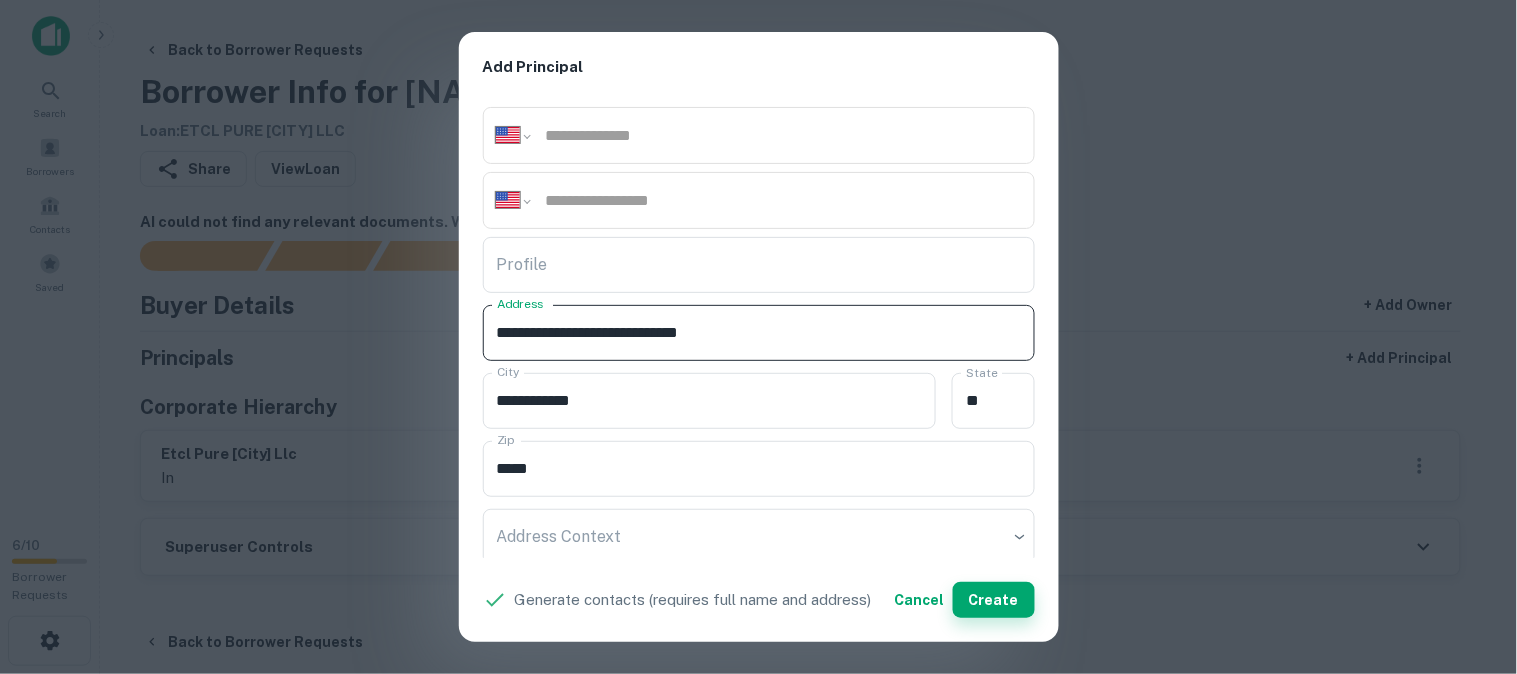 type on "**********" 